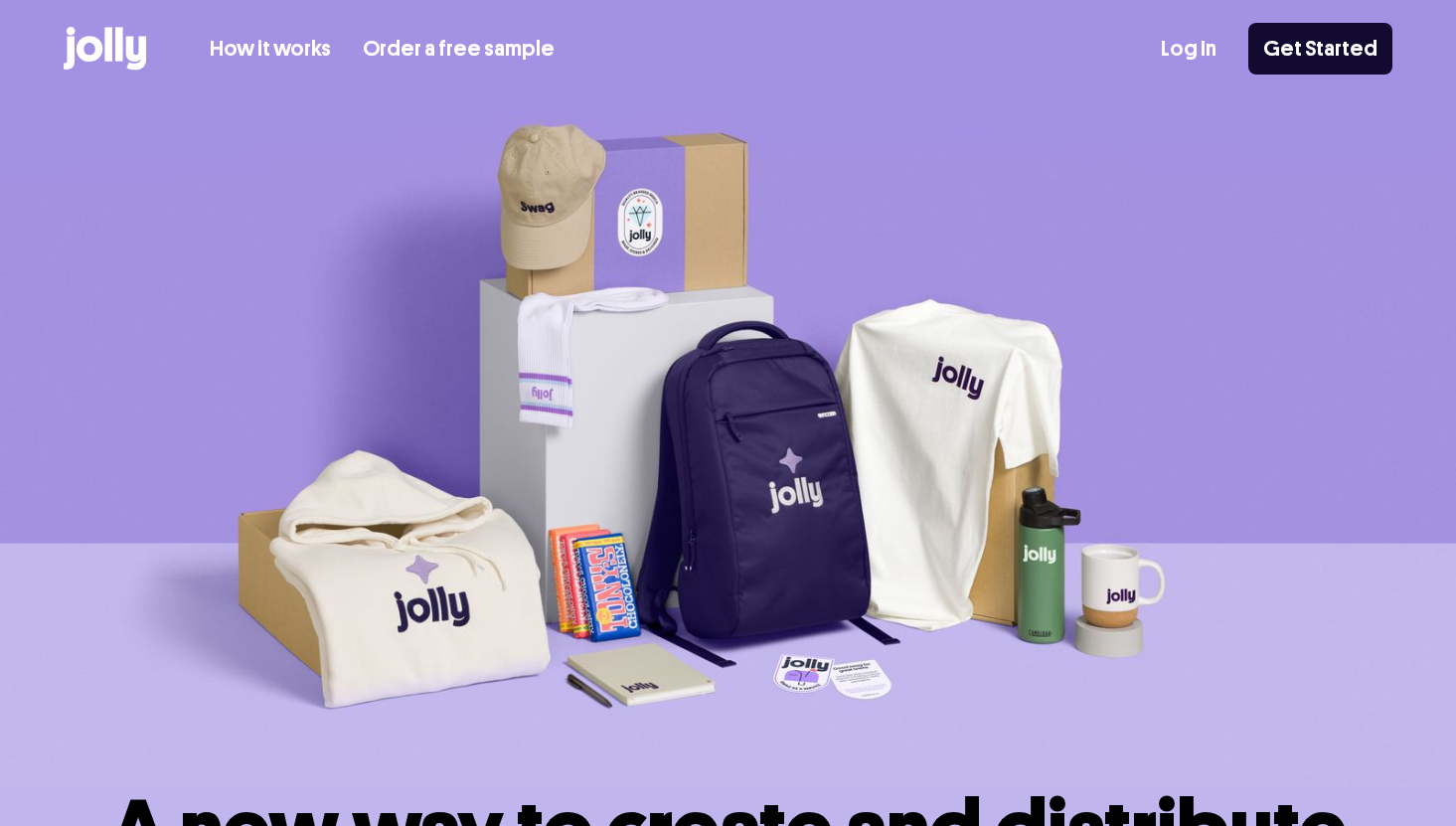 scroll, scrollTop: 0, scrollLeft: 0, axis: both 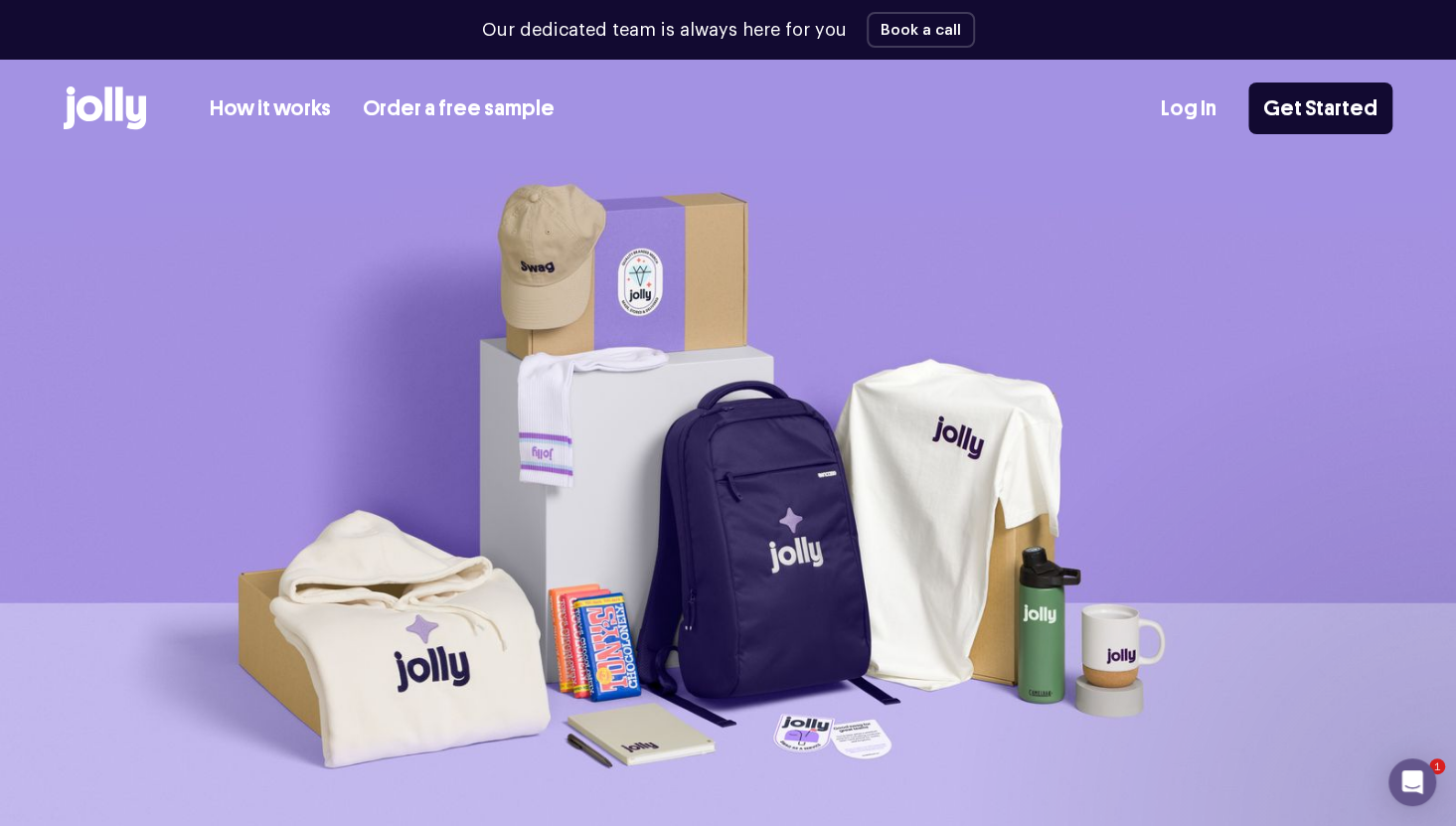 click on "Order a free sample" at bounding box center [458, 108] 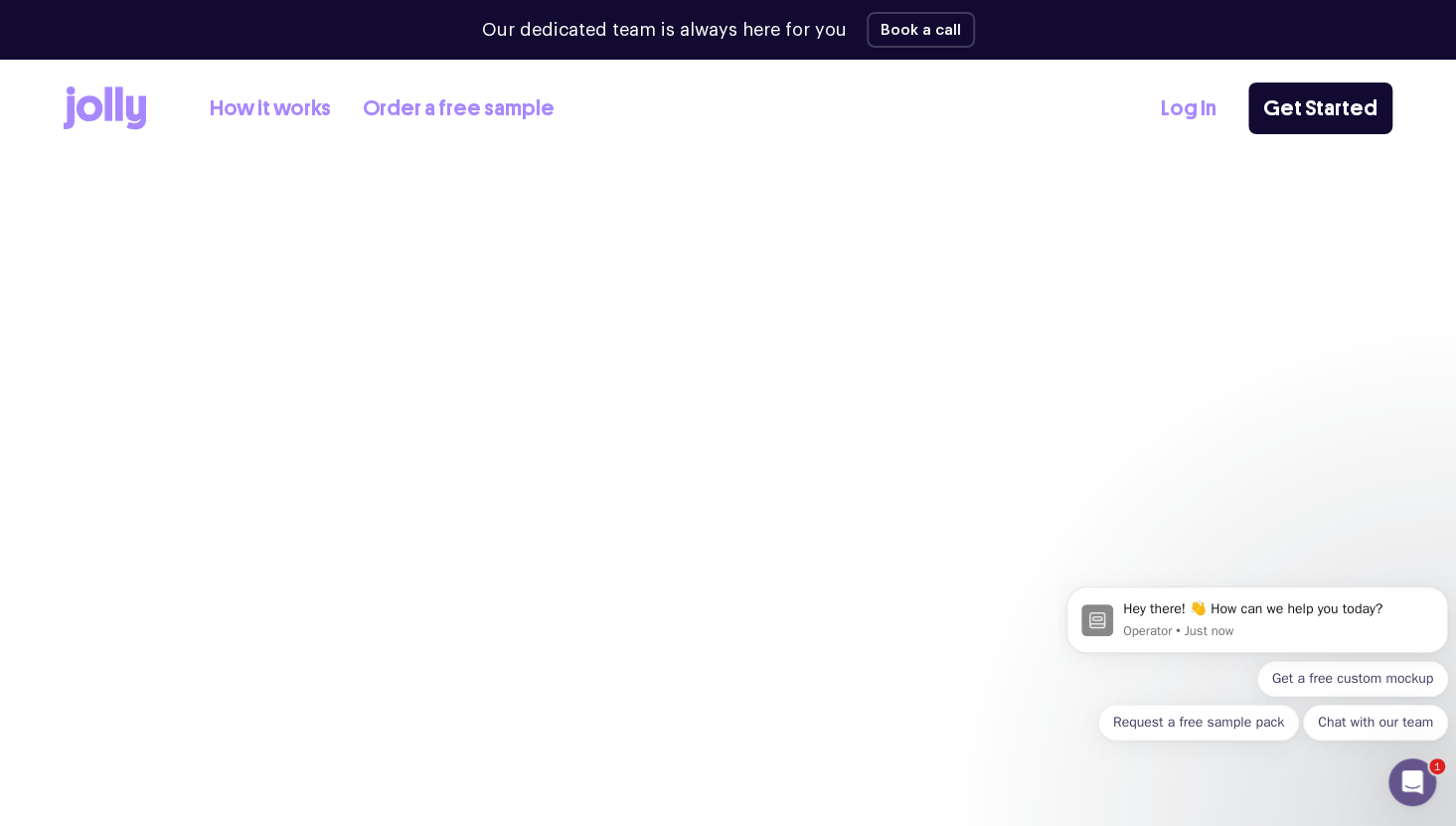 scroll, scrollTop: 0, scrollLeft: 0, axis: both 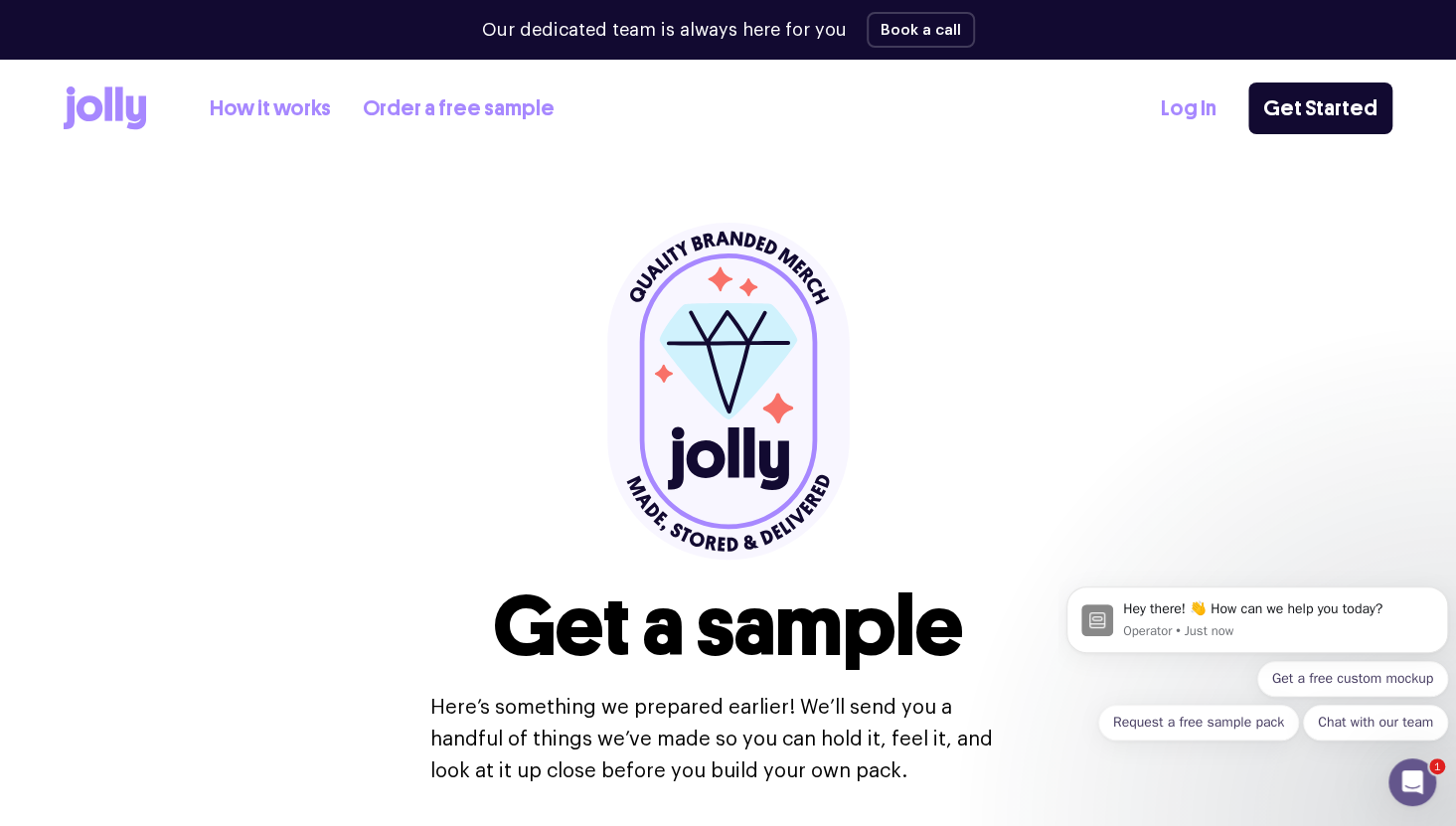 click on "How it works" at bounding box center (270, 108) 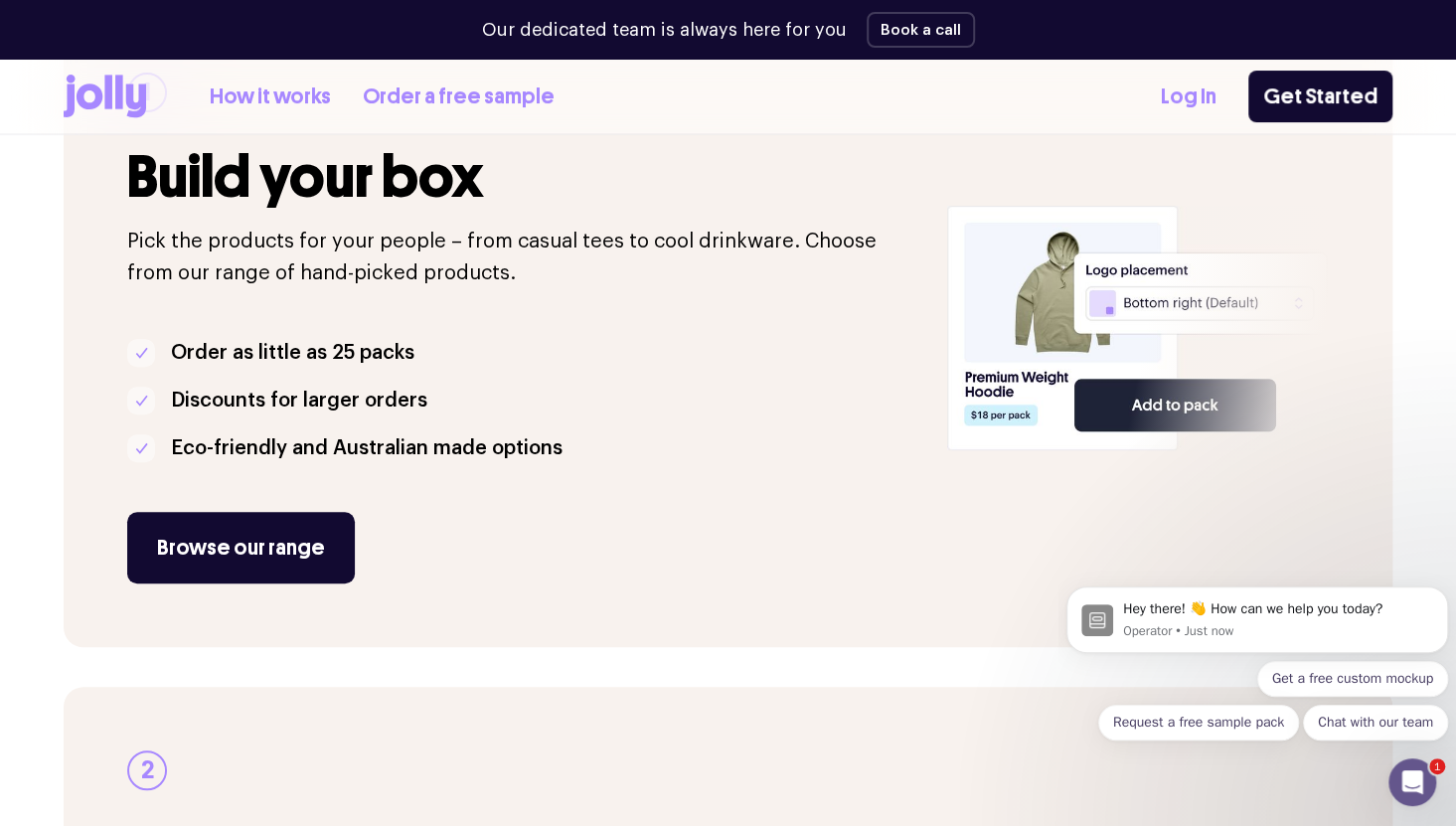 scroll, scrollTop: 476, scrollLeft: 0, axis: vertical 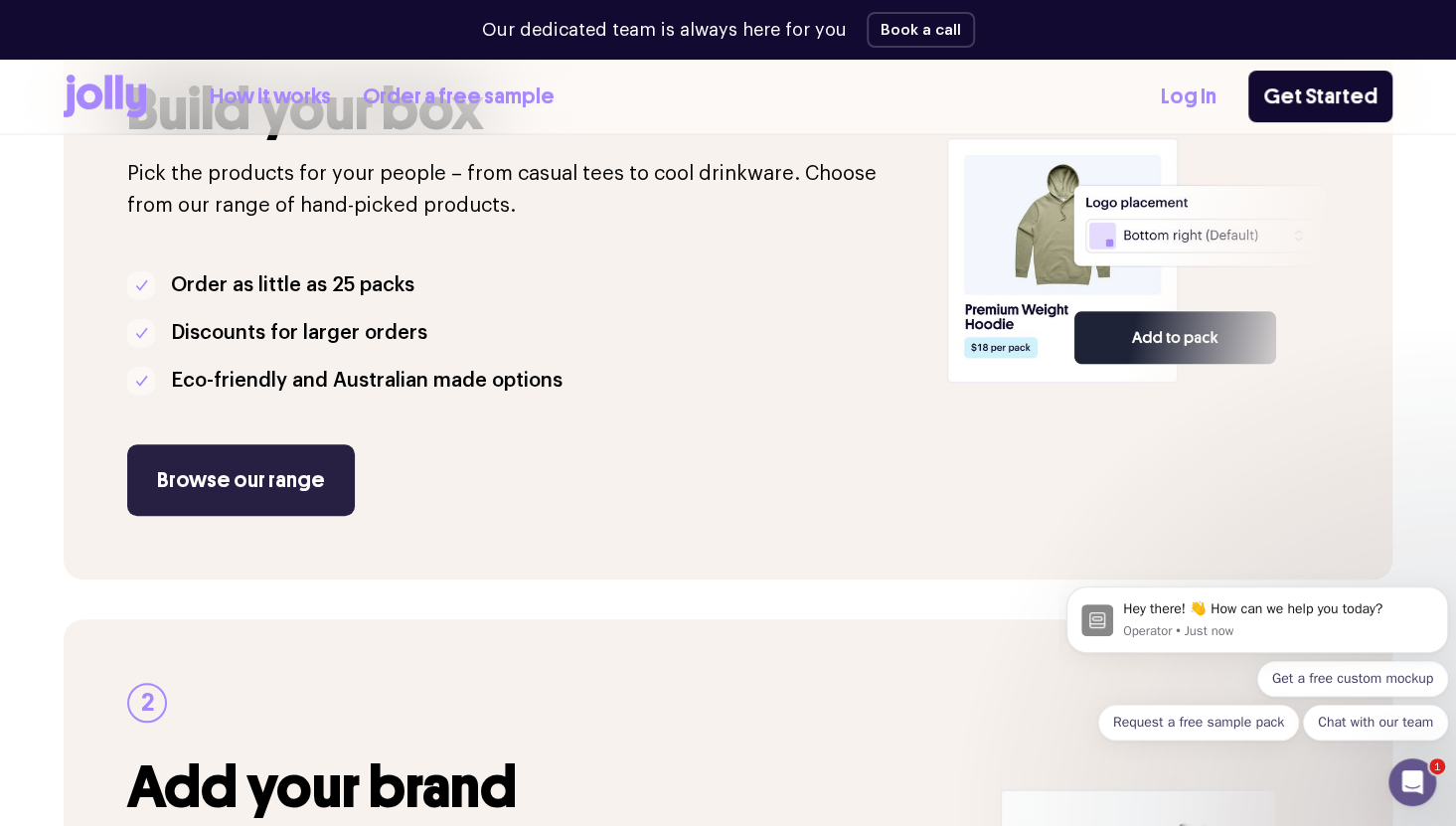 click on "Browse our range" at bounding box center [241, 480] 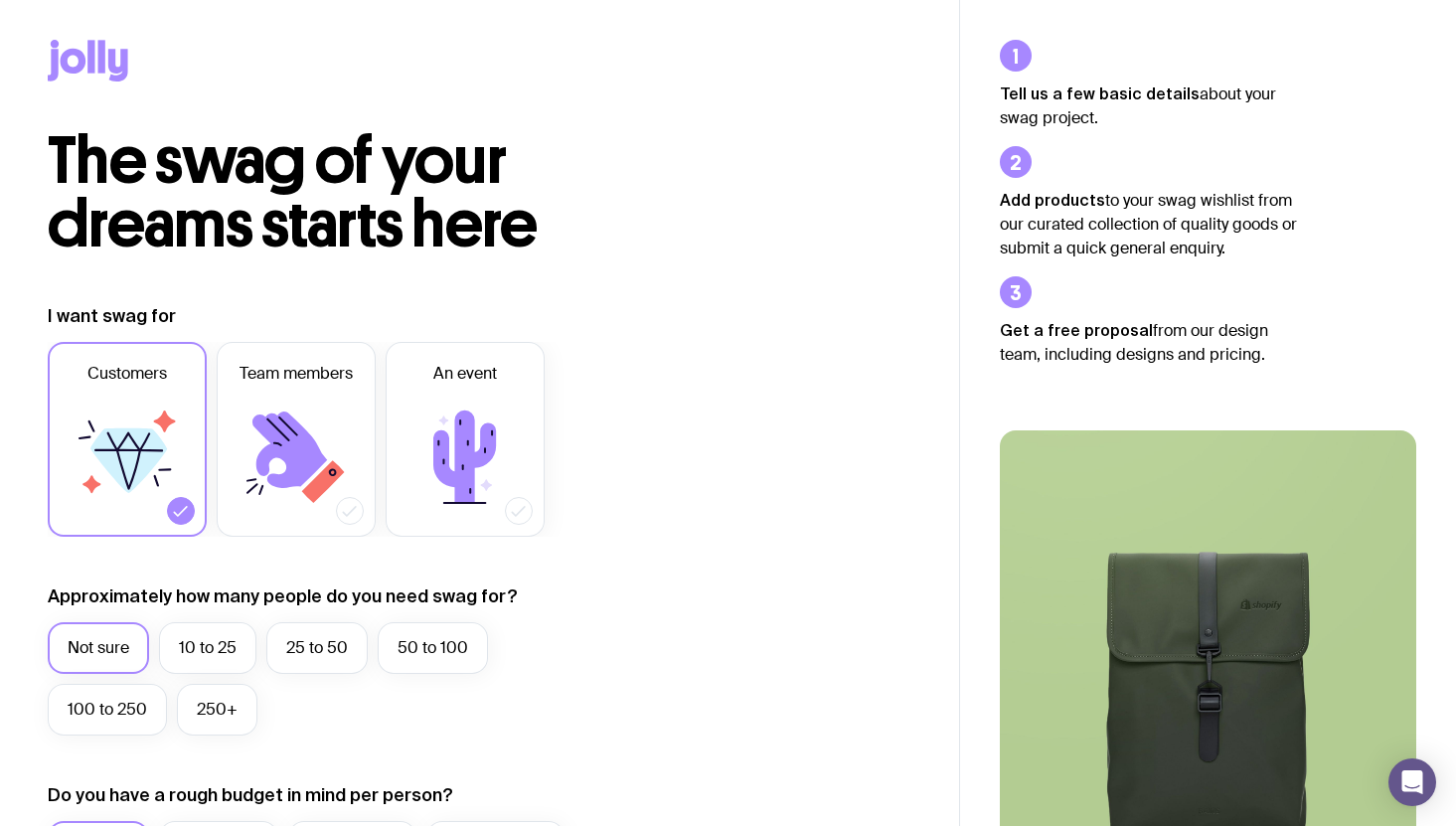 scroll, scrollTop: 0, scrollLeft: 0, axis: both 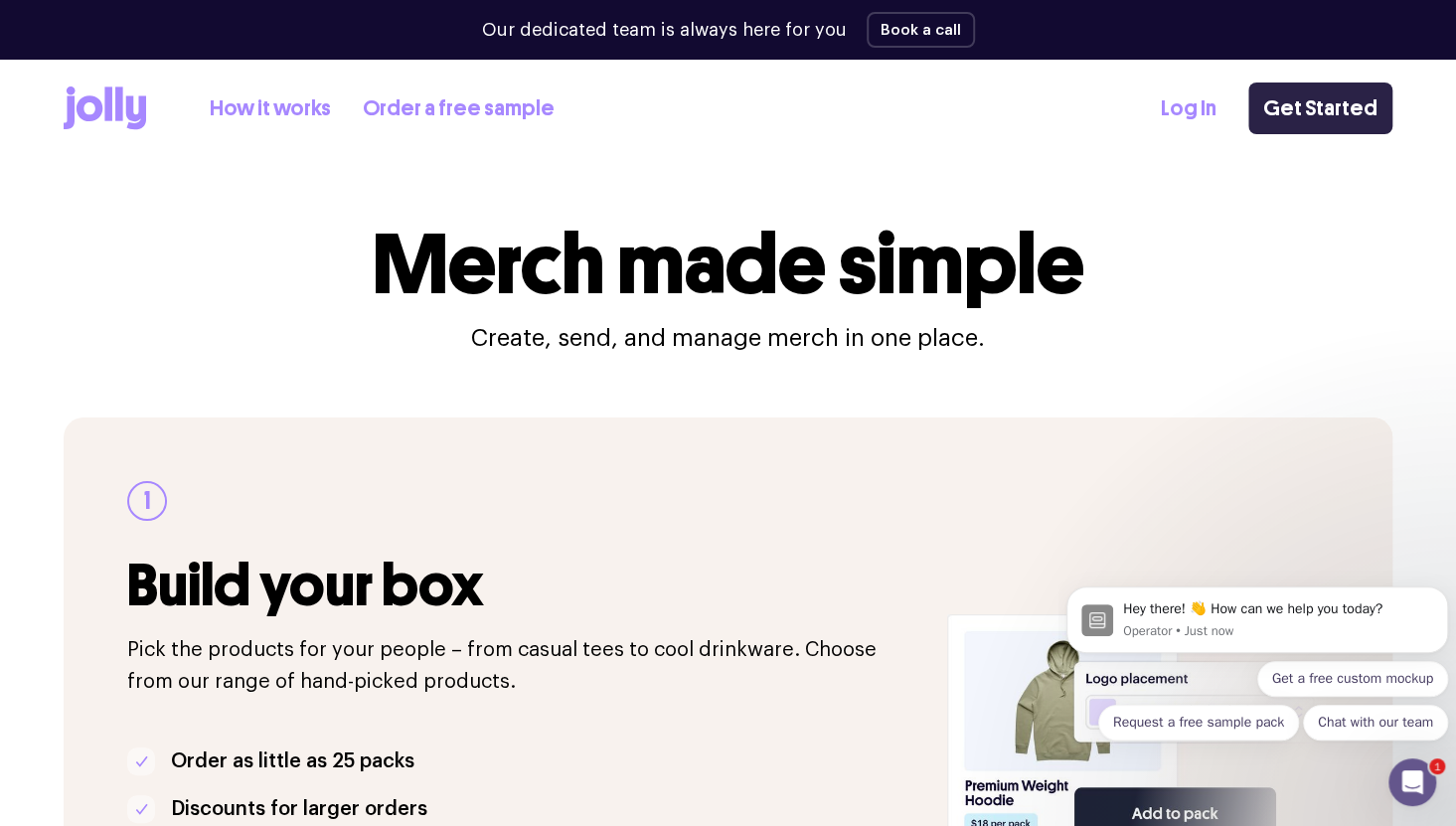 click on "Get Started" at bounding box center (1320, 108) 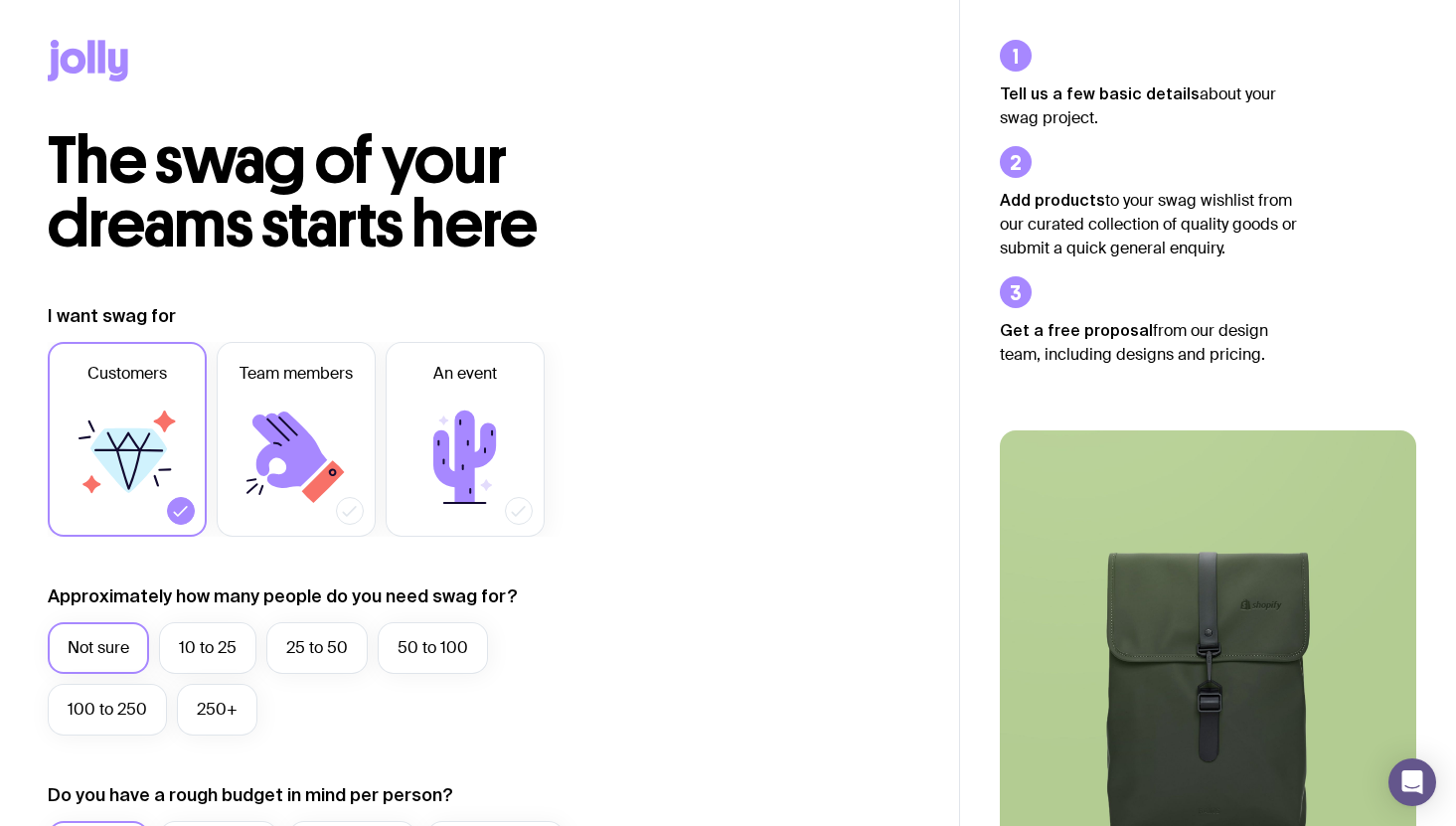 scroll, scrollTop: 0, scrollLeft: 0, axis: both 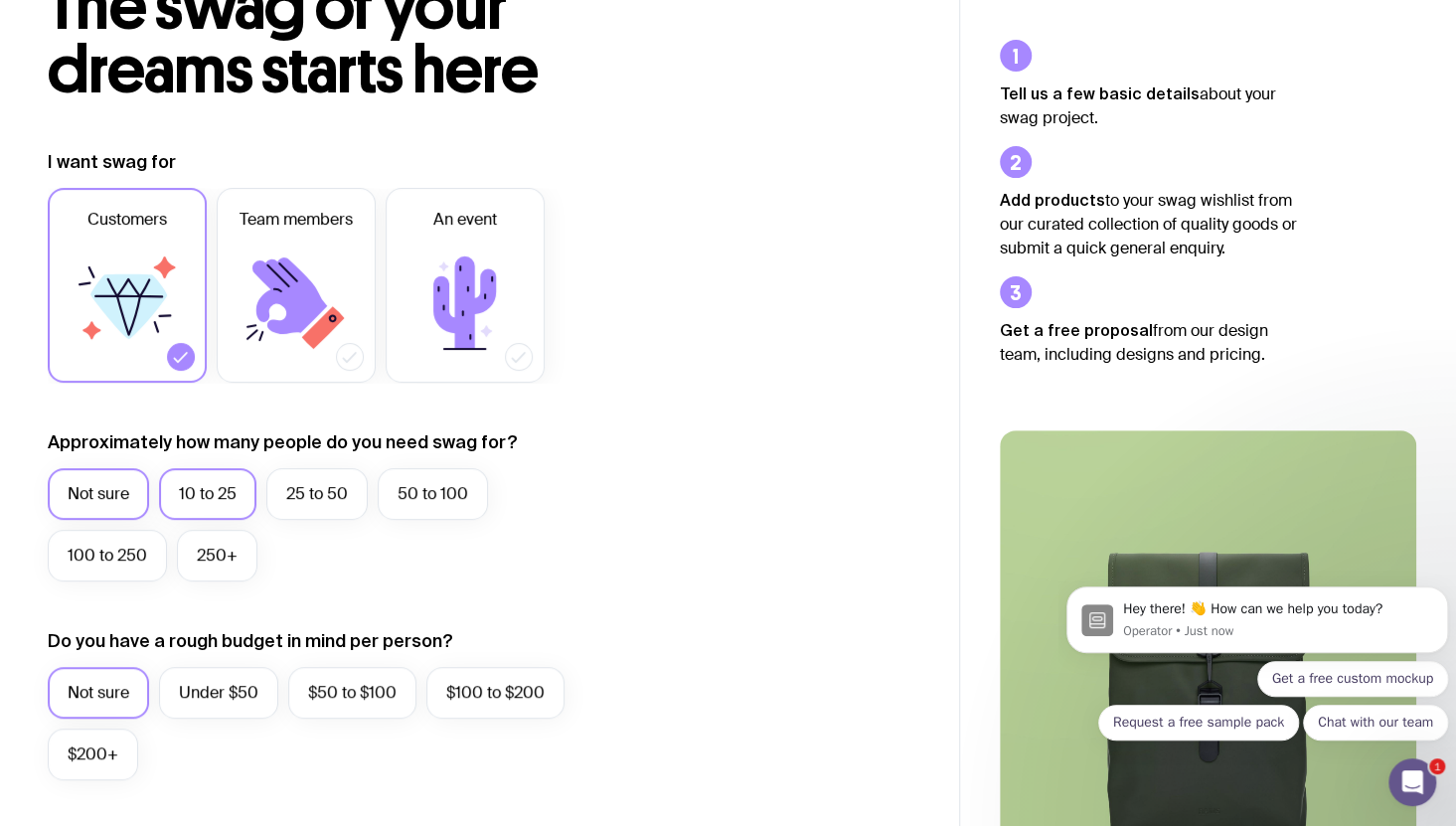 click on "10 to 25" at bounding box center [208, 494] 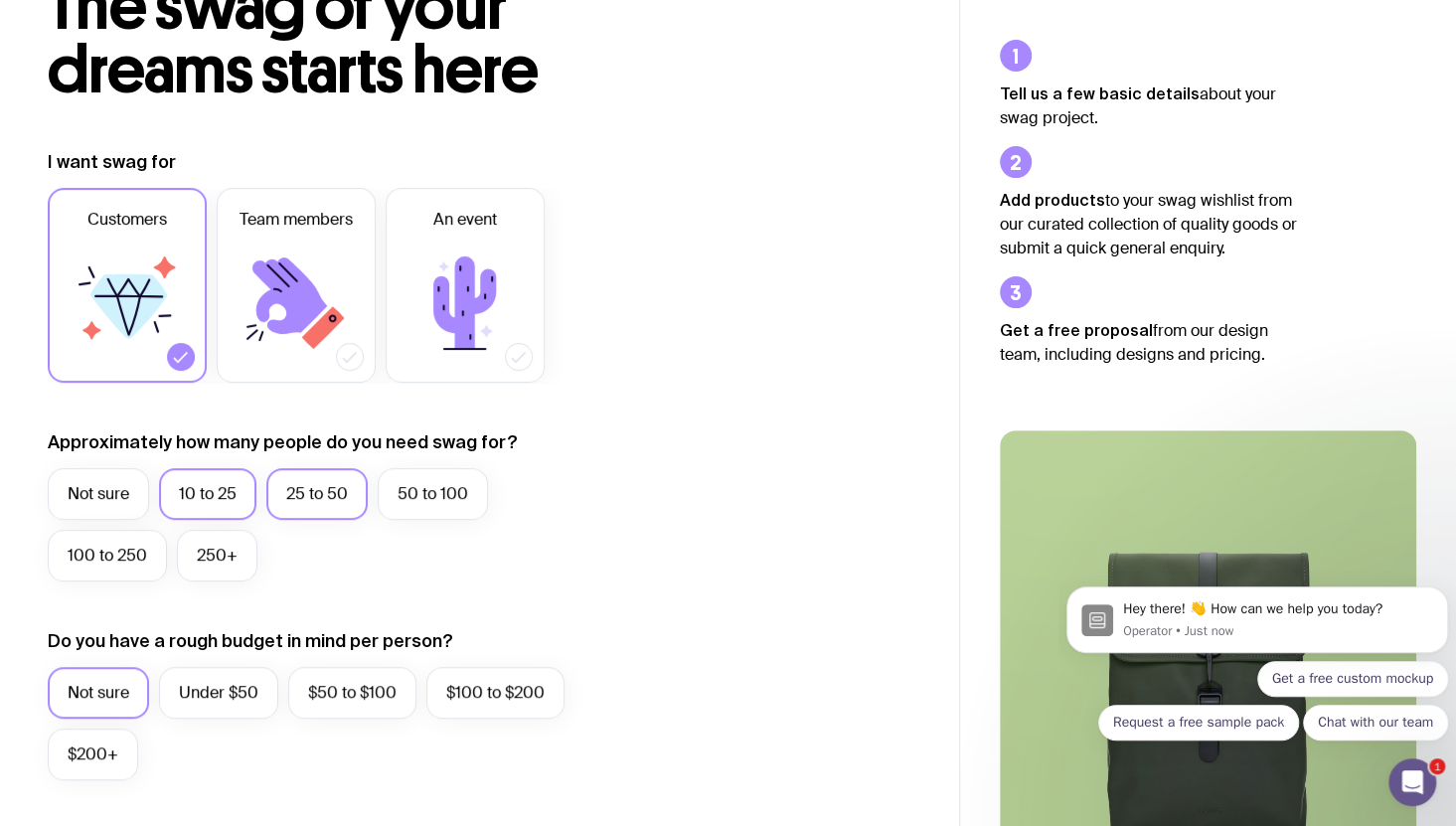 click on "25 to 50" at bounding box center (317, 494) 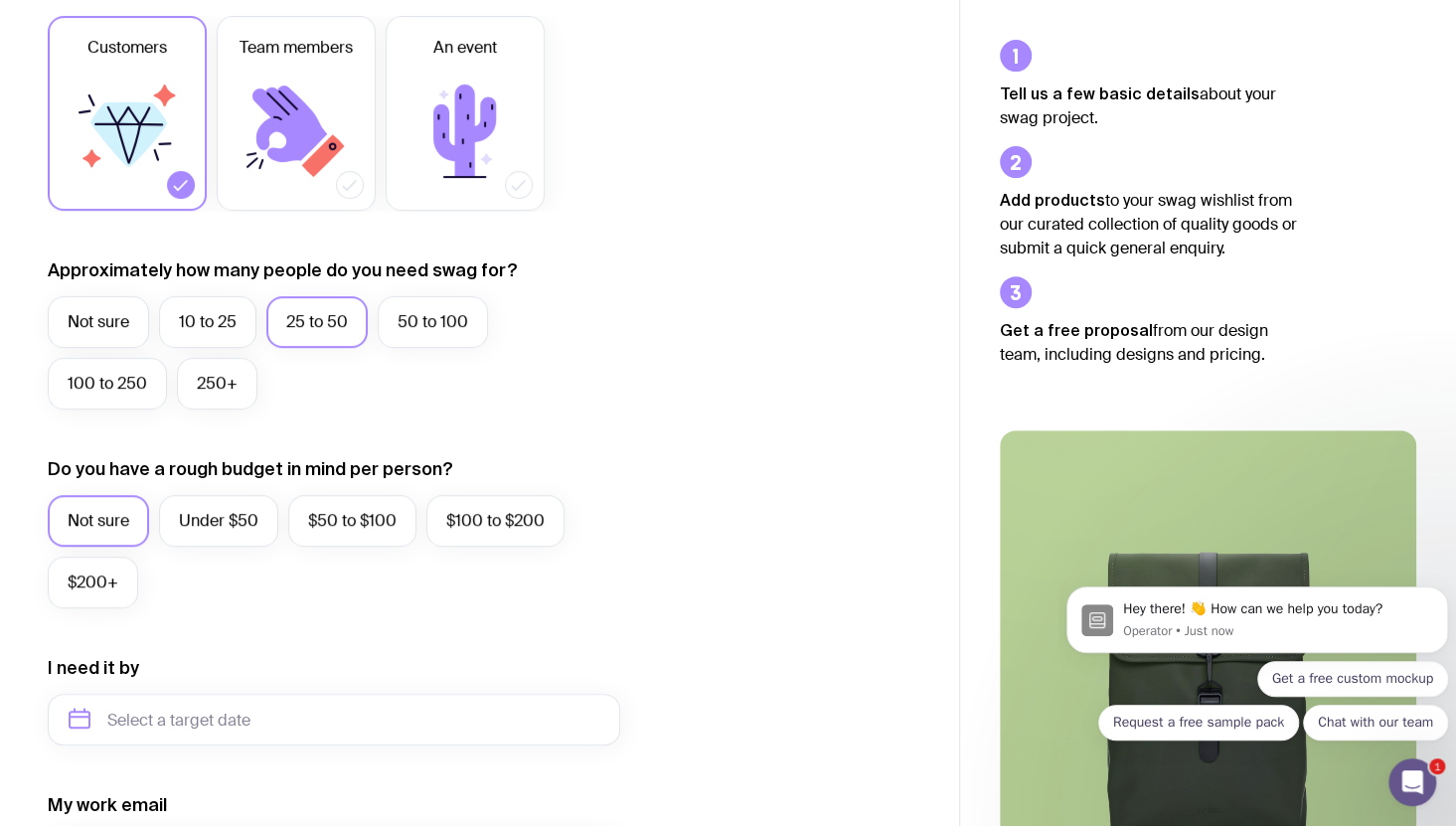 scroll, scrollTop: 327, scrollLeft: 0, axis: vertical 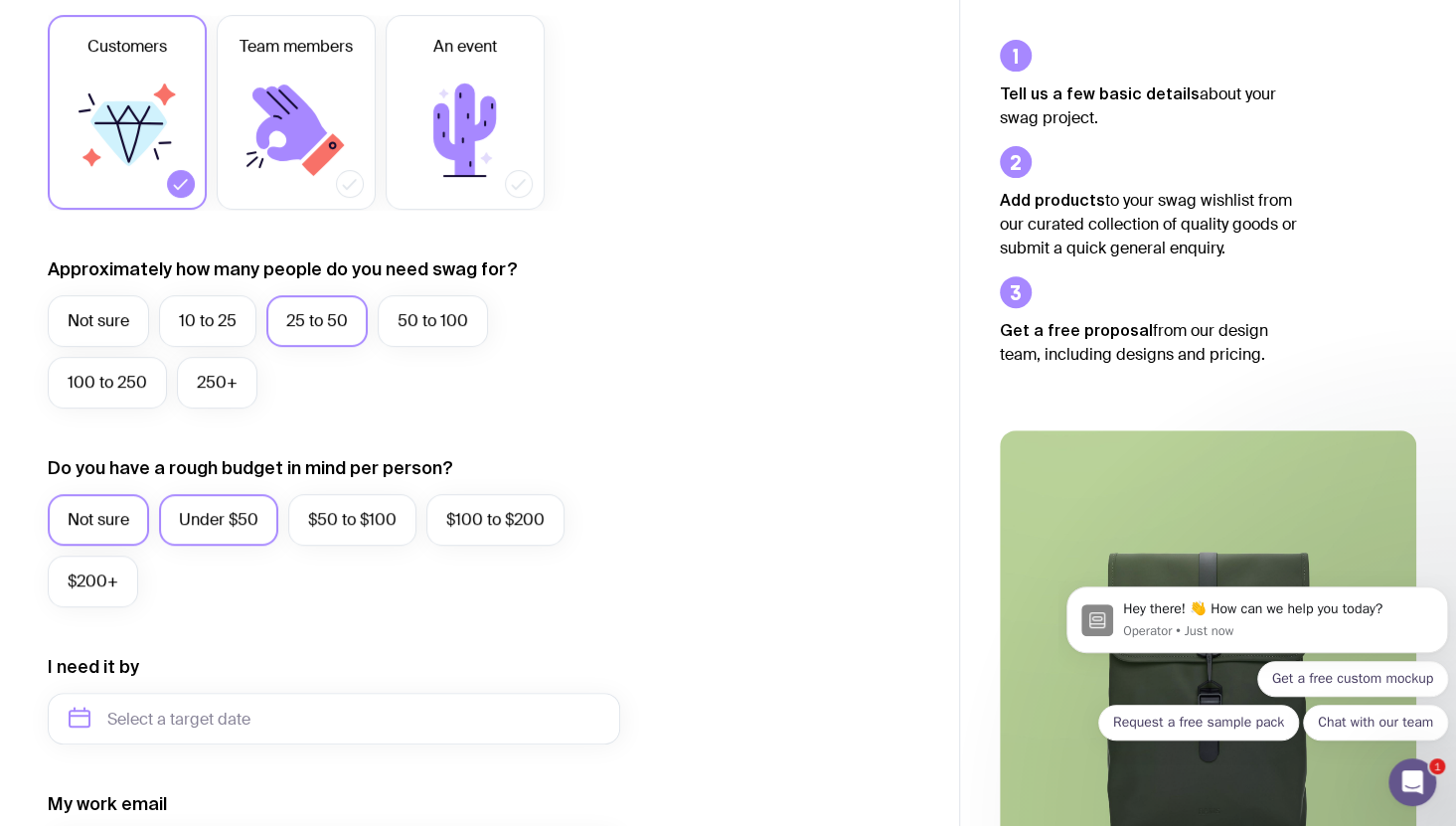 click on "Under $50" at bounding box center [219, 520] 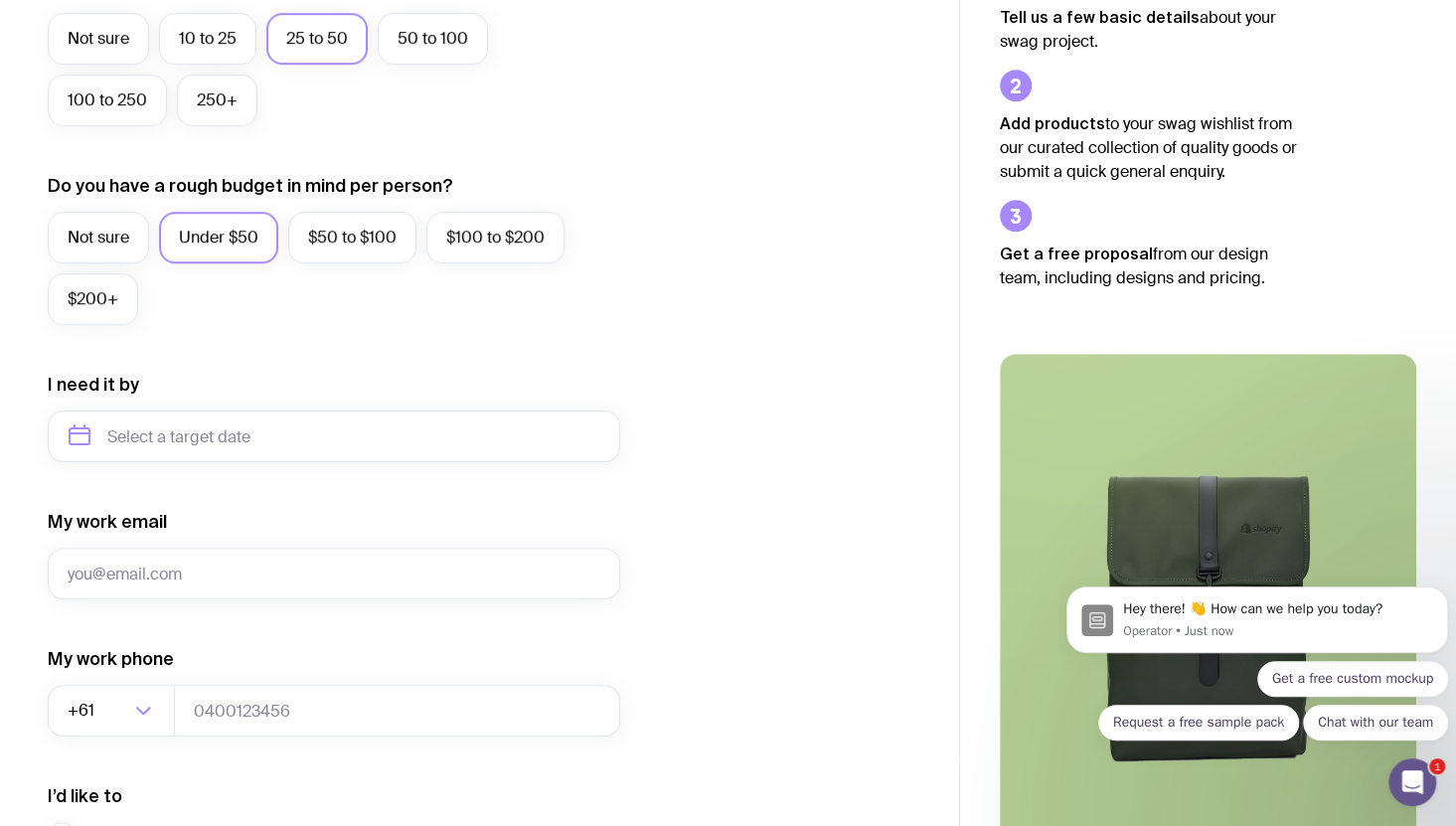 scroll, scrollTop: 611, scrollLeft: 0, axis: vertical 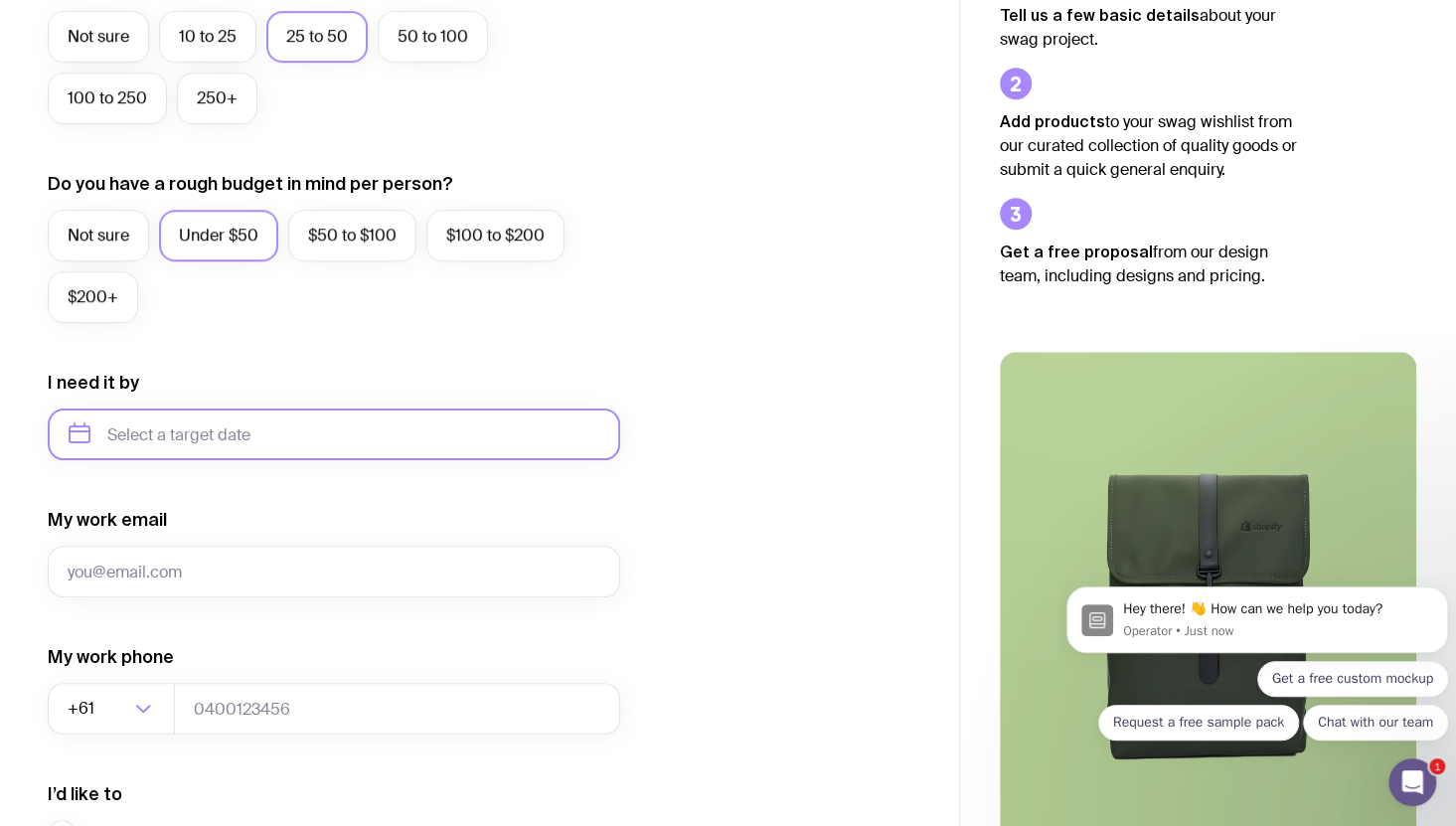 click at bounding box center [334, 434] 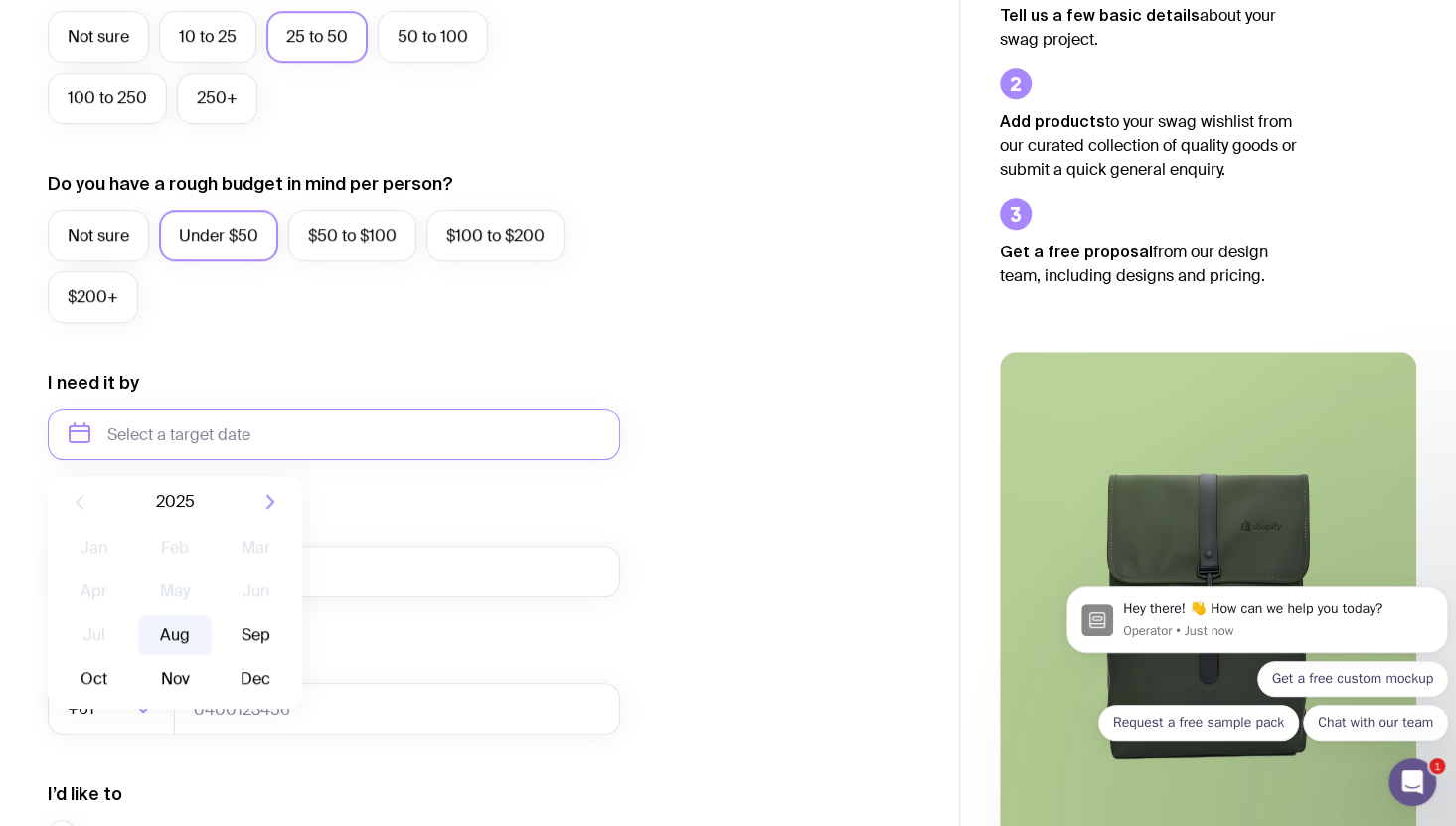 click on "Aug" 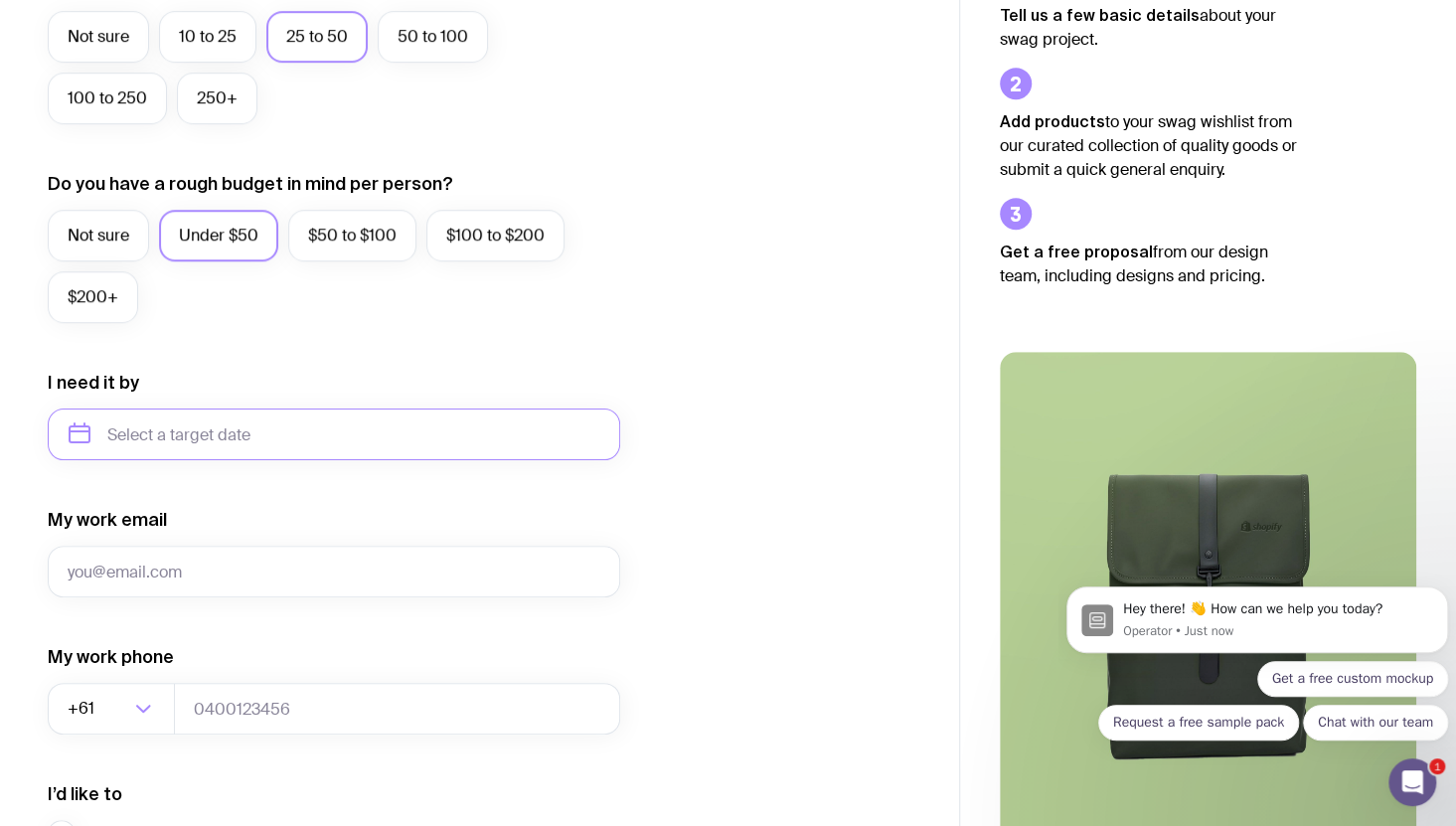 type on "August 2025" 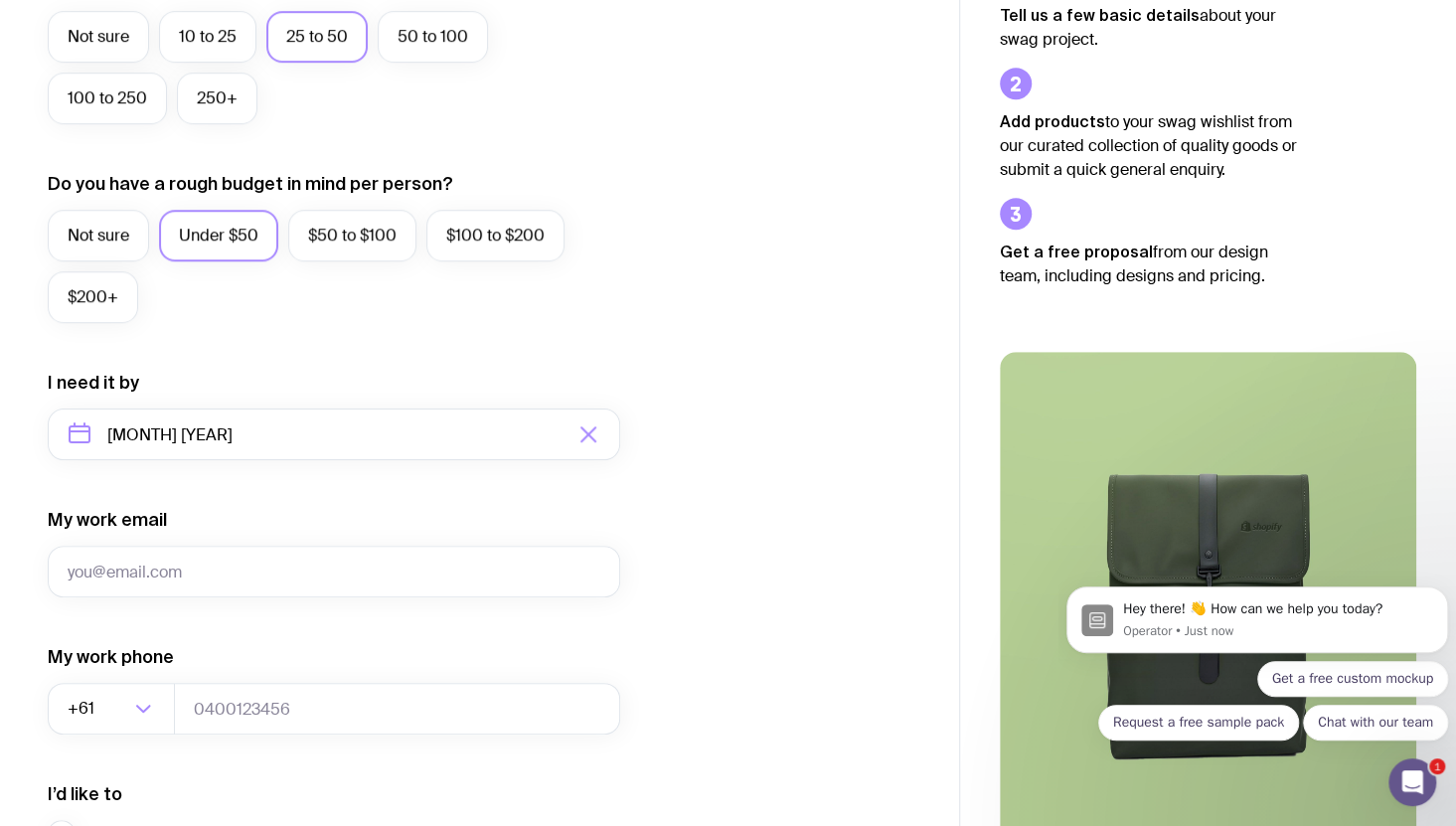 scroll, scrollTop: 725, scrollLeft: 0, axis: vertical 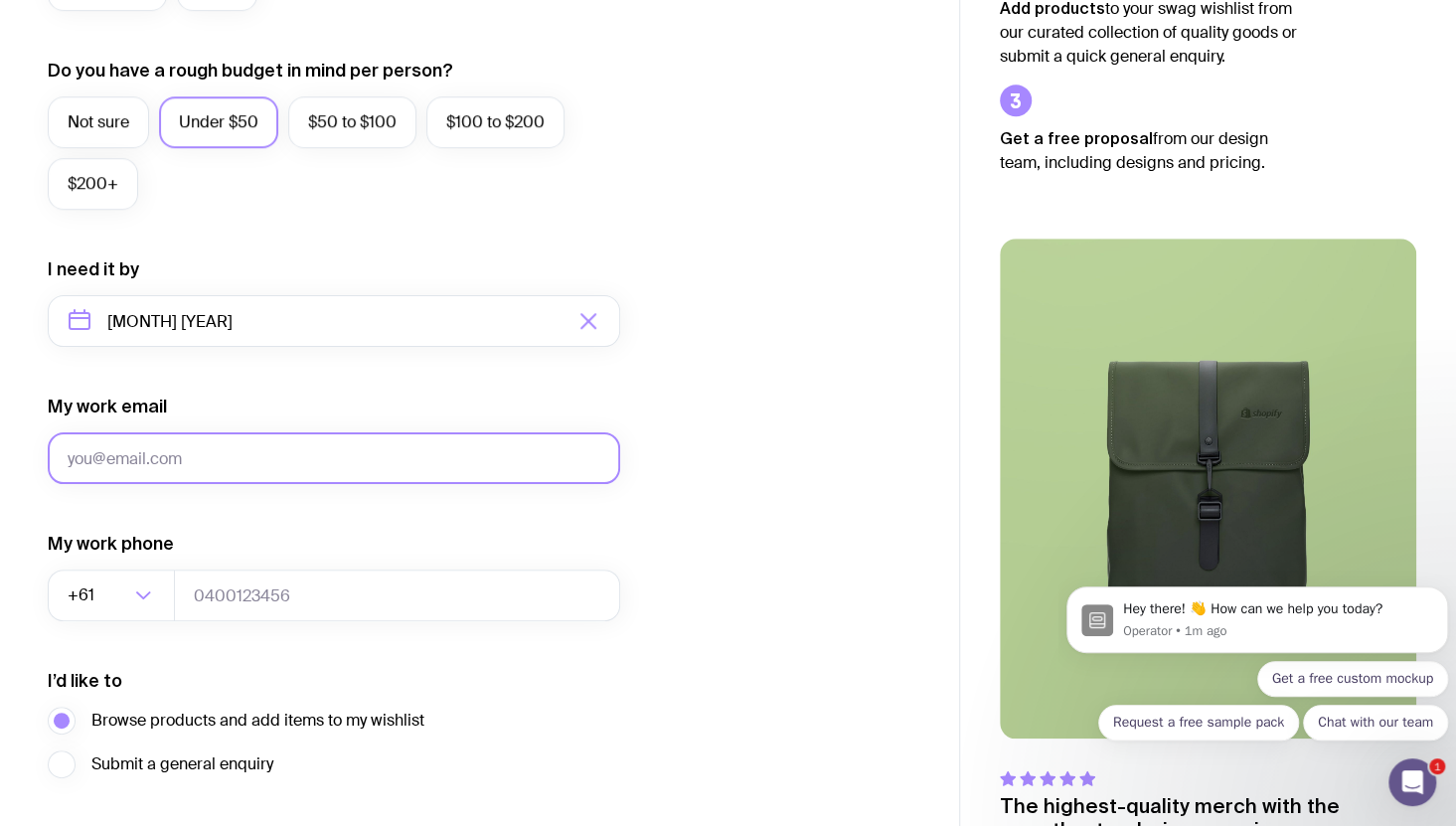 click on "My work email" at bounding box center (334, 458) 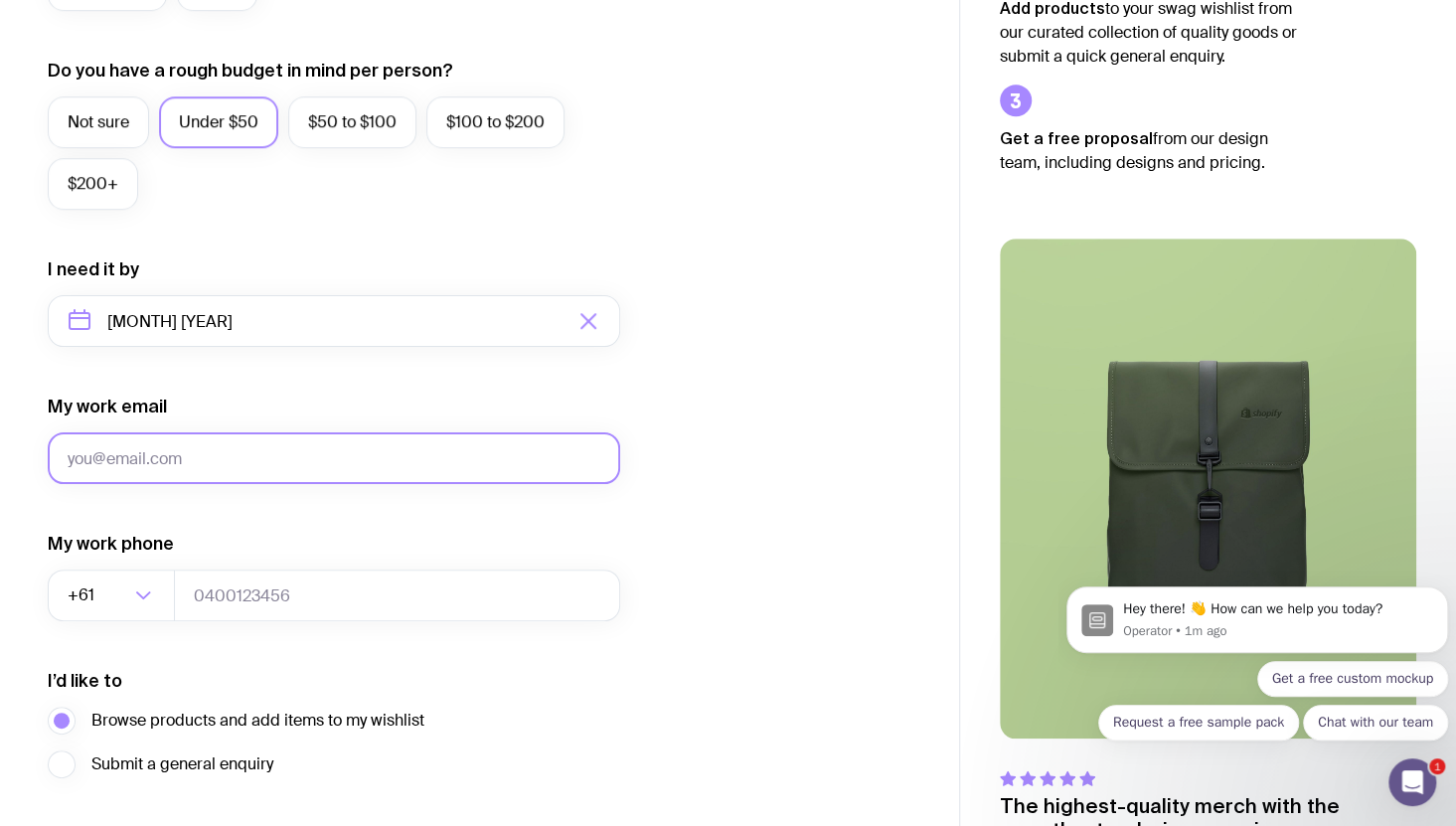 type on "elaine@elainestackrealestate.com.au" 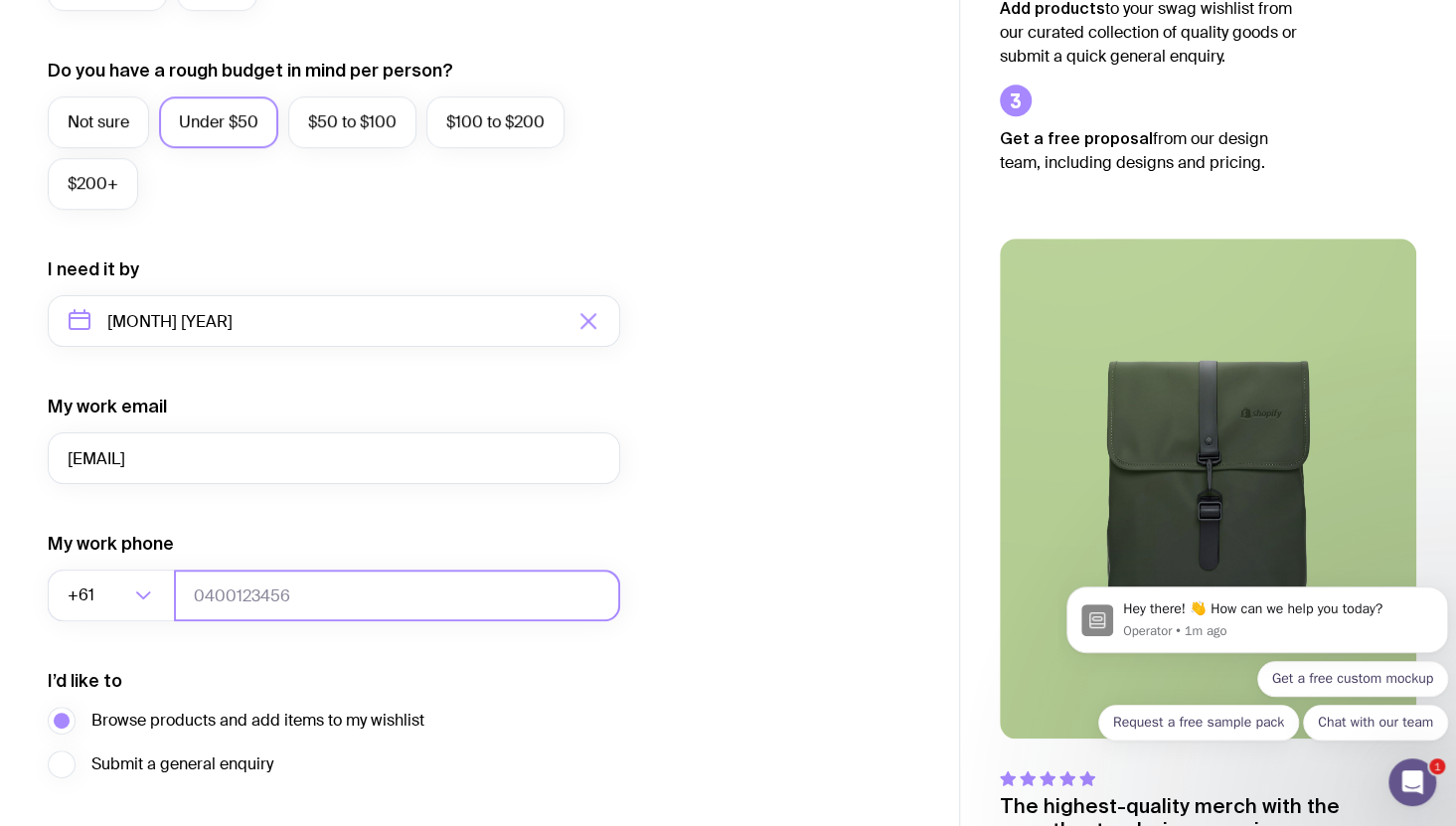 click at bounding box center (397, 595) 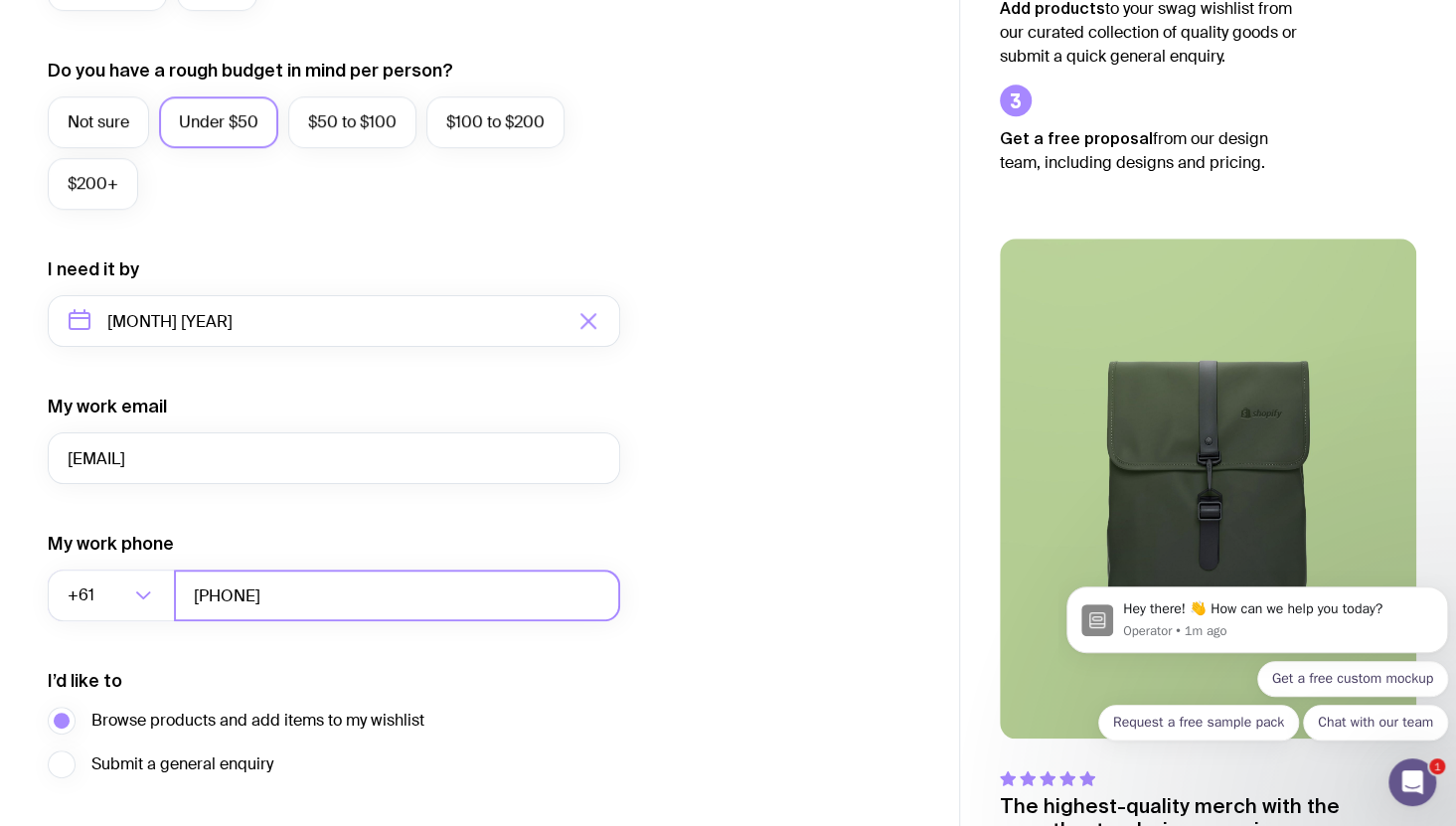 scroll, scrollTop: 863, scrollLeft: 0, axis: vertical 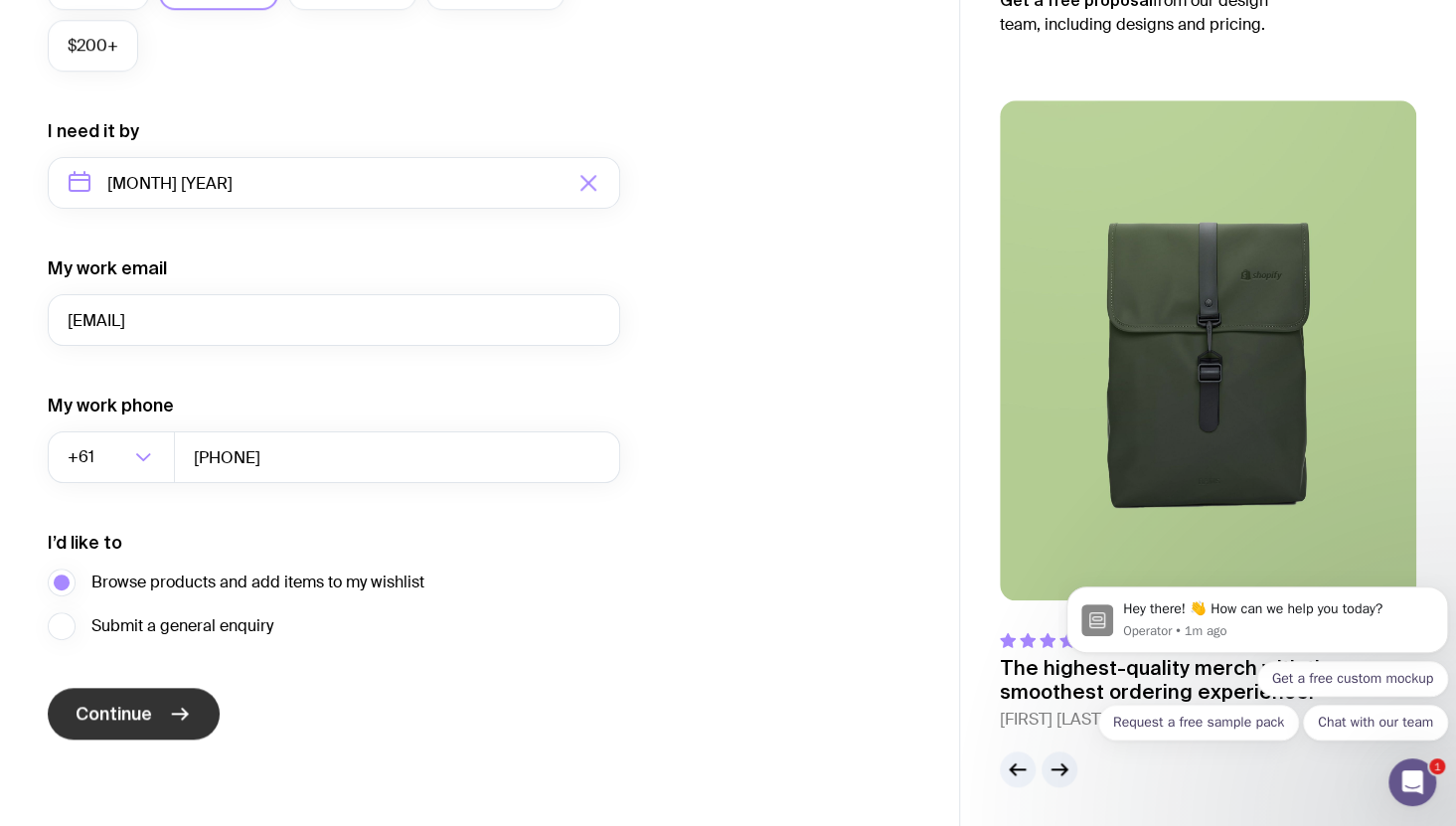 click on "Continue" at bounding box center [113, 714] 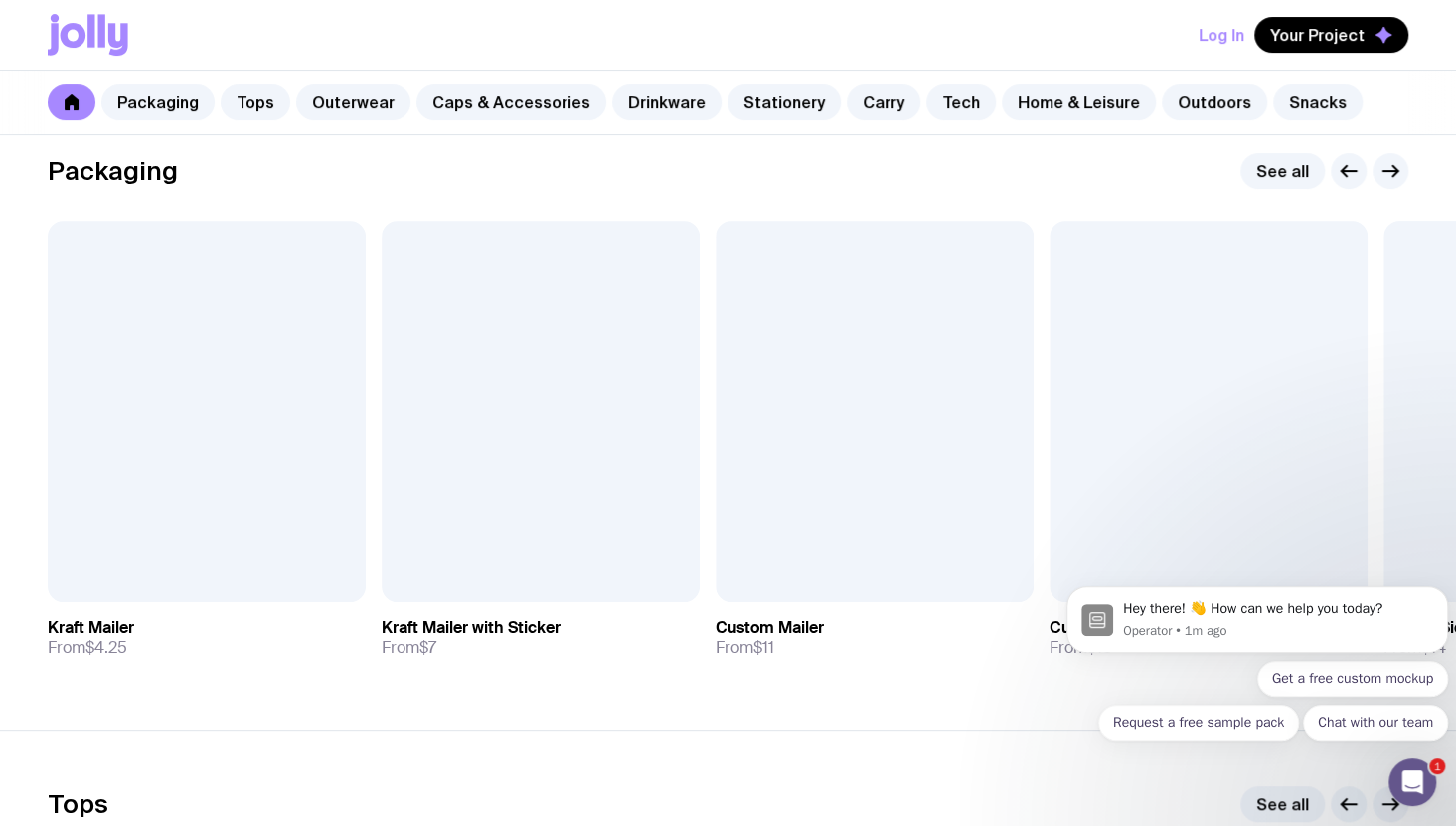 scroll, scrollTop: 326, scrollLeft: 0, axis: vertical 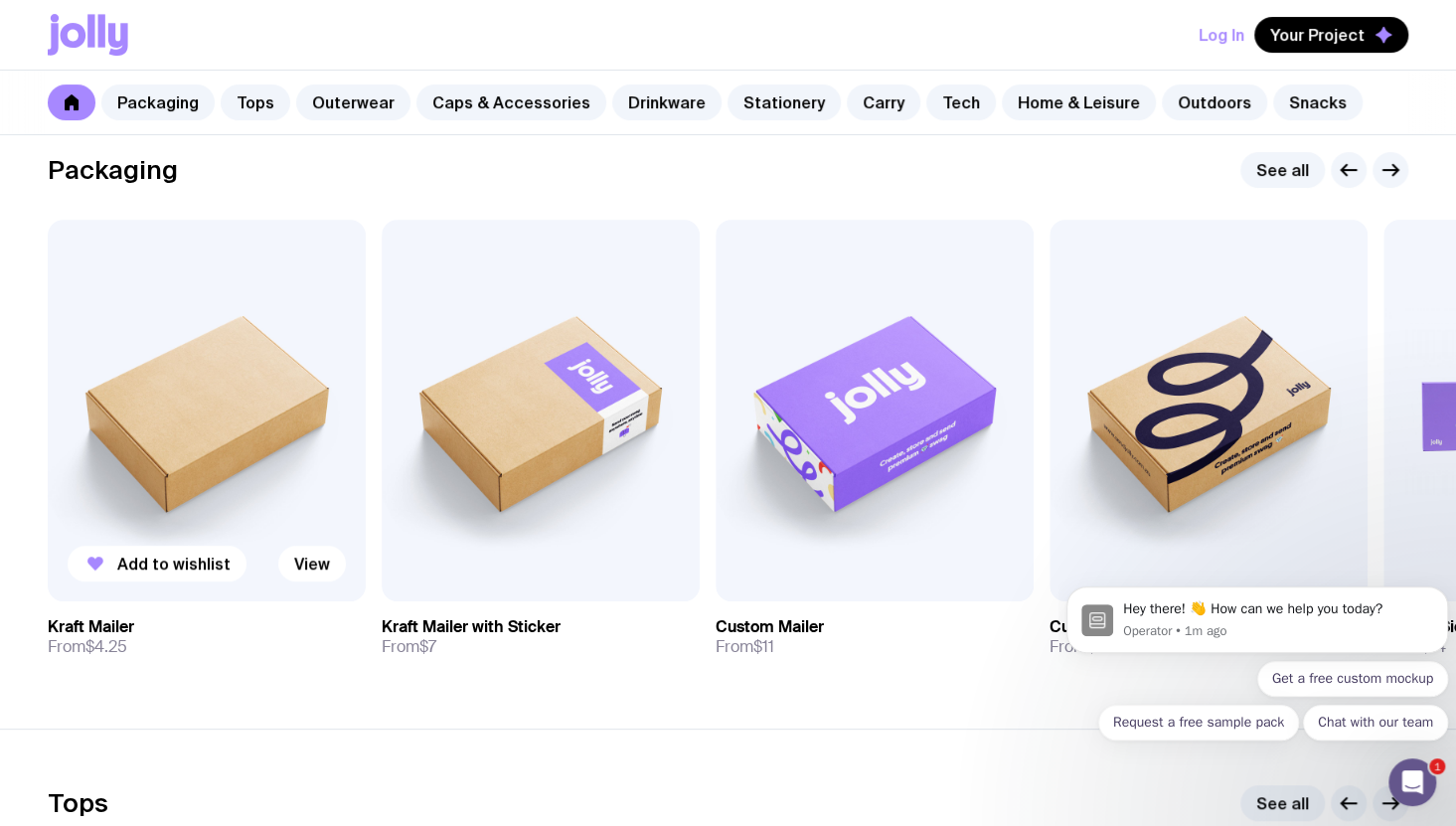 click at bounding box center (207, 411) 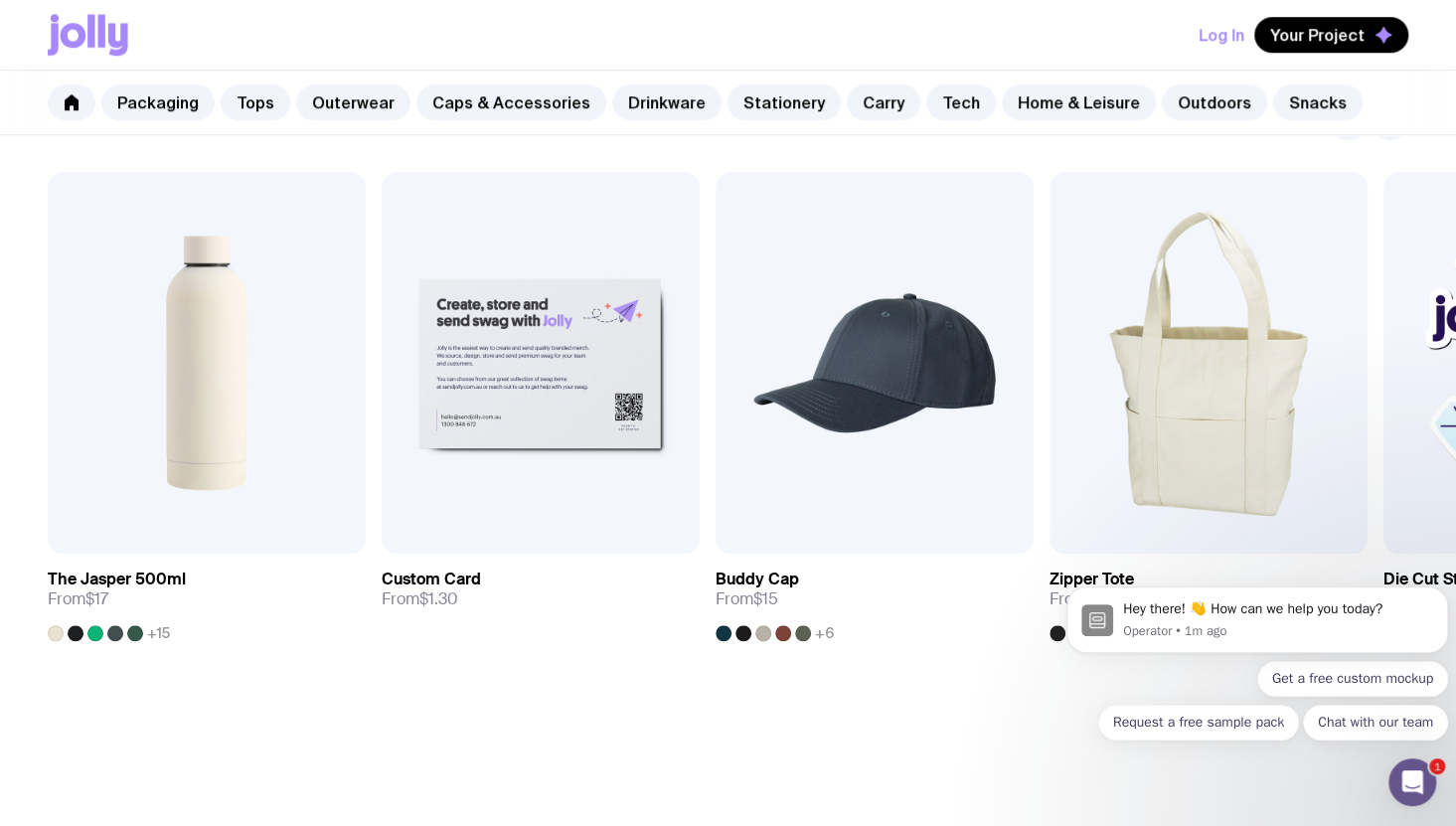 scroll, scrollTop: 1010, scrollLeft: 0, axis: vertical 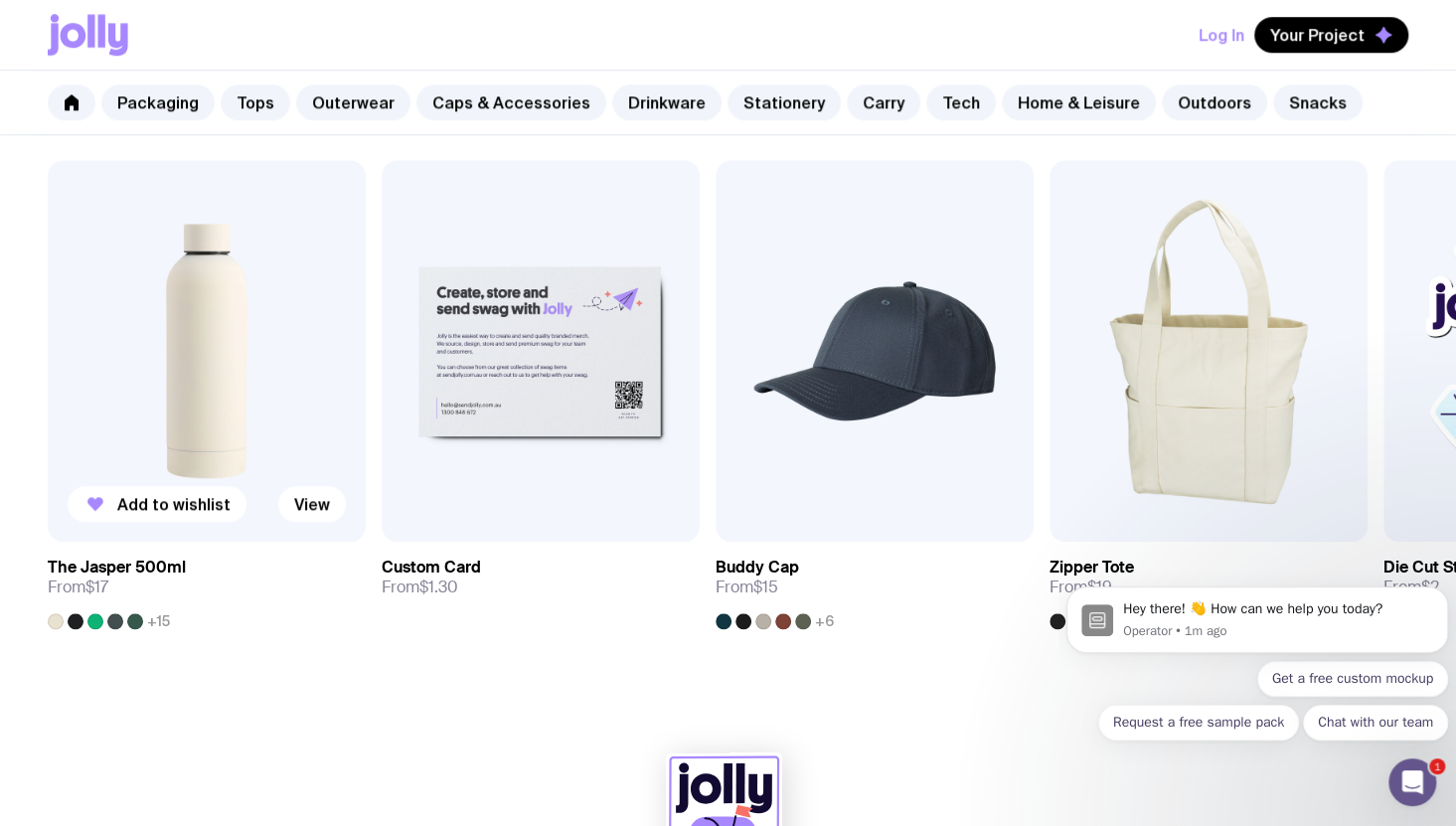 click at bounding box center [207, 351] 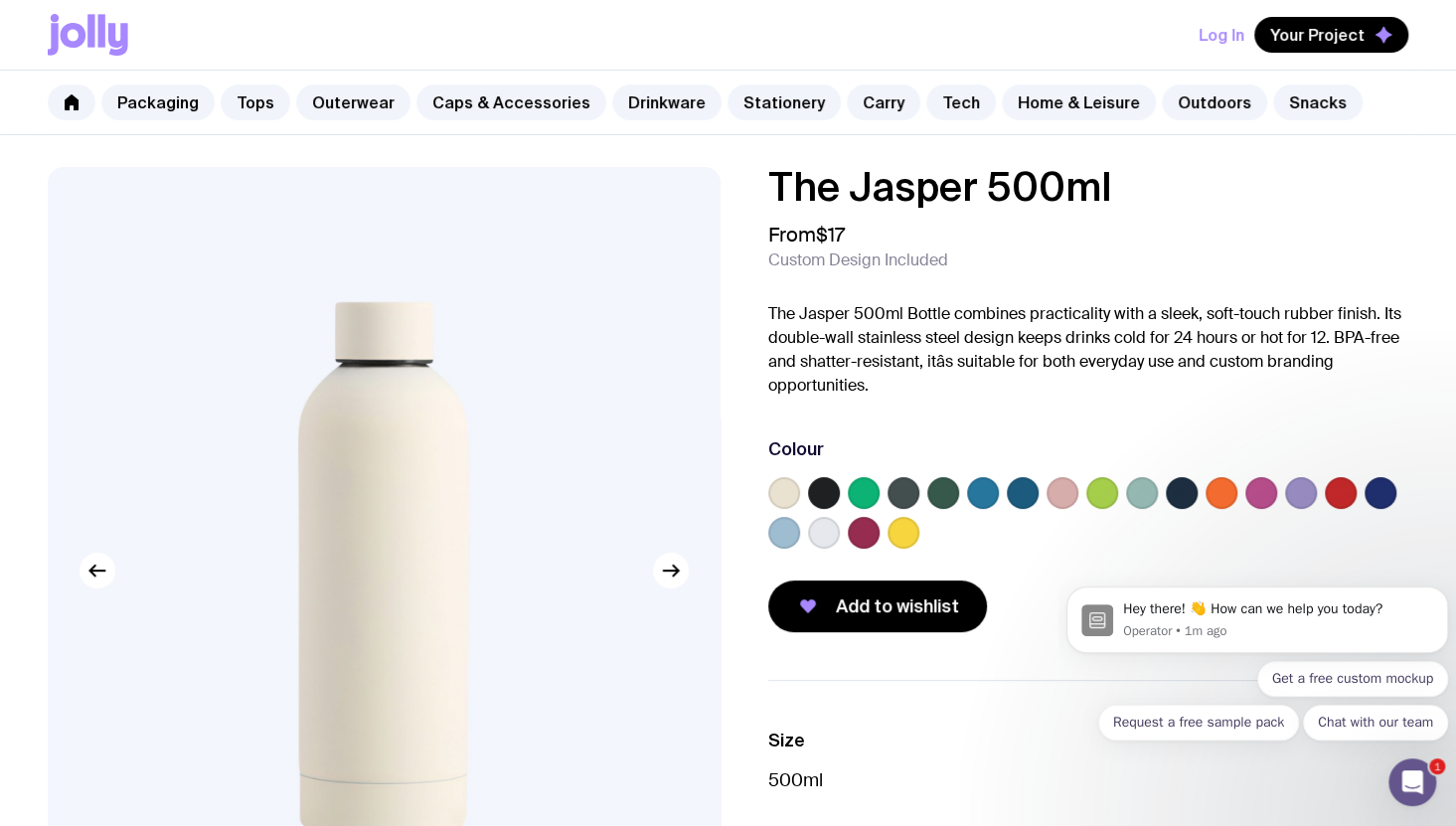 click 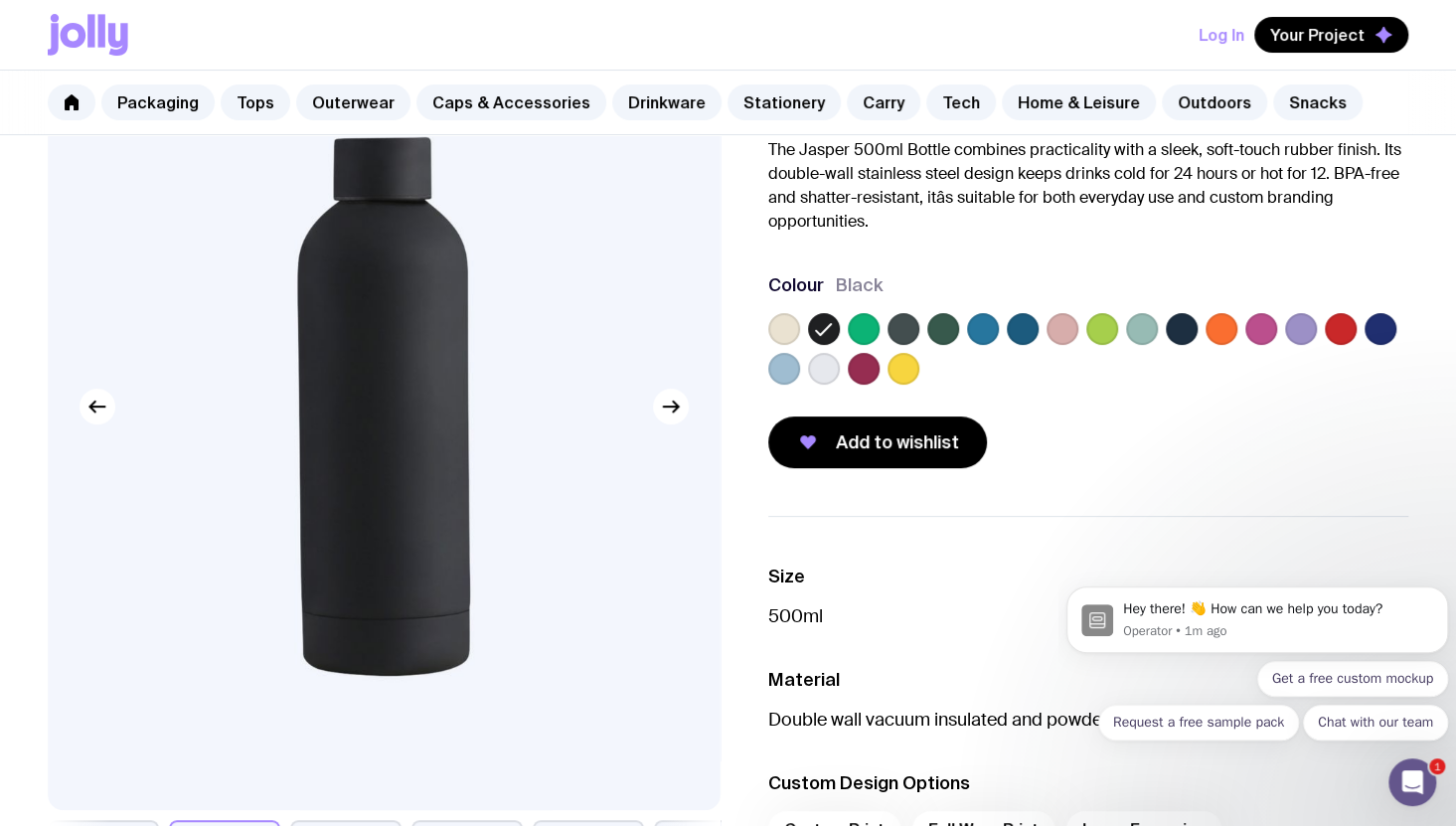 scroll, scrollTop: 166, scrollLeft: 0, axis: vertical 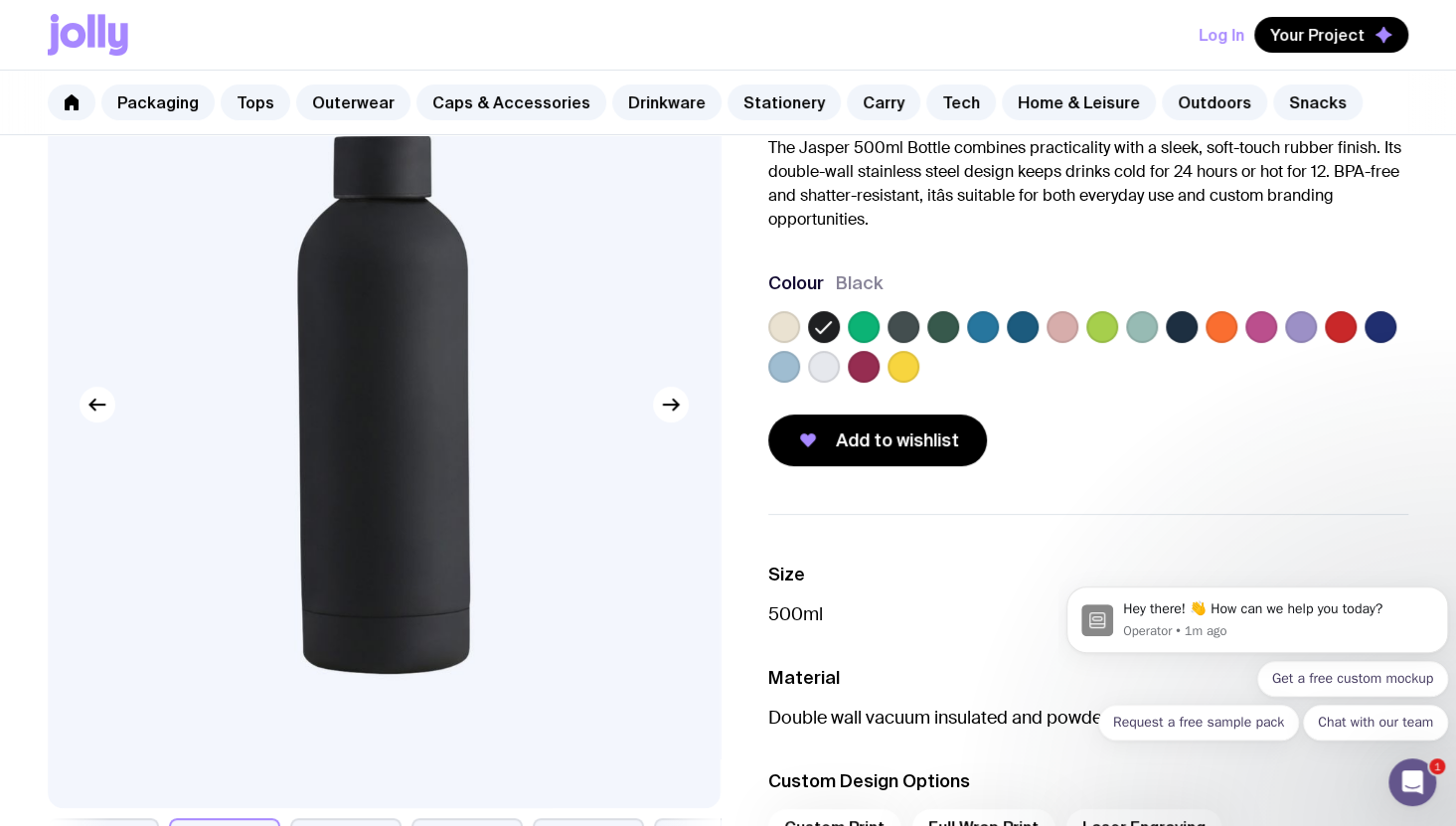 click 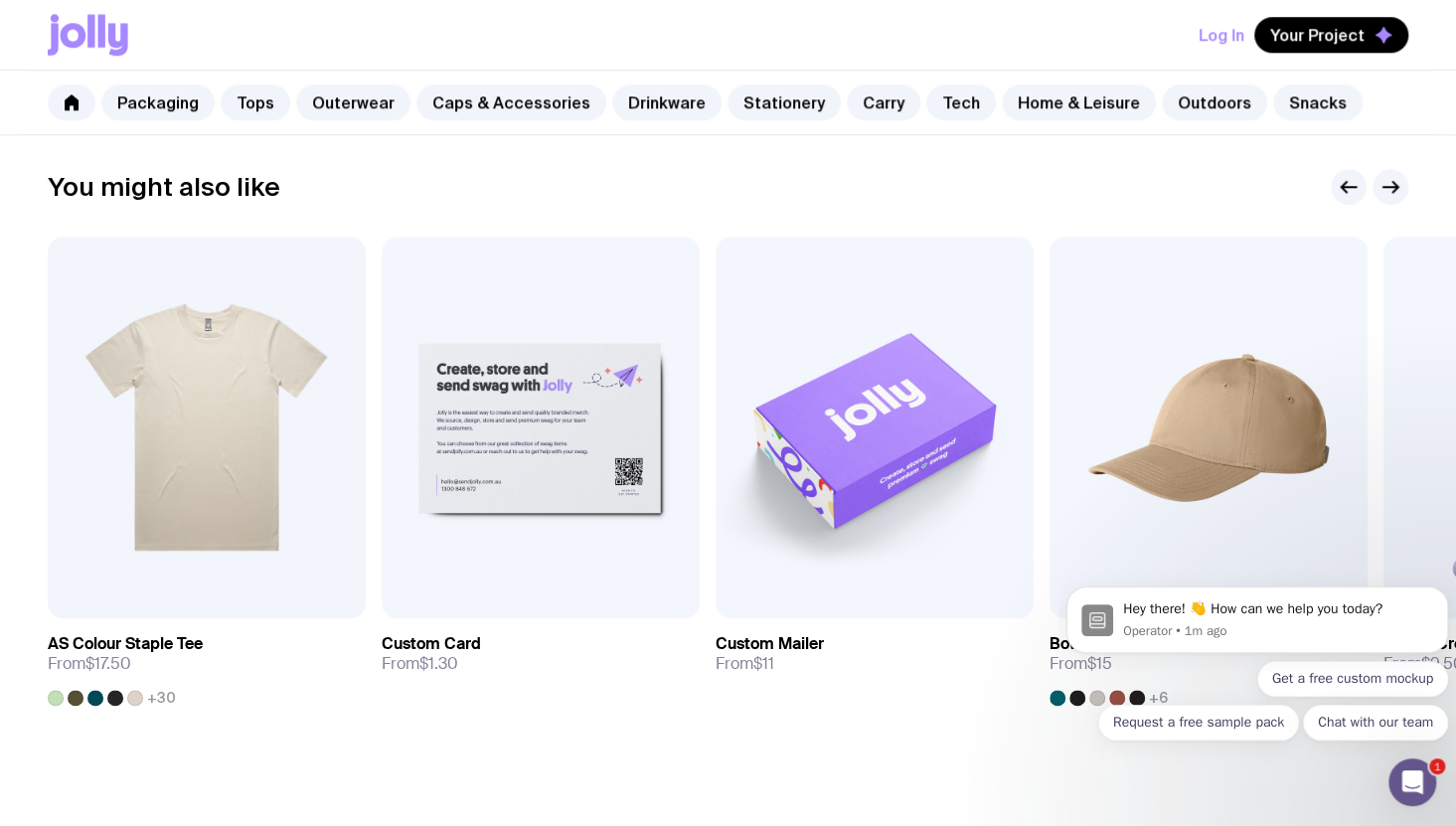 scroll, scrollTop: 1099, scrollLeft: 0, axis: vertical 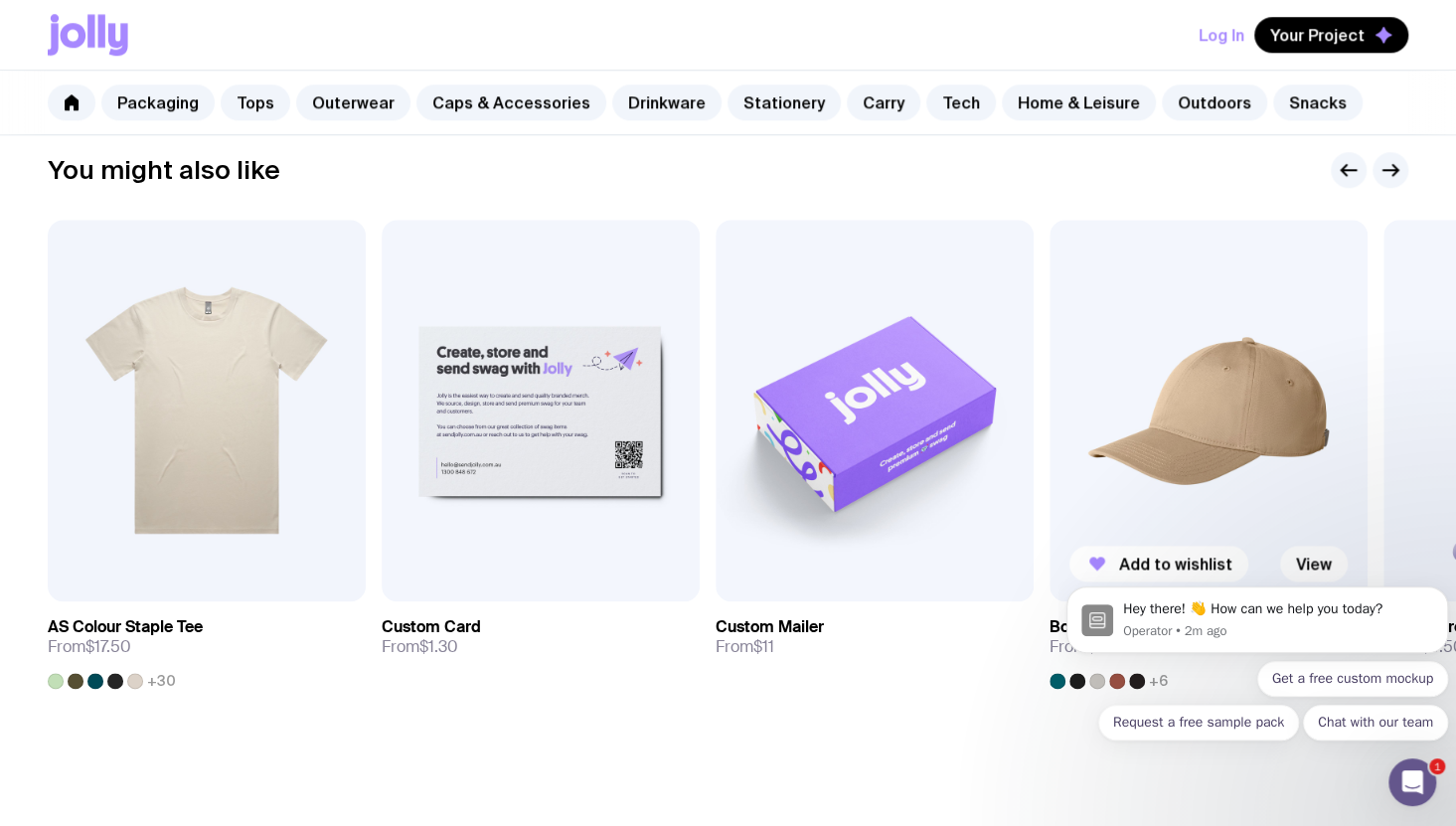 click at bounding box center (1209, 411) 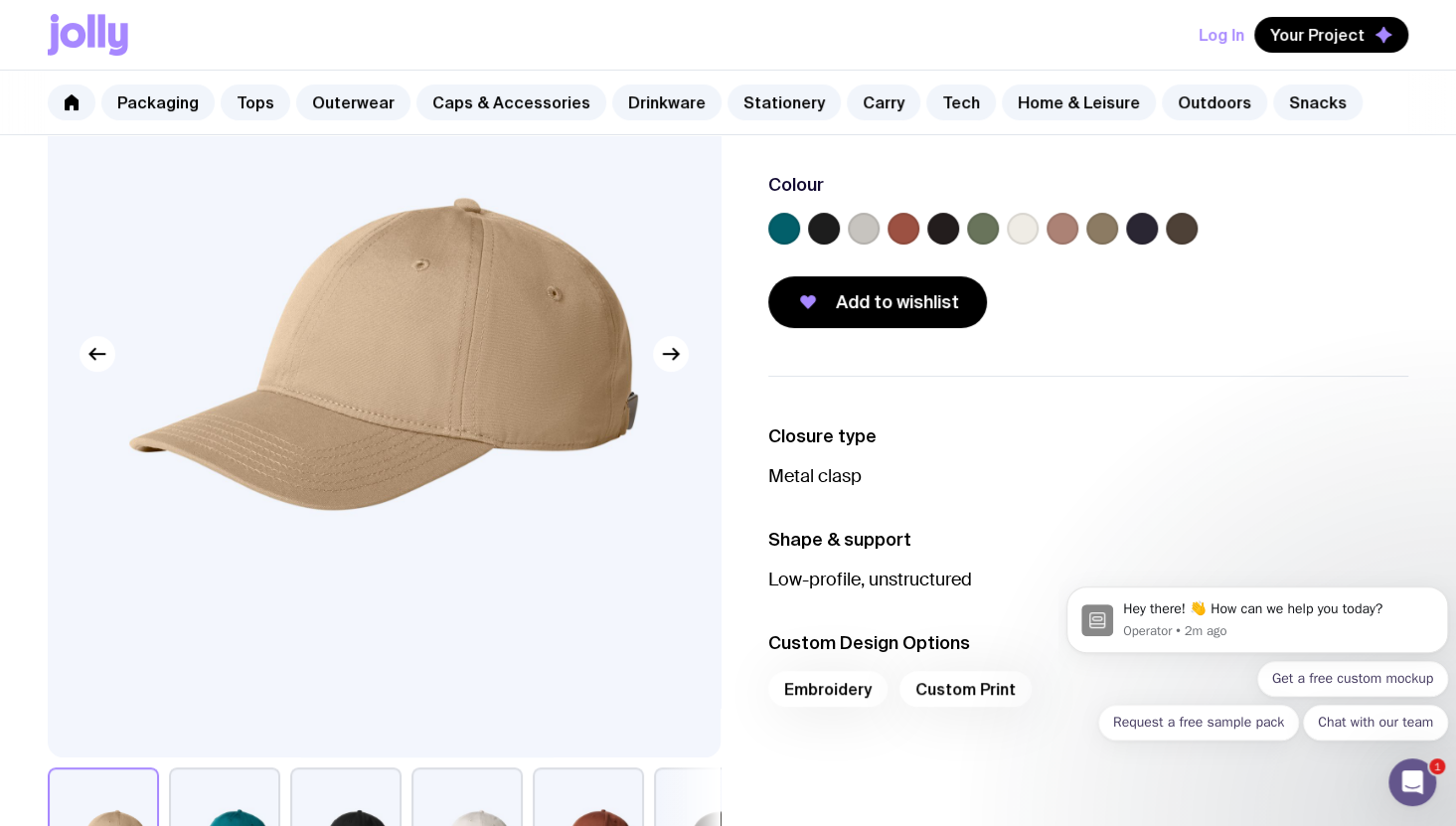 scroll, scrollTop: 220, scrollLeft: 0, axis: vertical 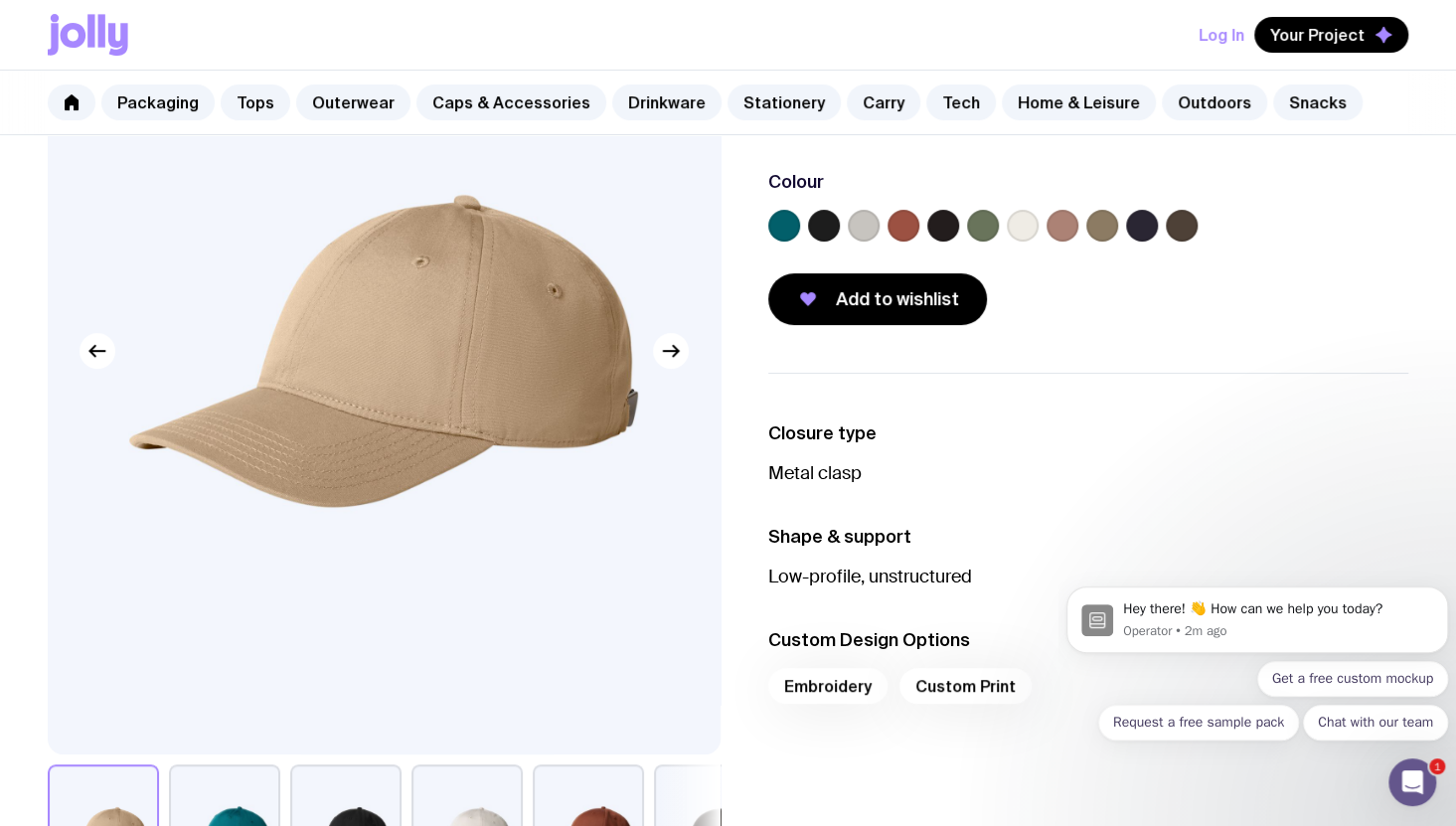click 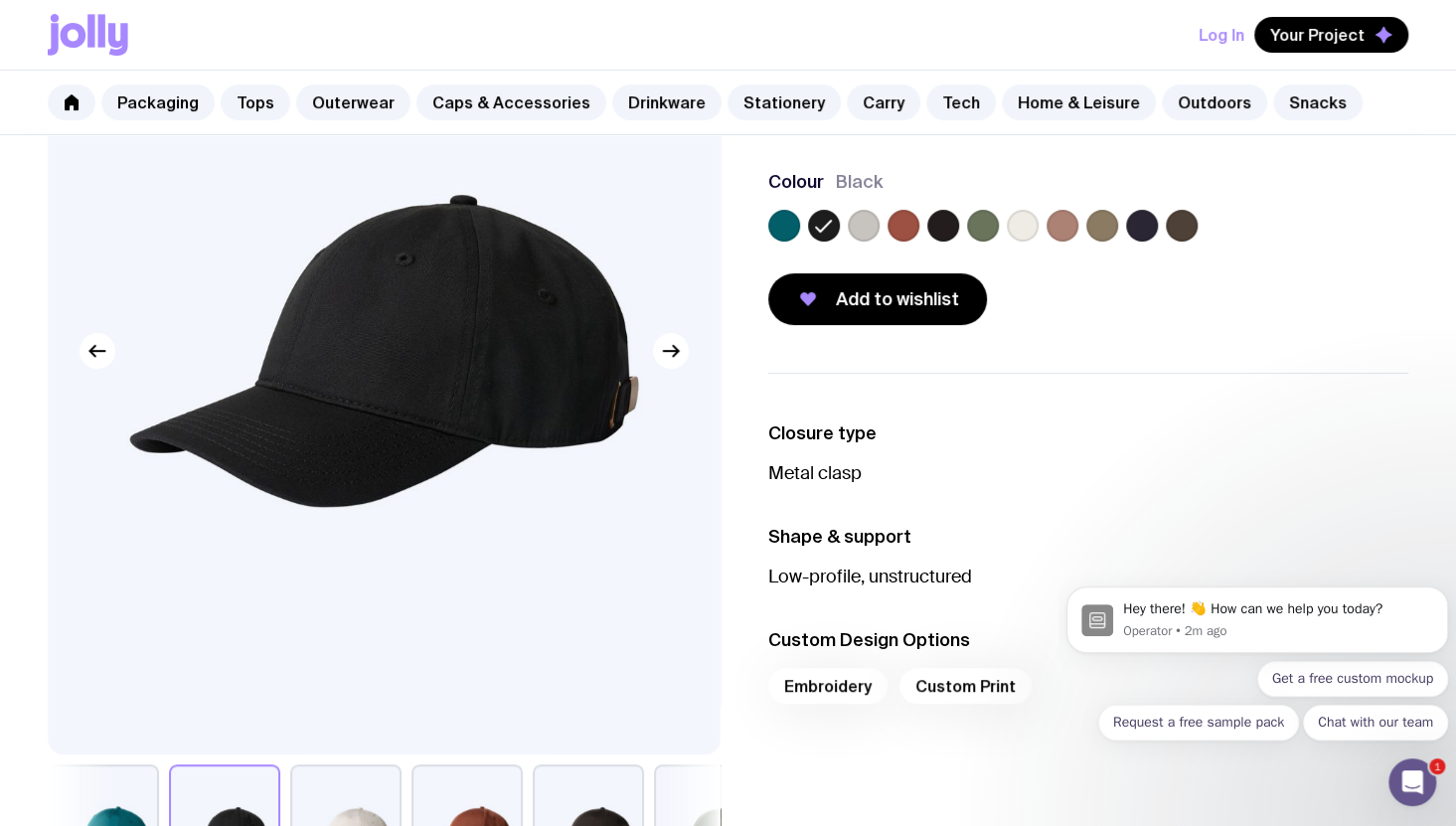 click 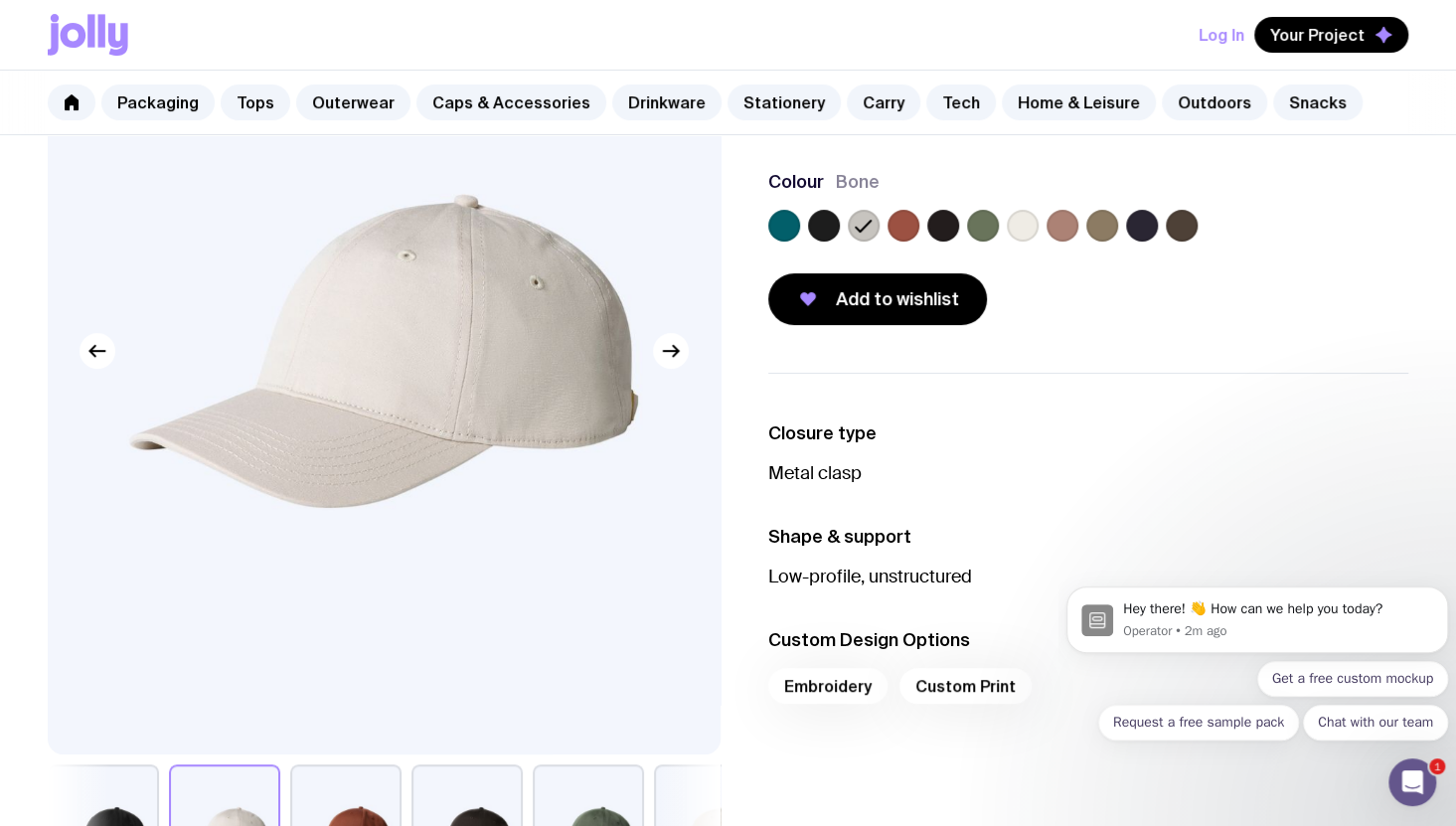 click 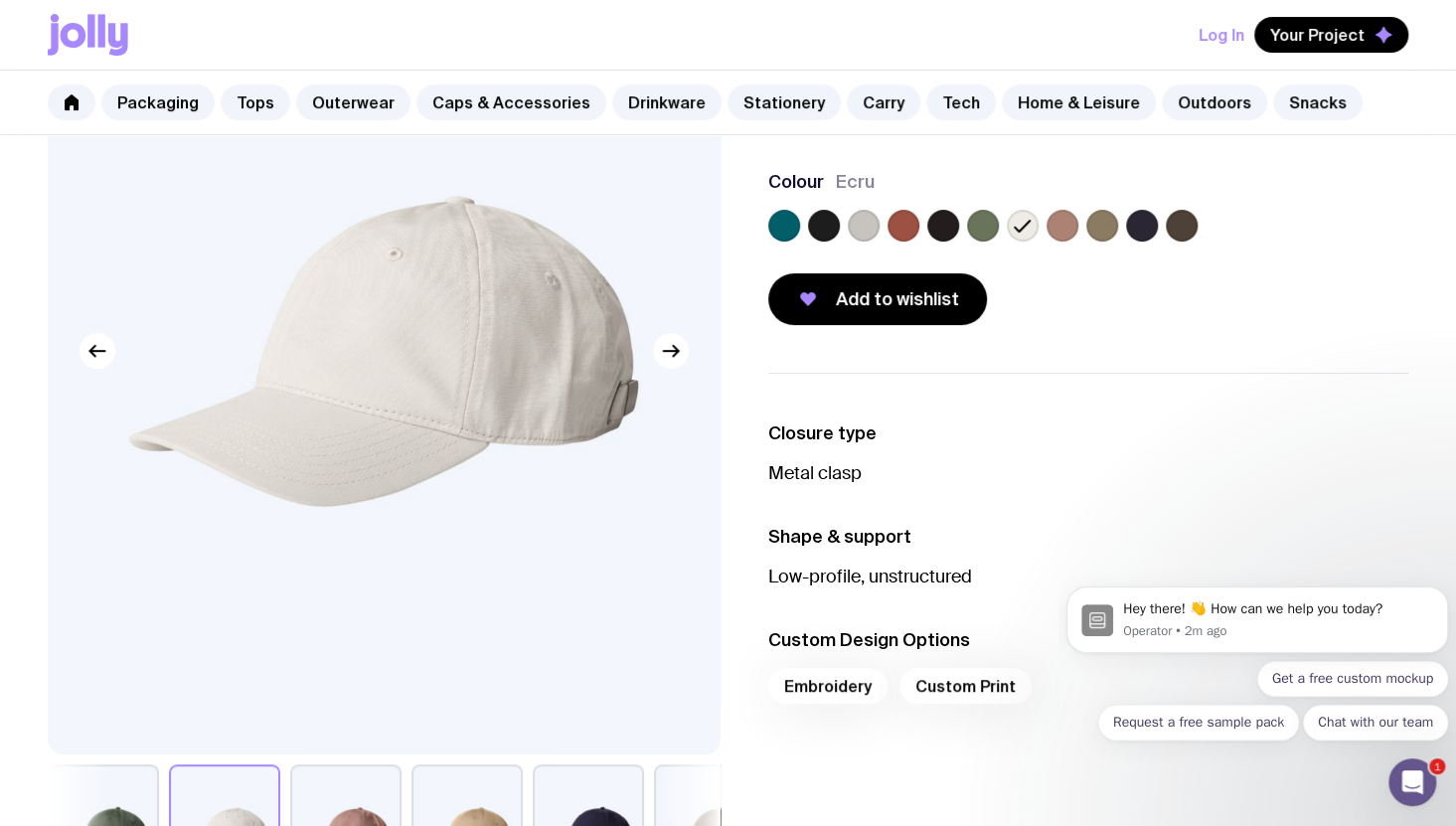 scroll, scrollTop: 510, scrollLeft: 0, axis: vertical 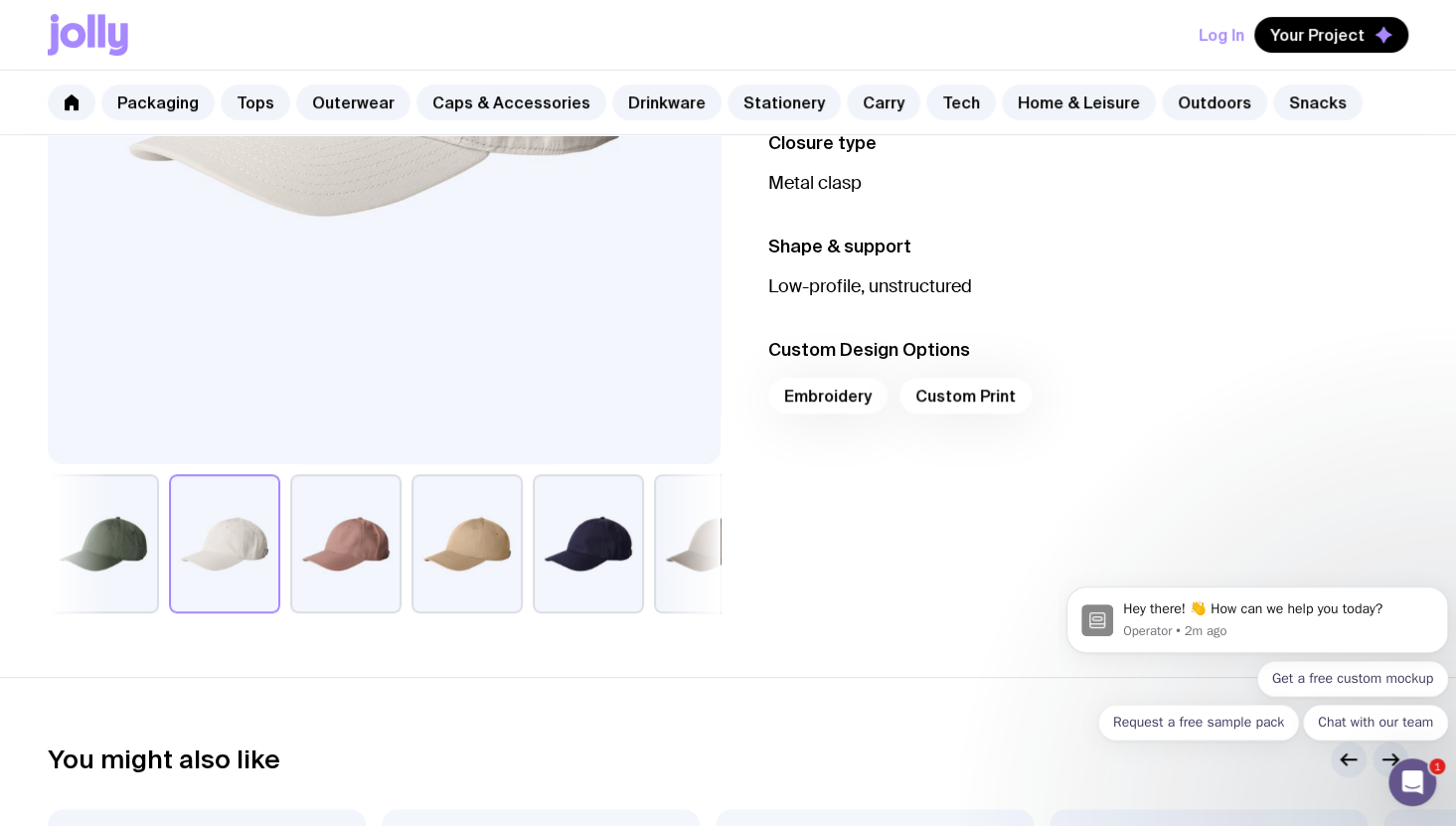 click at bounding box center [710, 544] 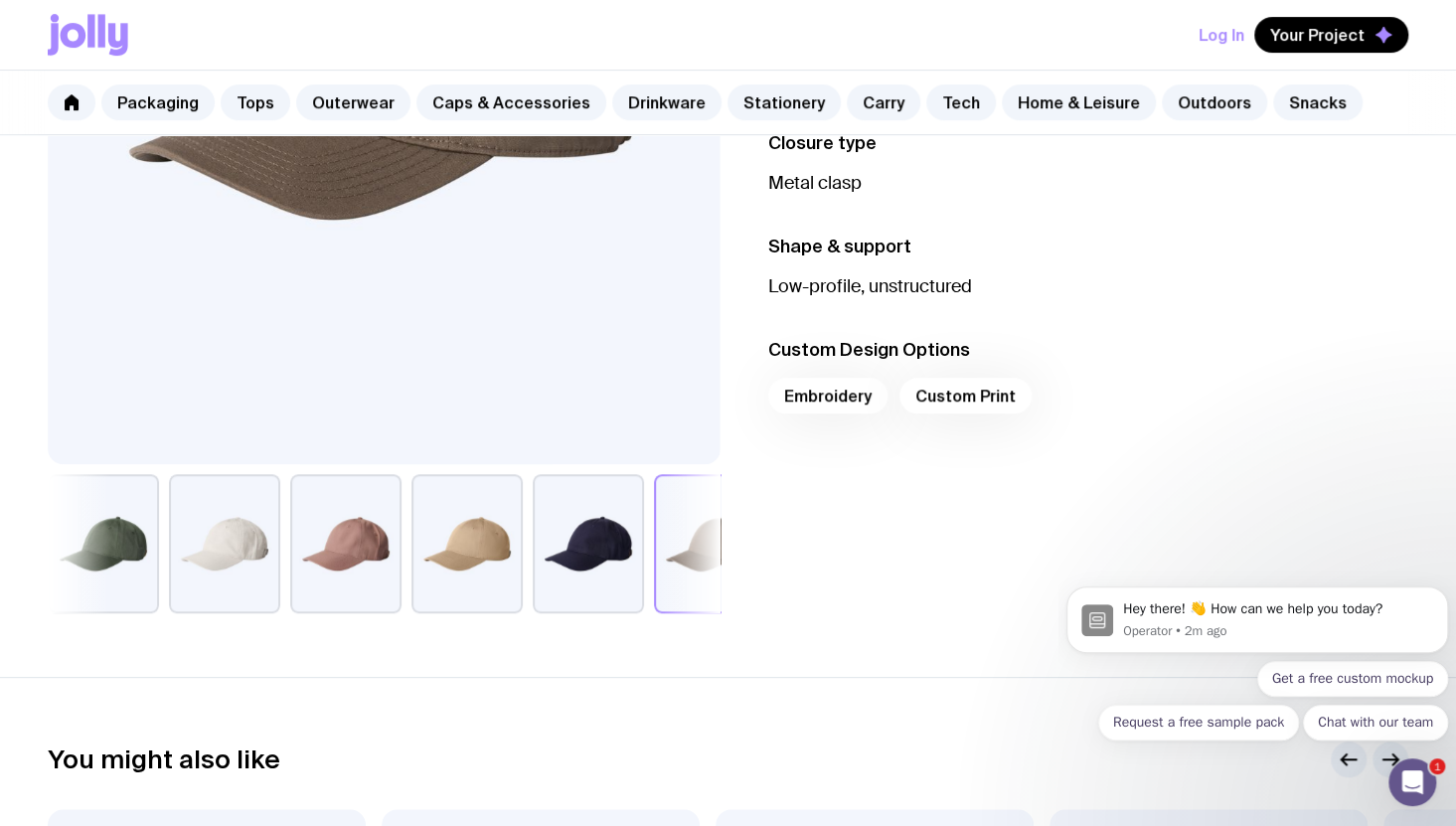 click at bounding box center (710, 544) 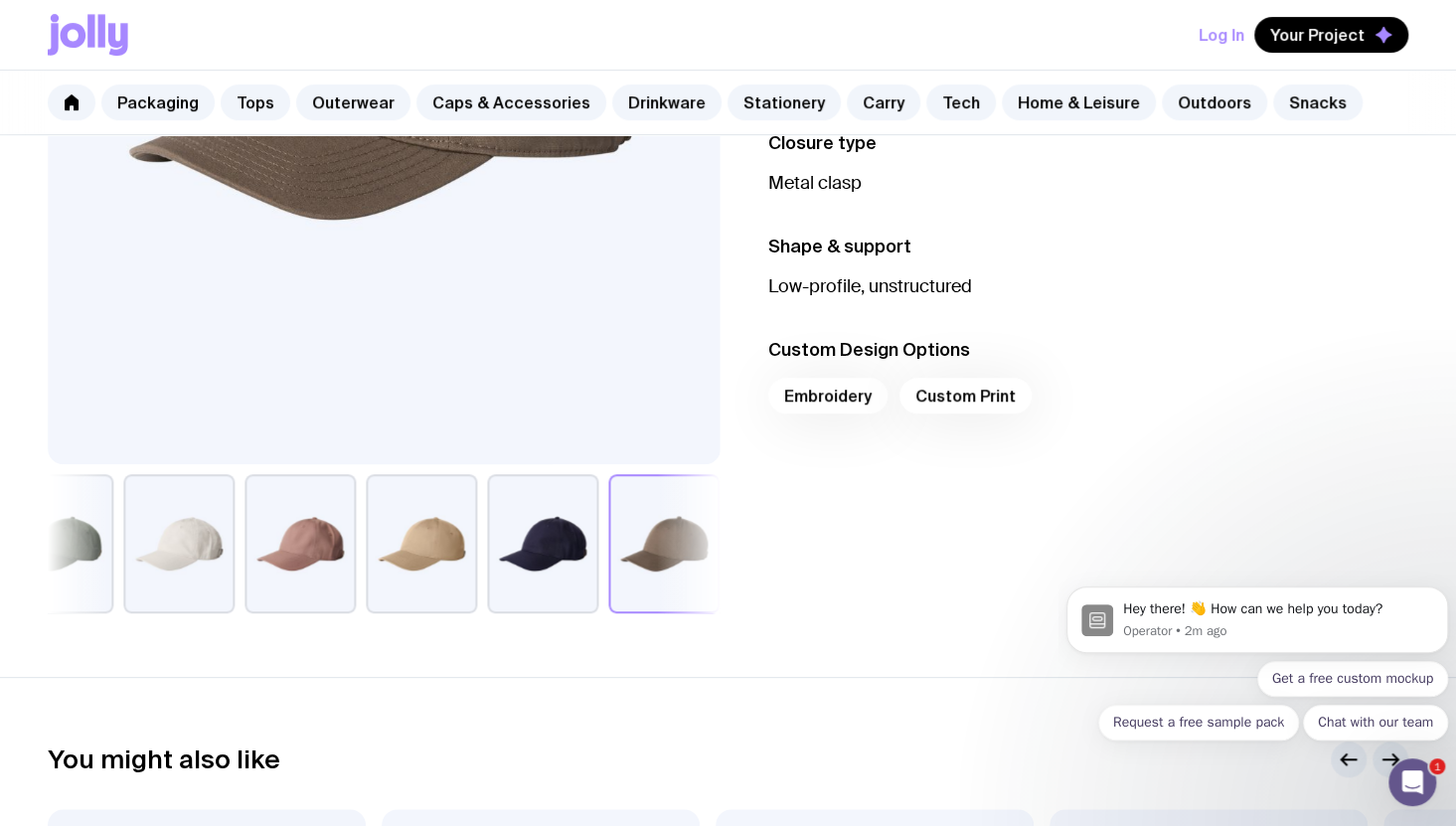 click at bounding box center [179, 544] 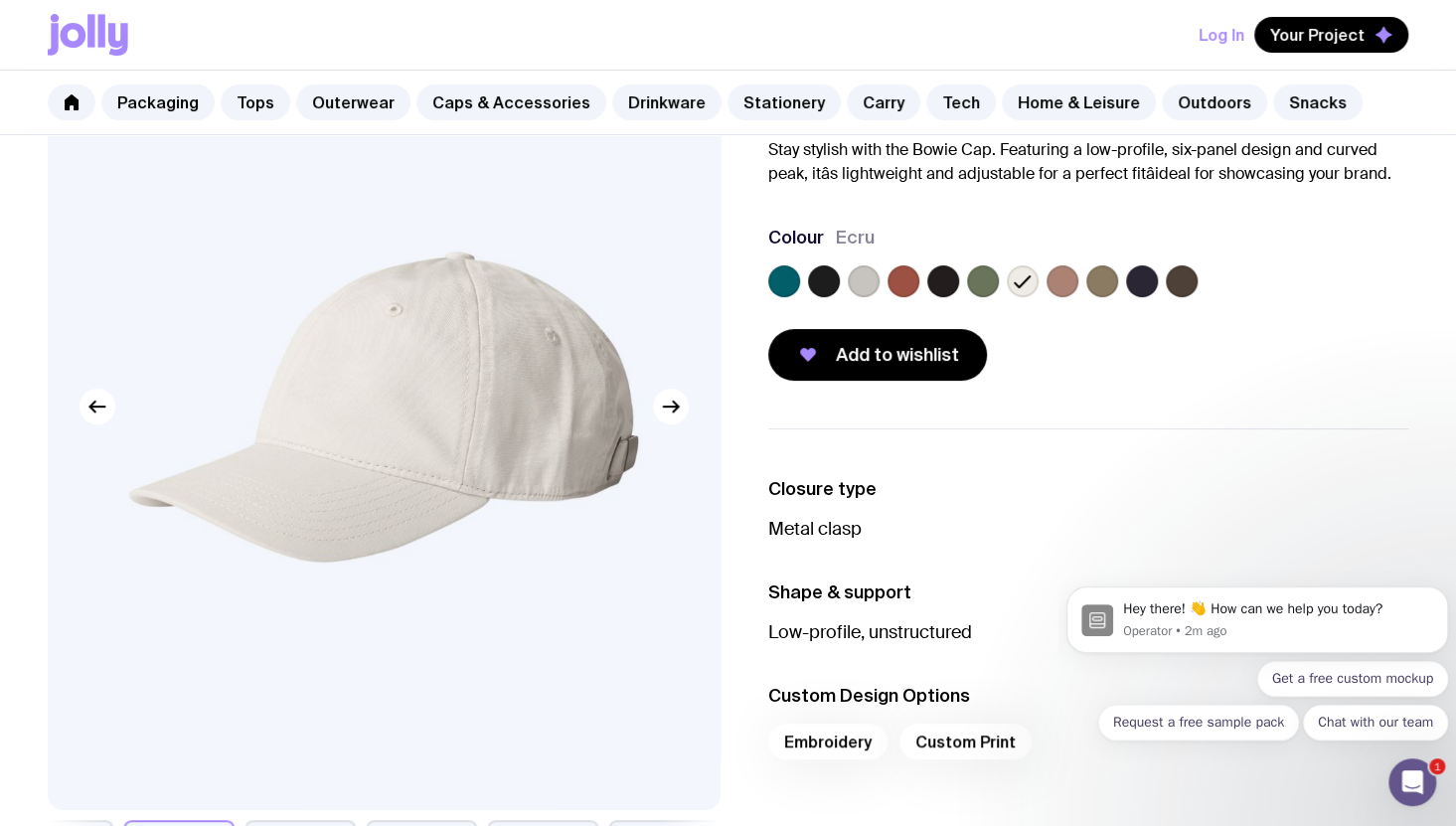 scroll, scrollTop: 163, scrollLeft: 0, axis: vertical 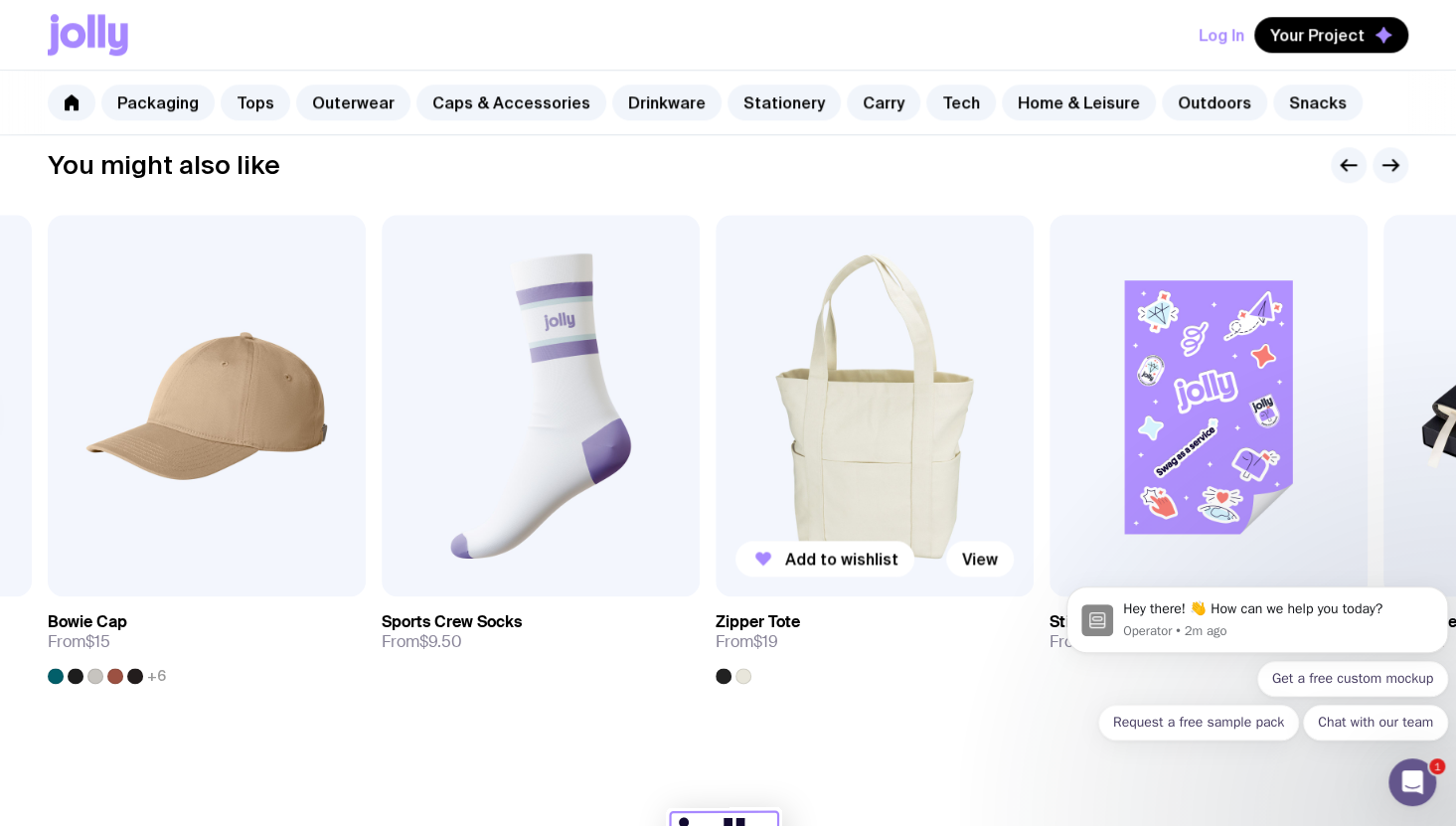 click at bounding box center (875, 406) 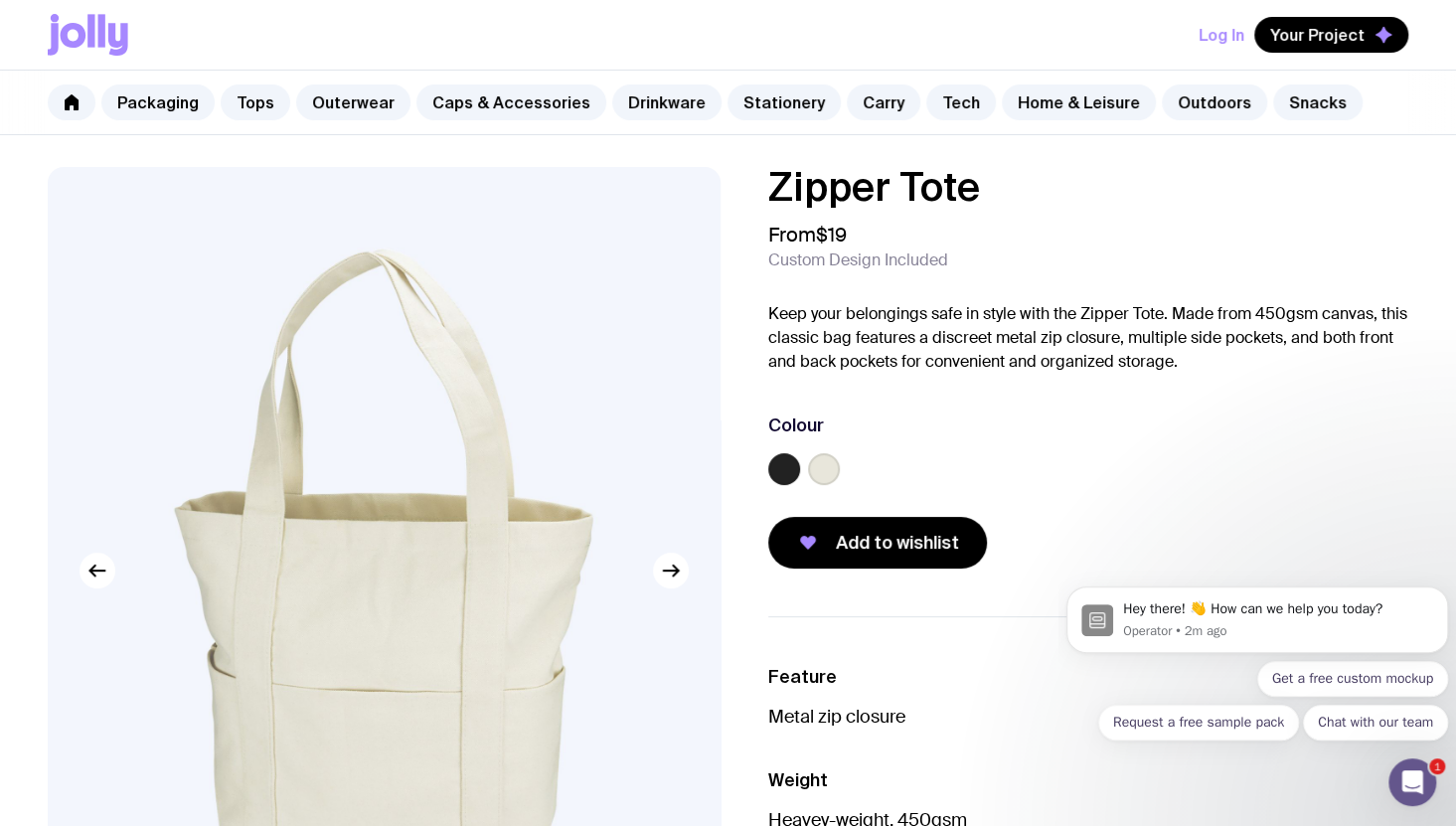 scroll, scrollTop: 216, scrollLeft: 0, axis: vertical 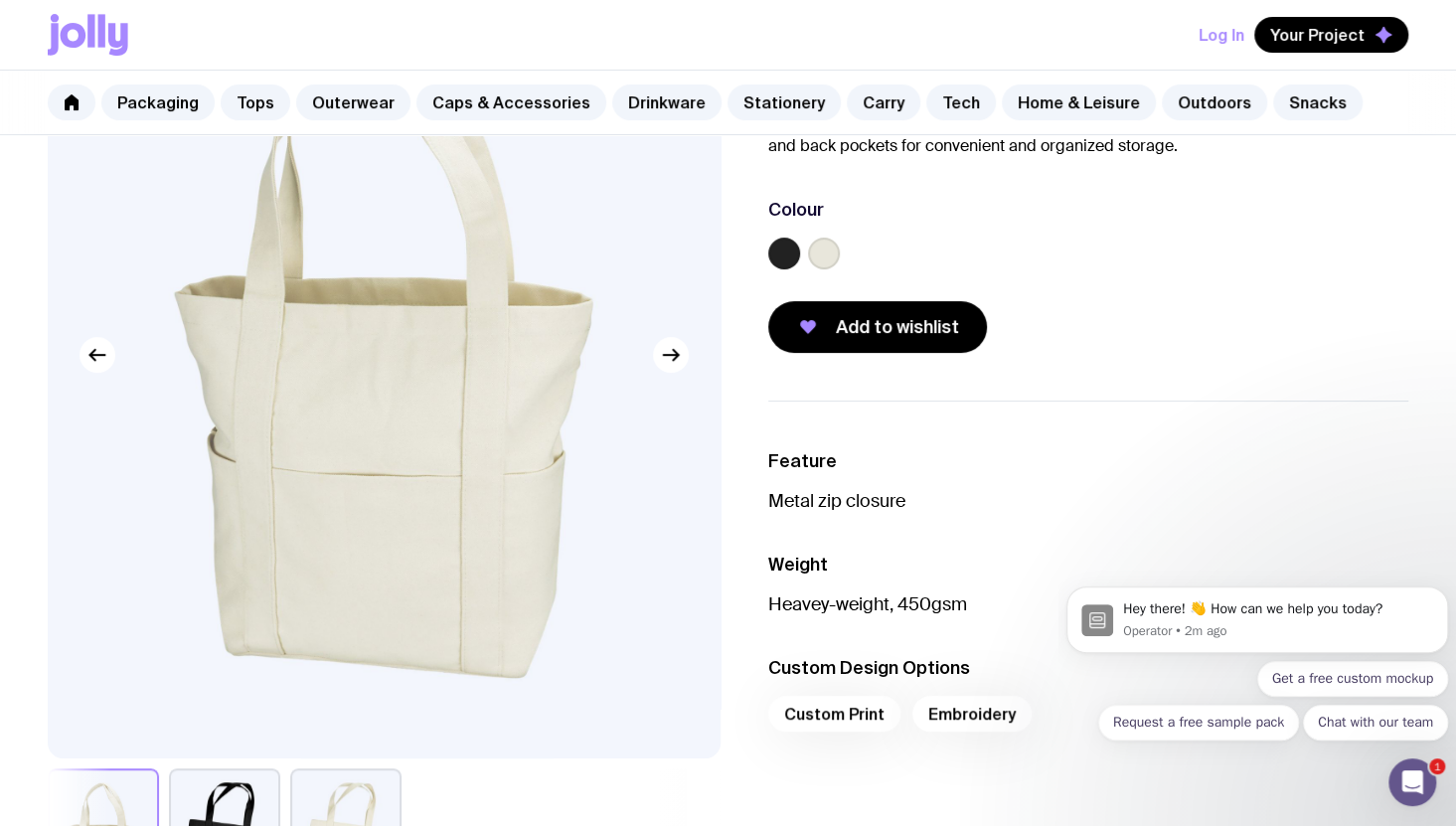 click 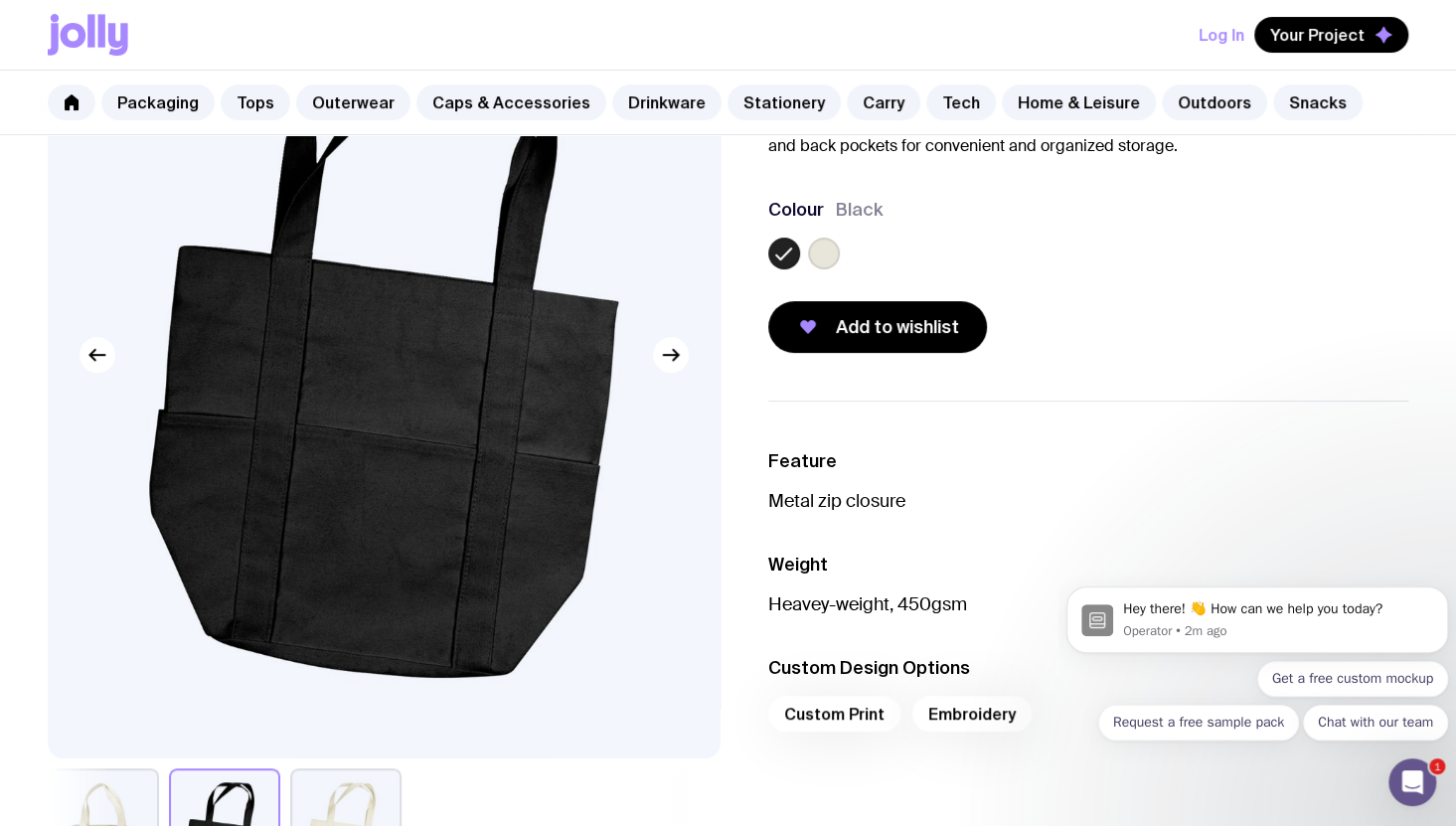scroll, scrollTop: 0, scrollLeft: 0, axis: both 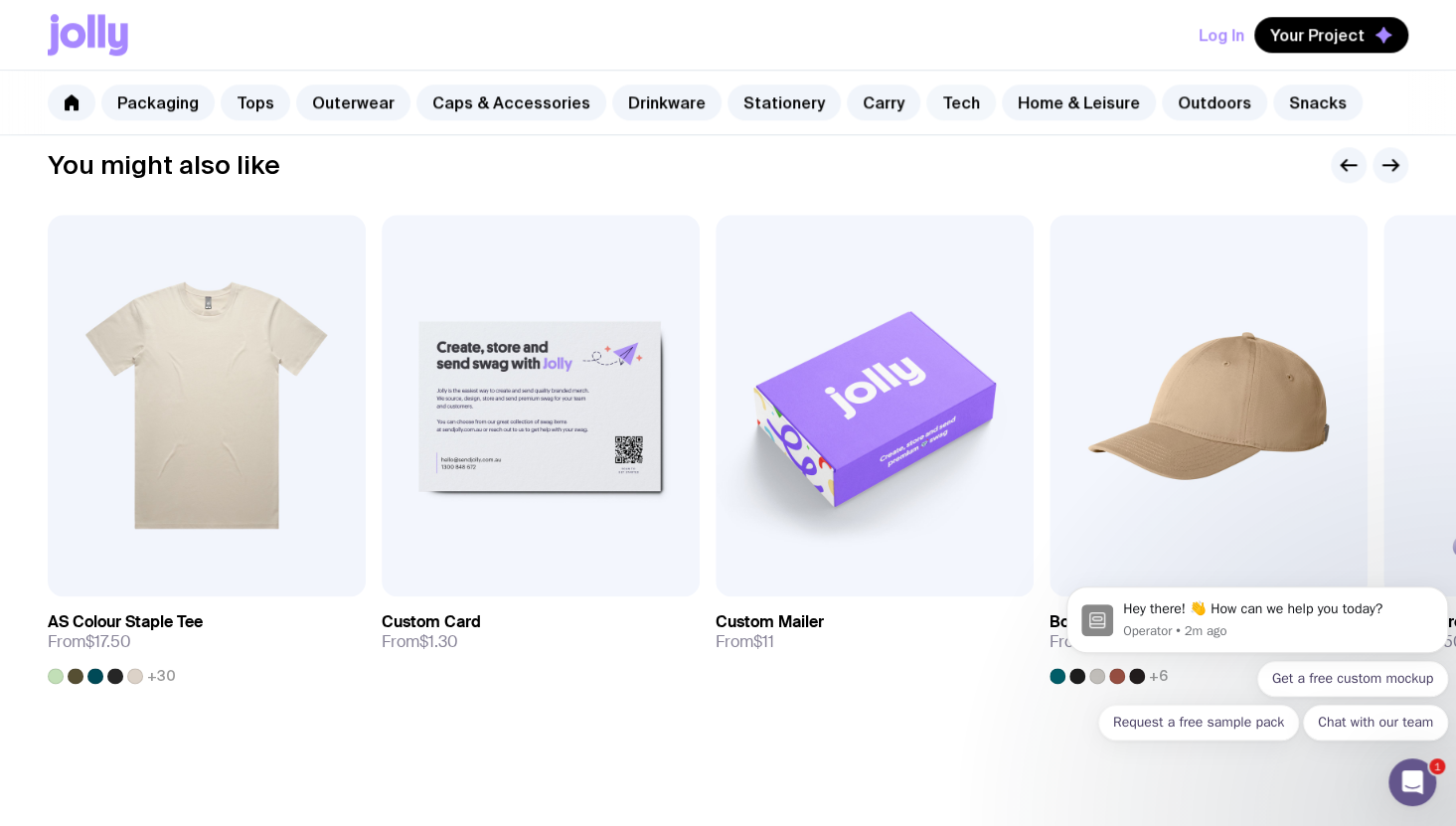 click on "Tech" 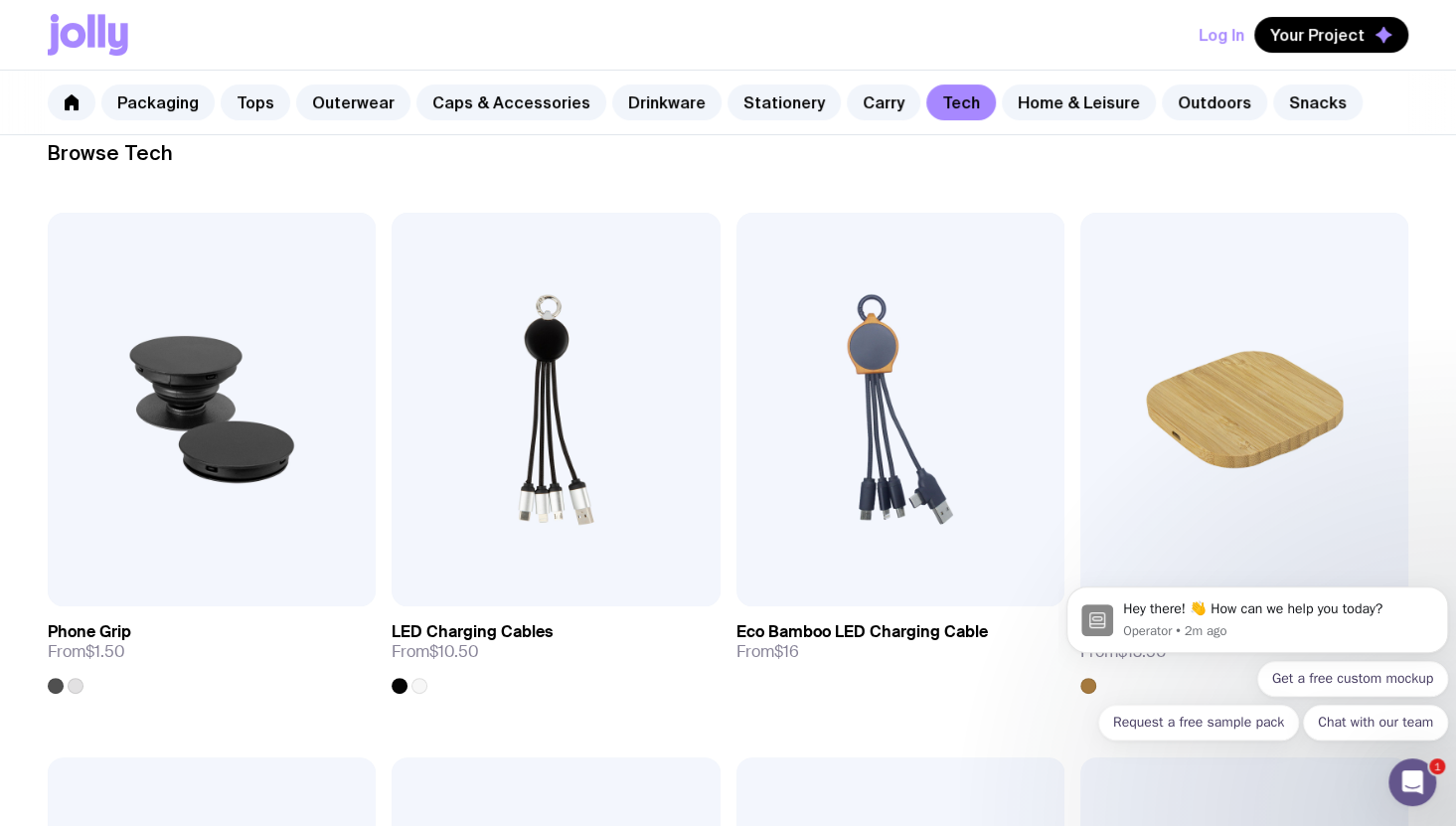 scroll, scrollTop: 306, scrollLeft: 0, axis: vertical 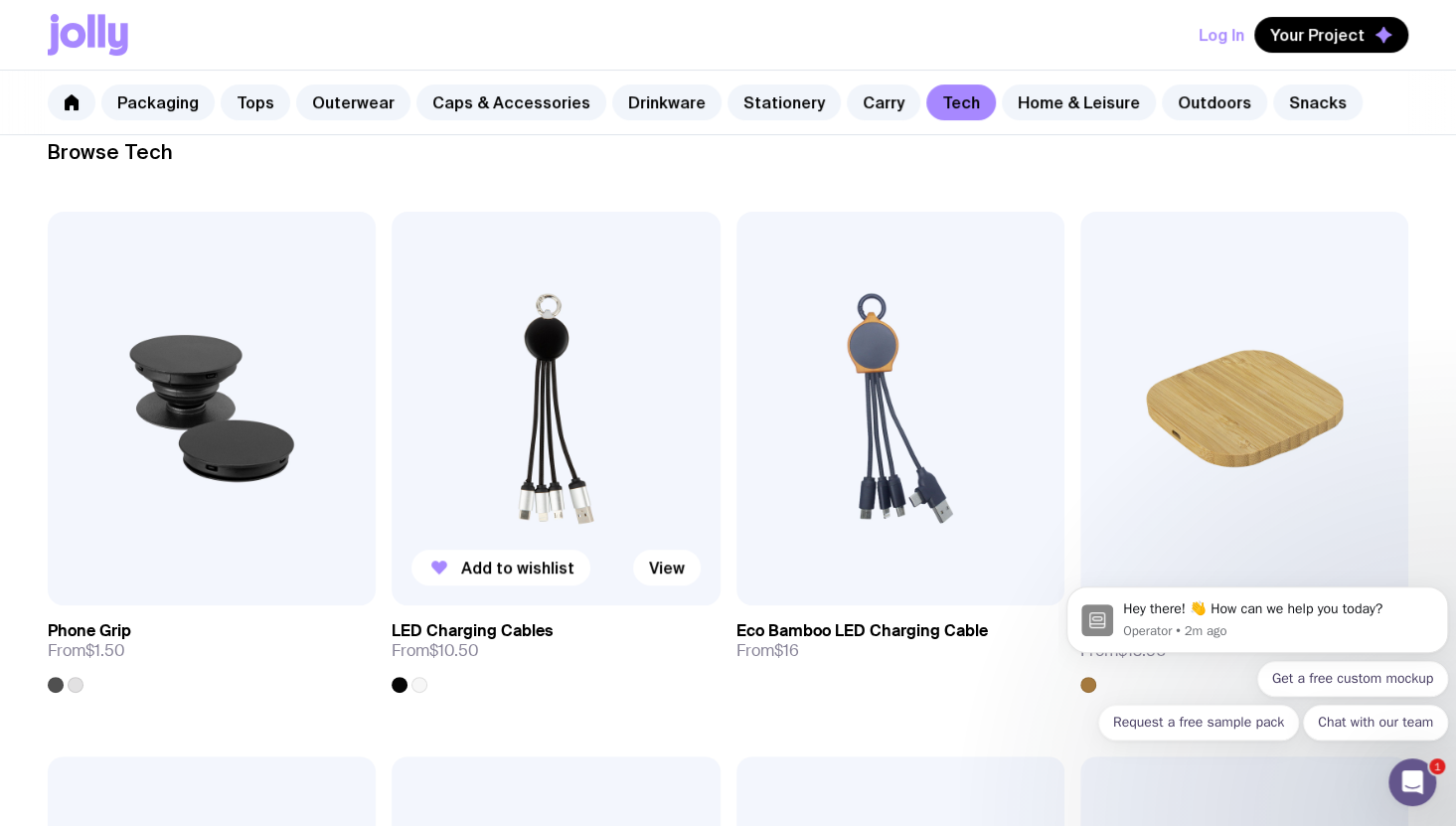 click at bounding box center [556, 409] 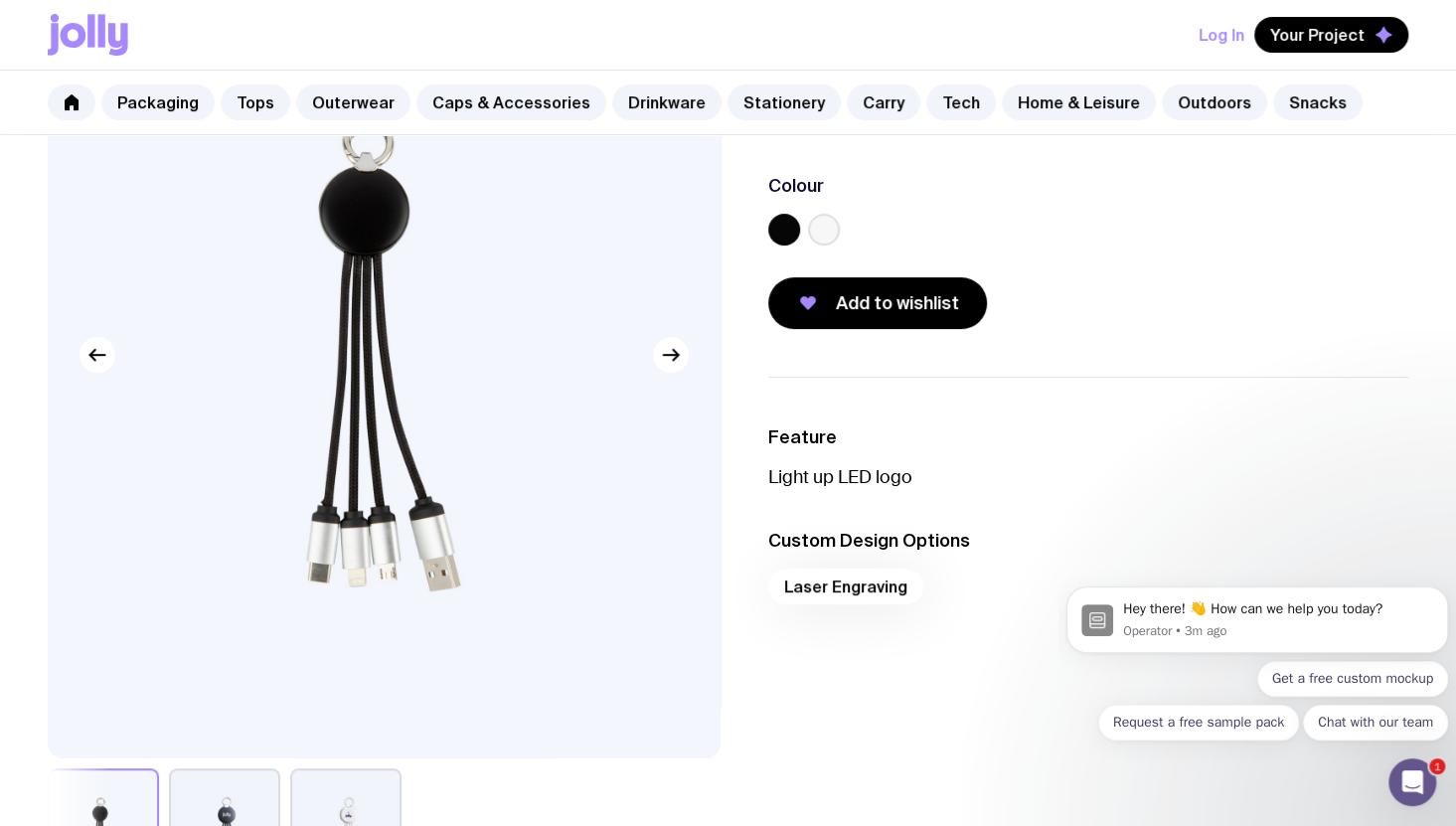 scroll, scrollTop: 0, scrollLeft: 0, axis: both 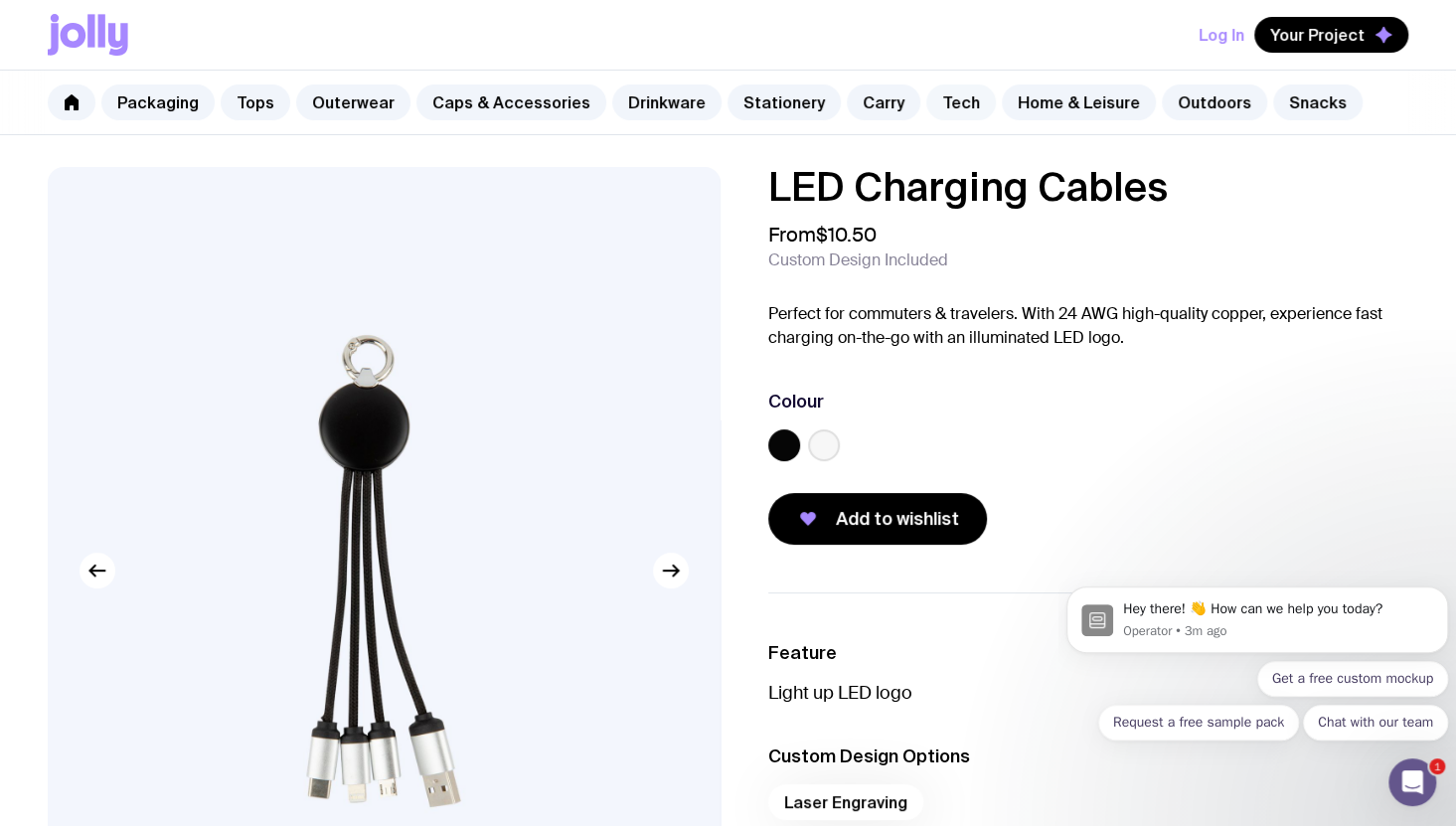 click on "Tech" 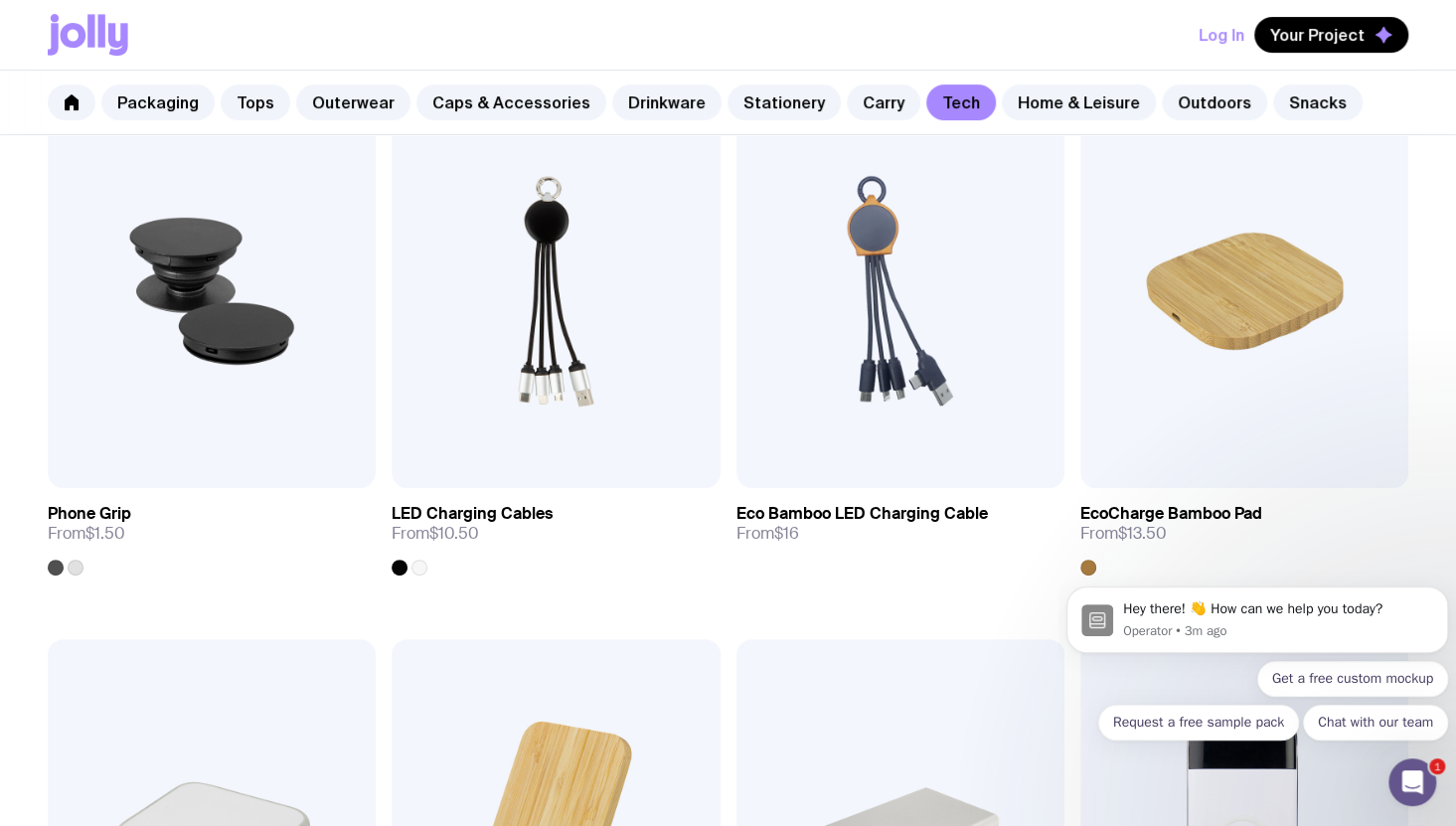 scroll, scrollTop: 424, scrollLeft: 0, axis: vertical 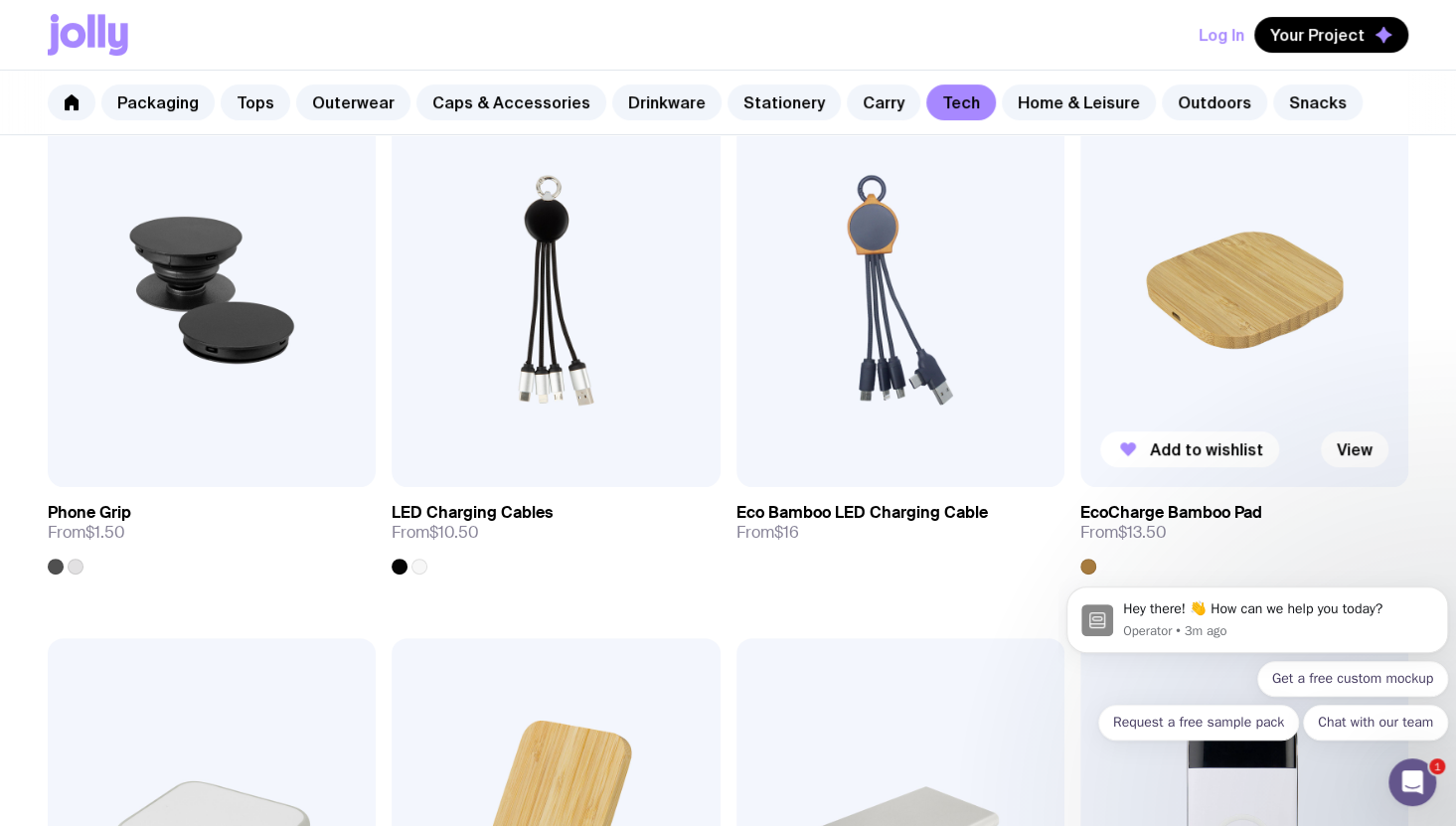 click at bounding box center (1244, 290) 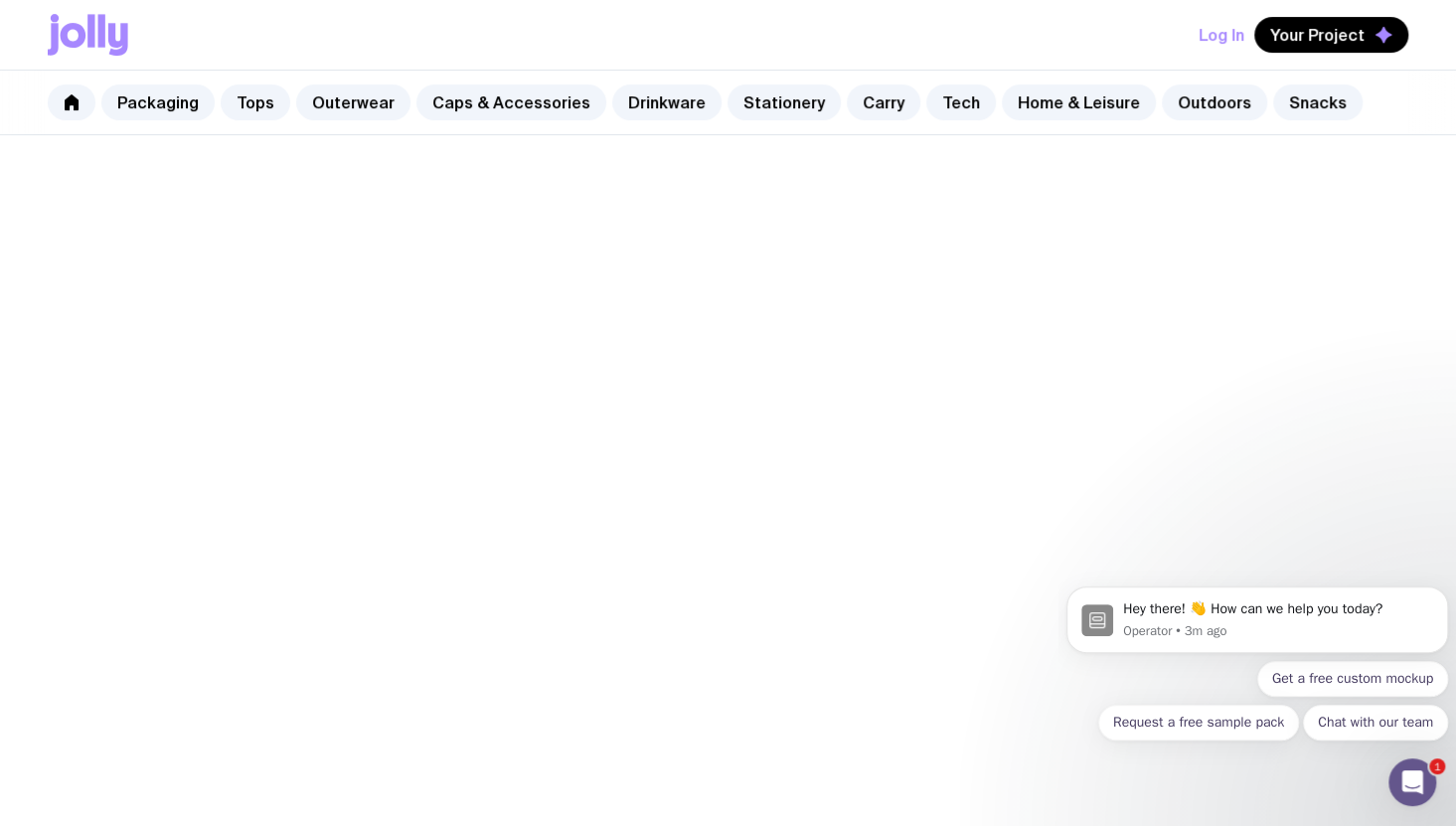 scroll, scrollTop: 0, scrollLeft: 0, axis: both 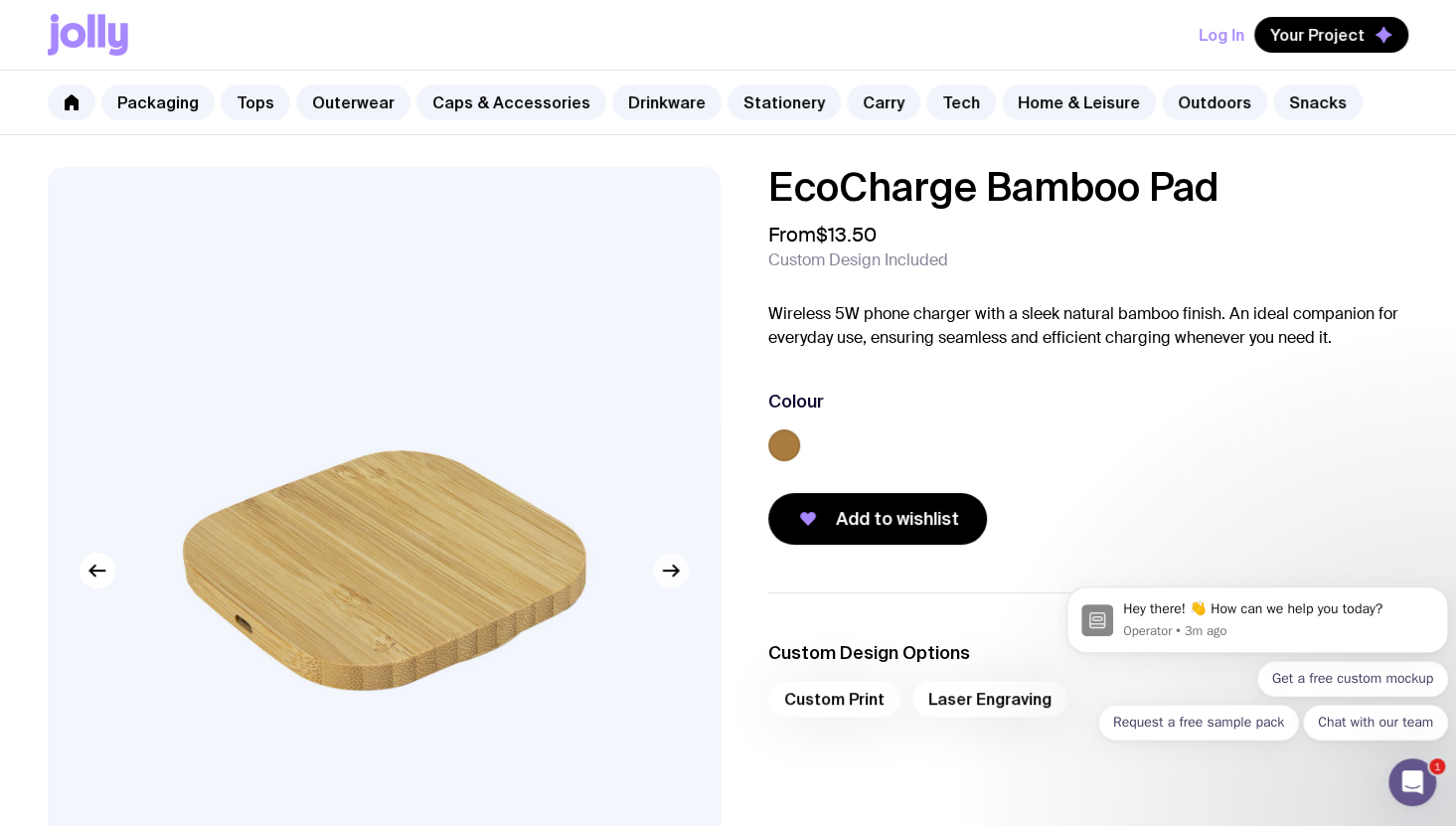 click at bounding box center [671, 571] 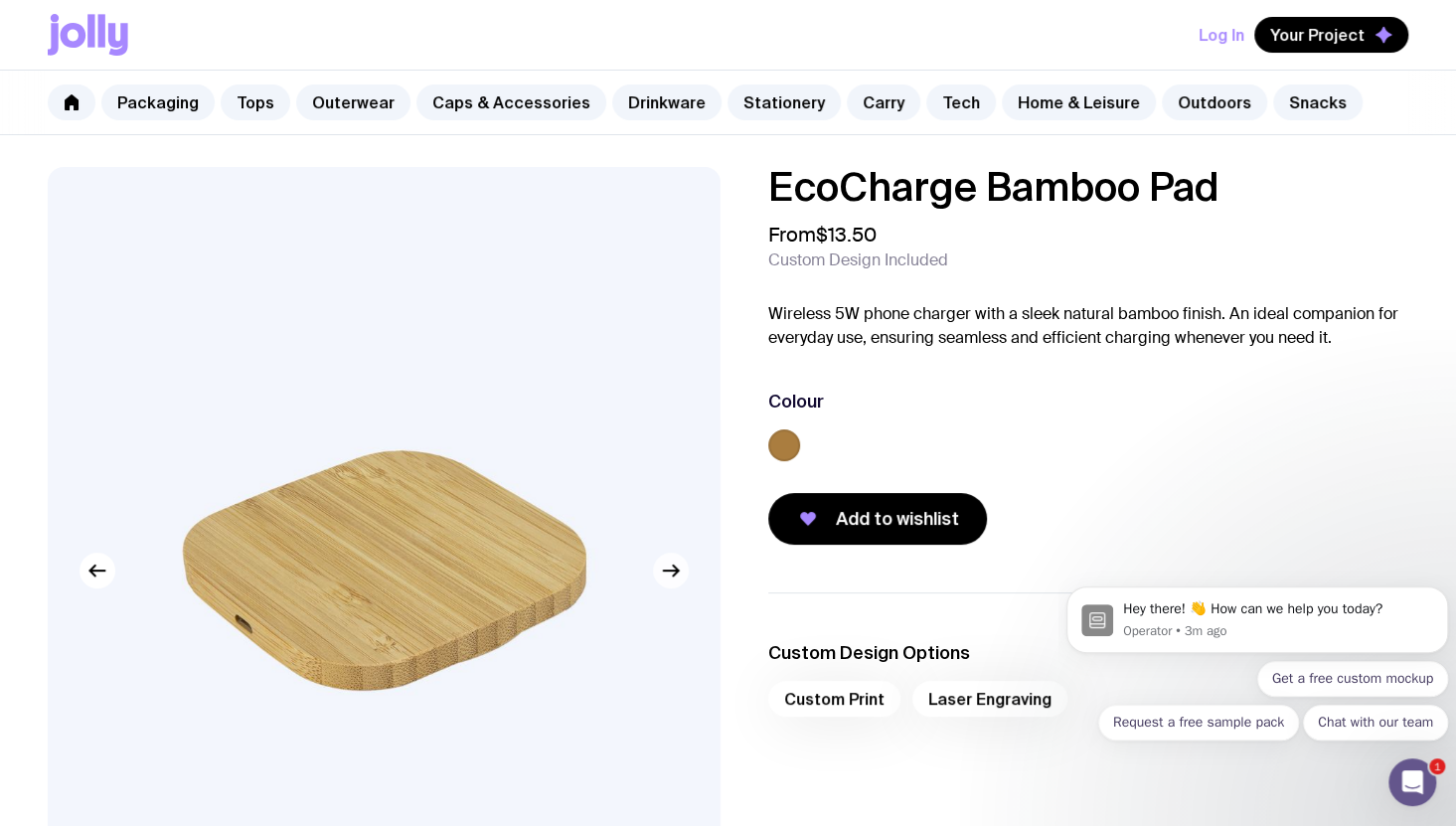 click at bounding box center [671, 571] 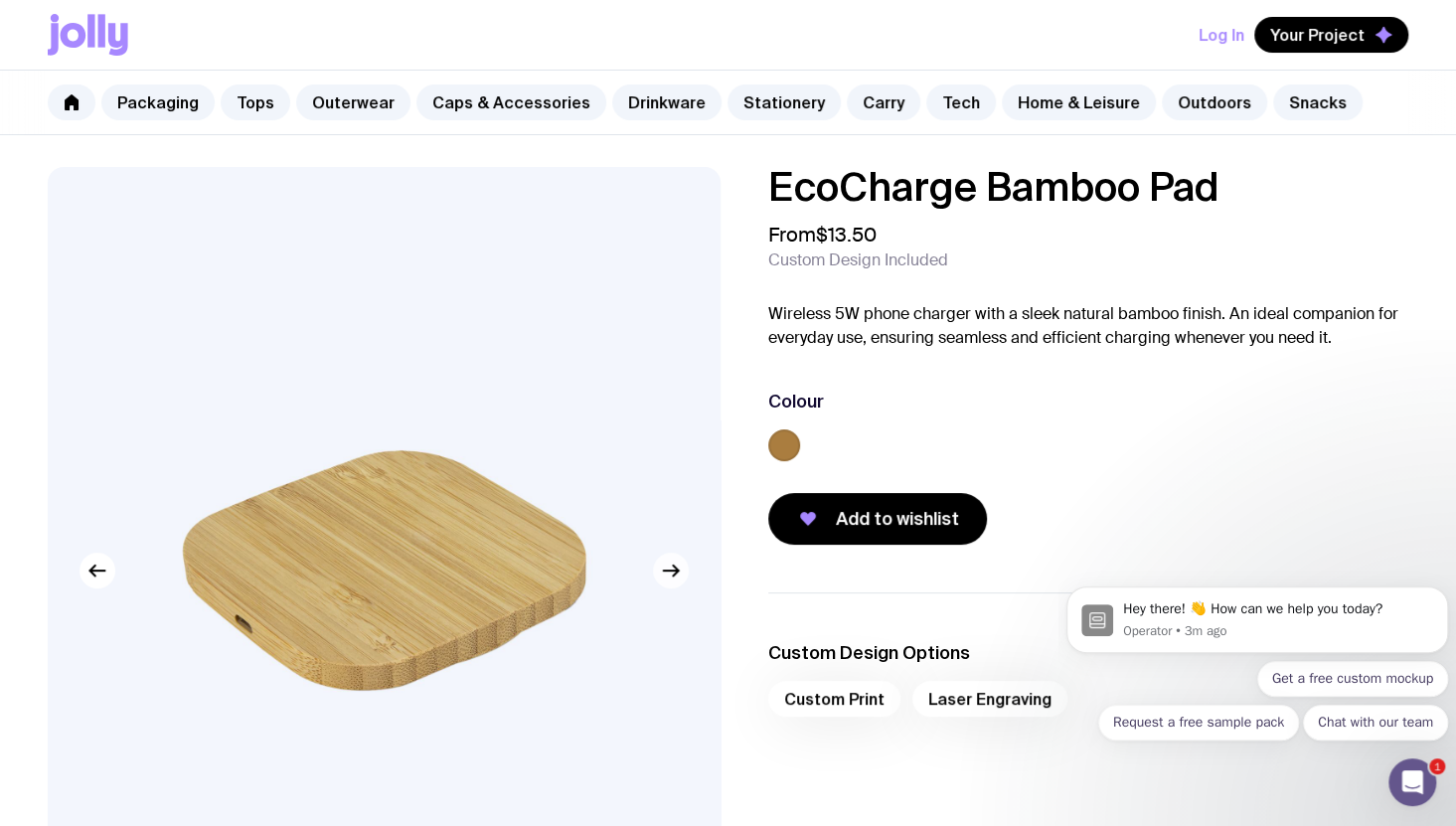 click at bounding box center [671, 571] 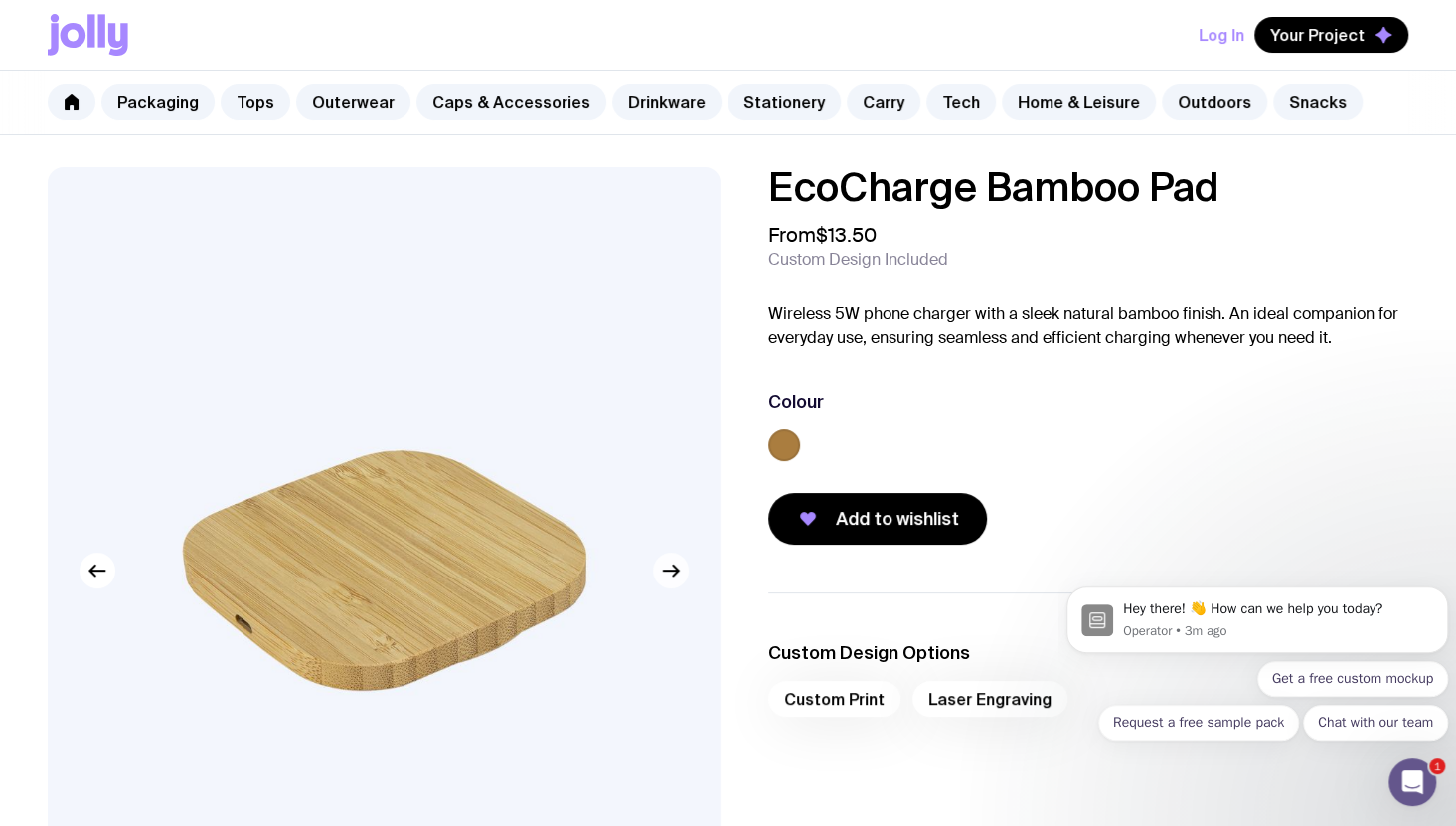 click at bounding box center (671, 571) 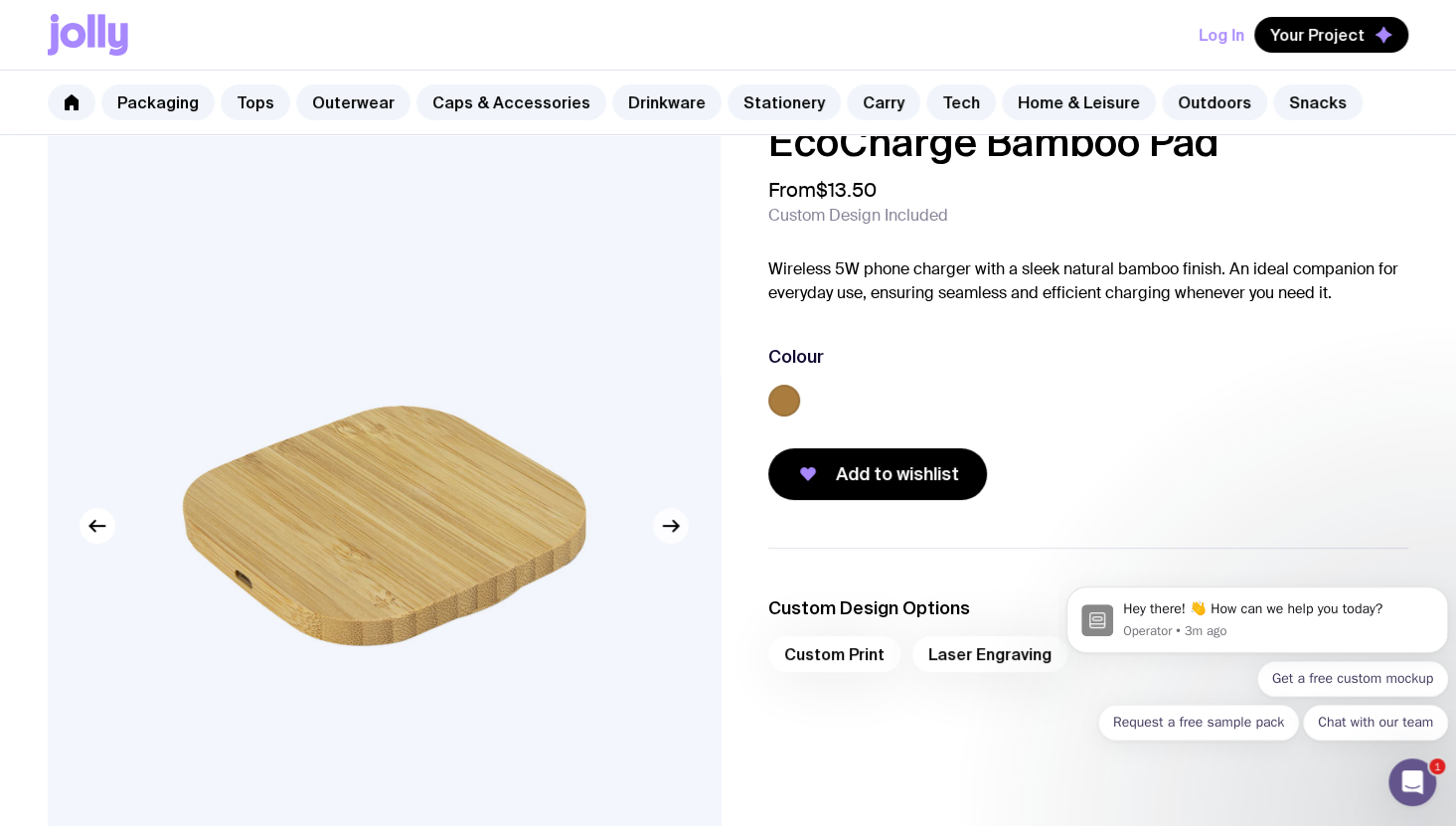 scroll, scrollTop: 0, scrollLeft: 0, axis: both 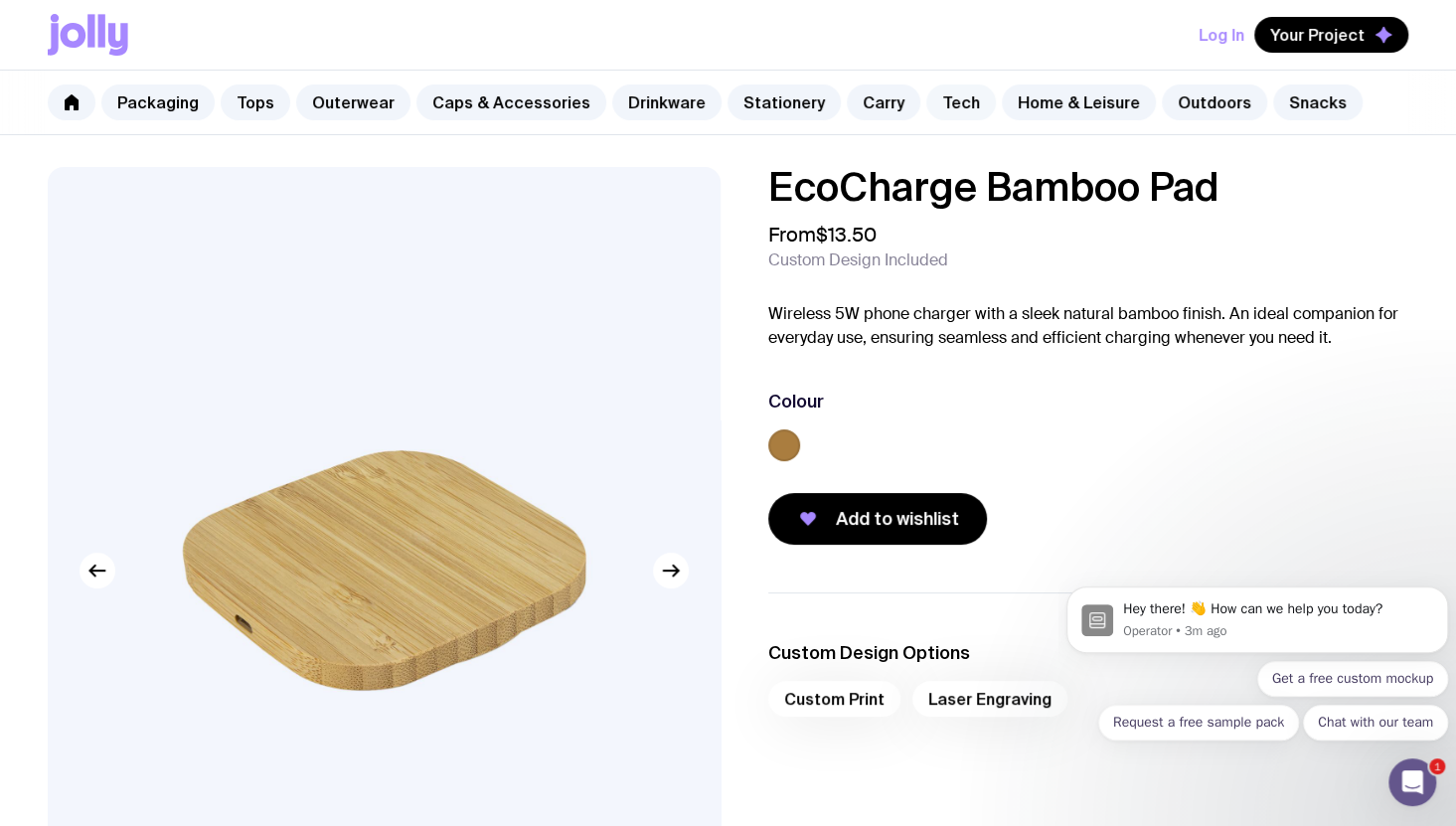 click on "Tech" 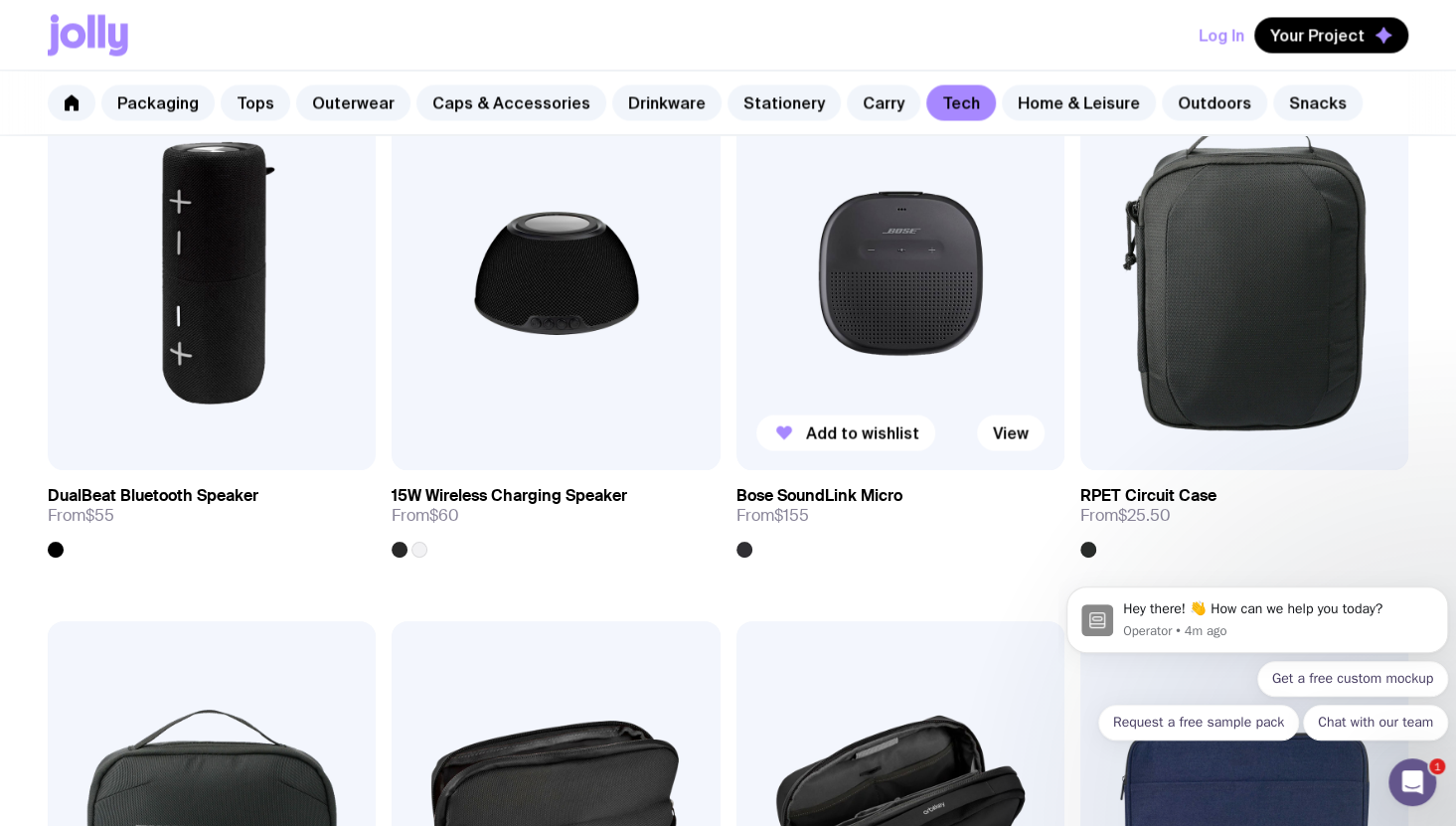 scroll, scrollTop: 2077, scrollLeft: 0, axis: vertical 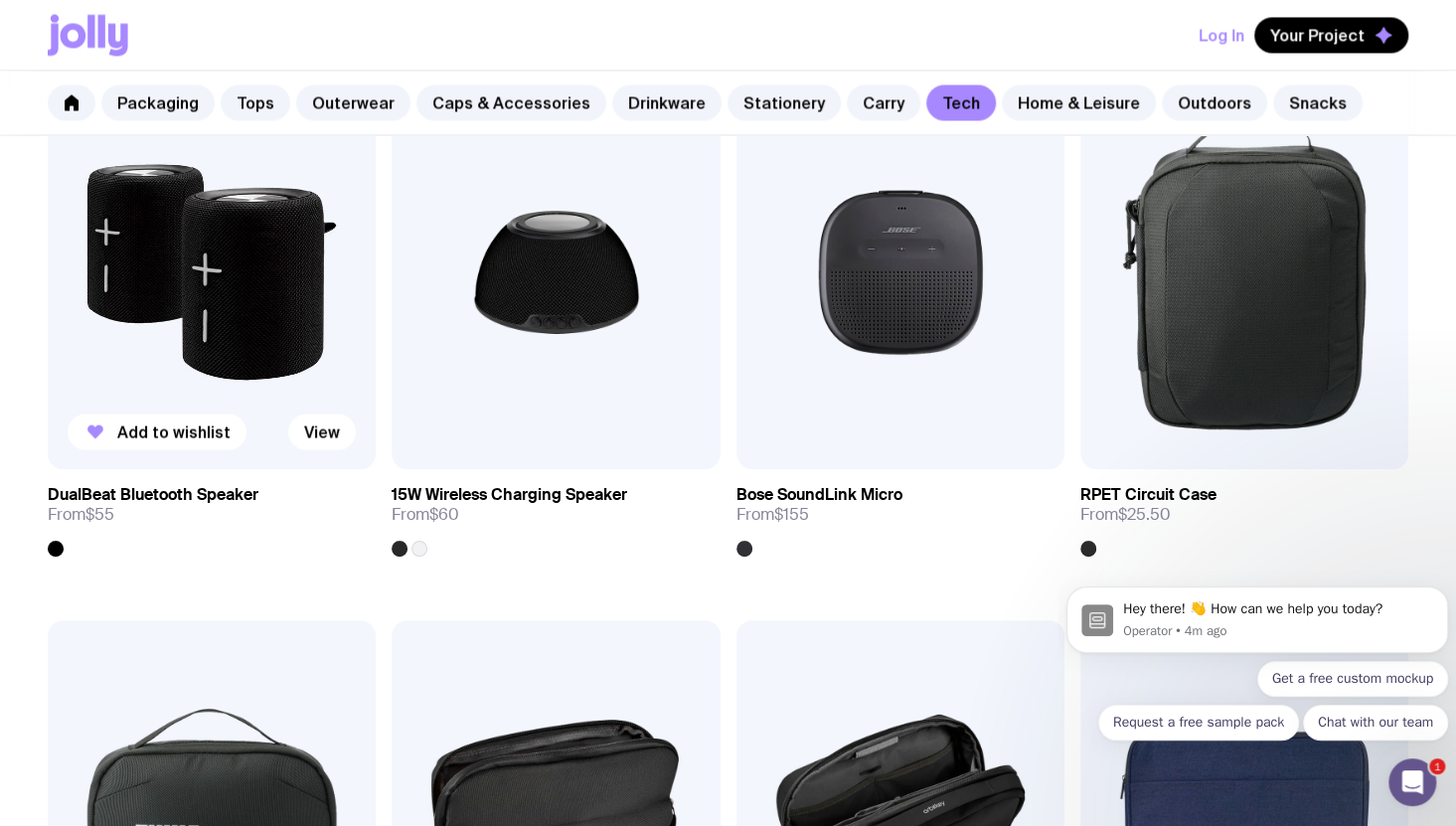 click at bounding box center (212, 272) 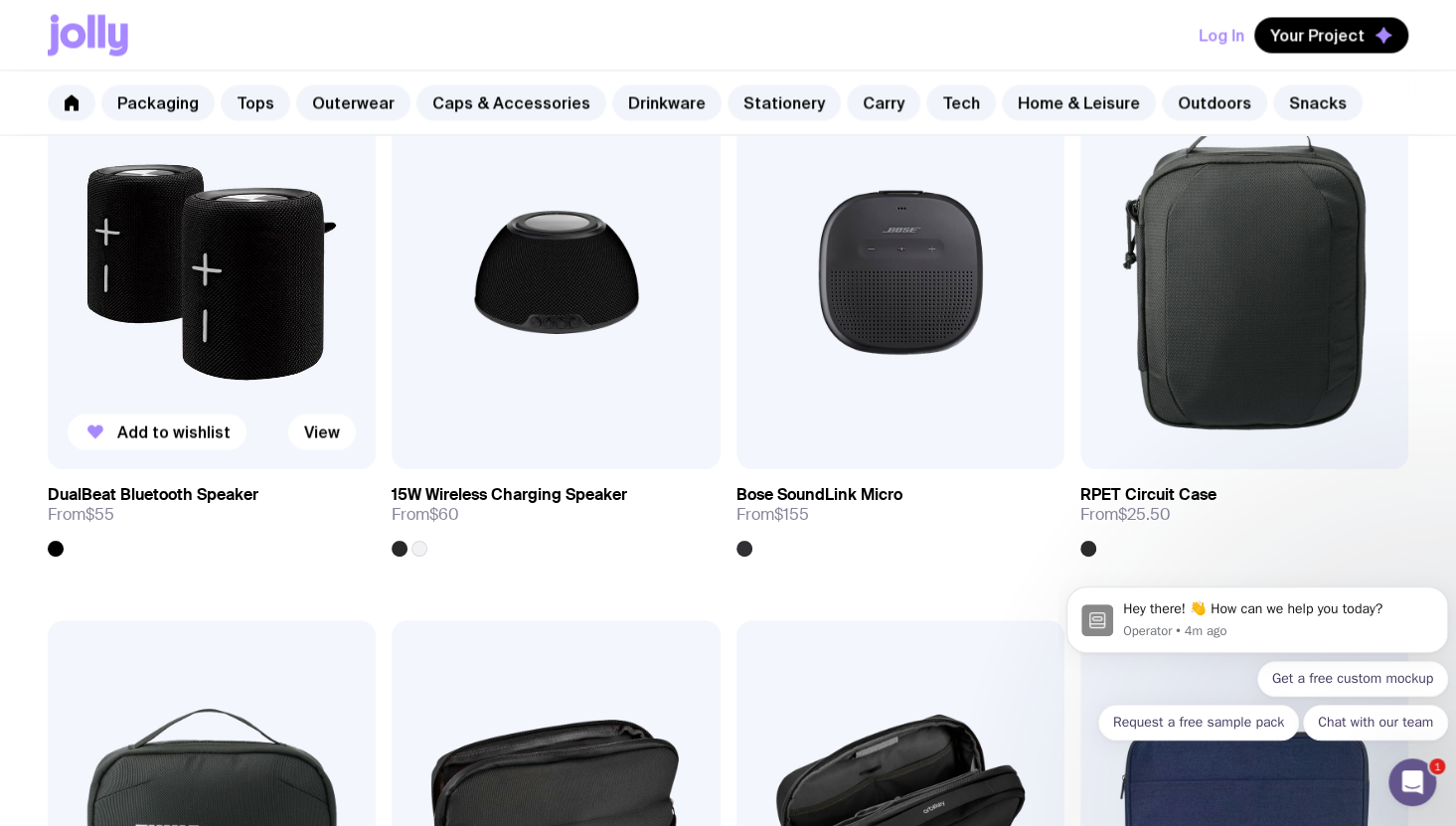 scroll, scrollTop: 0, scrollLeft: 0, axis: both 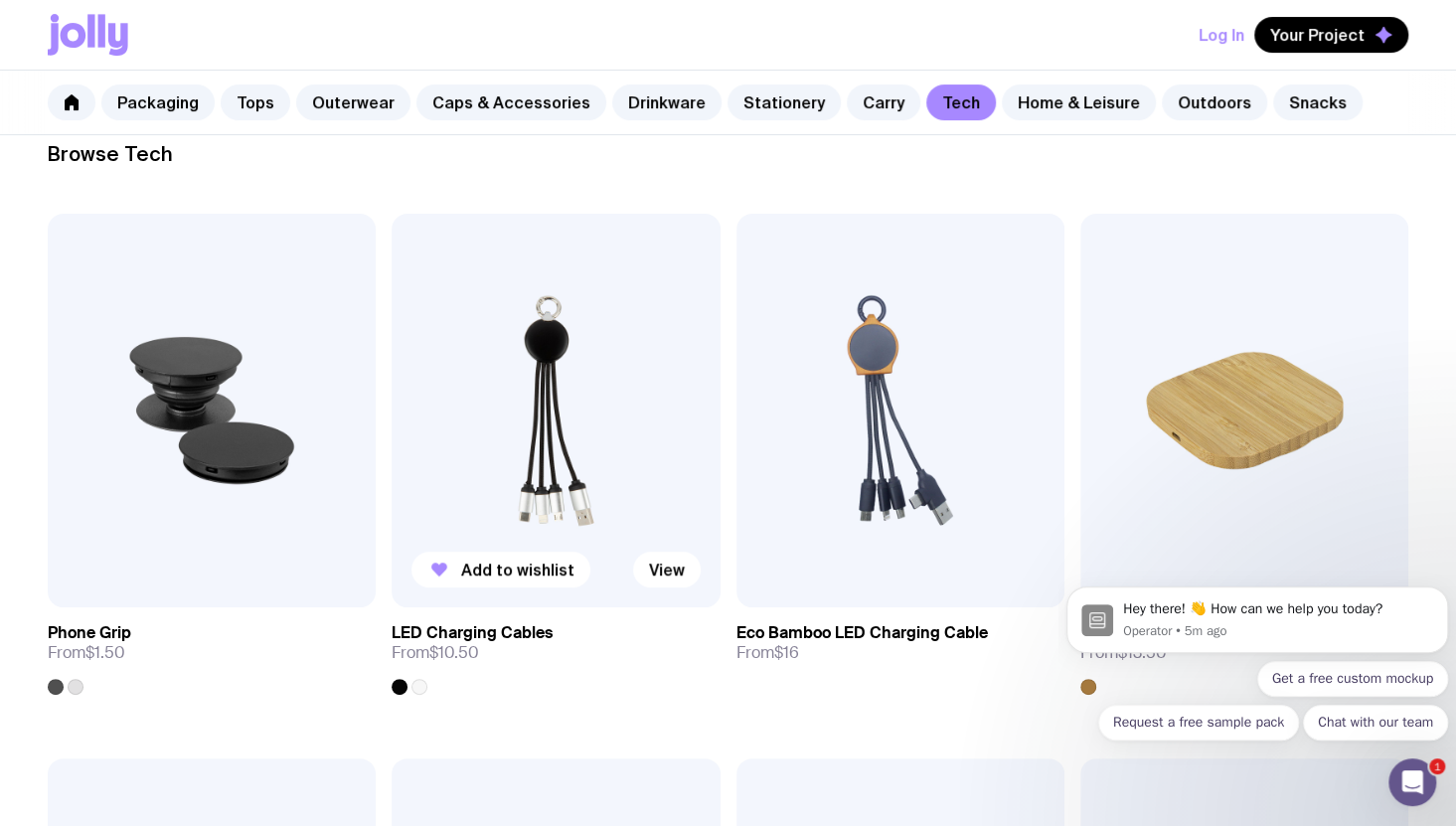 click at bounding box center (556, 411) 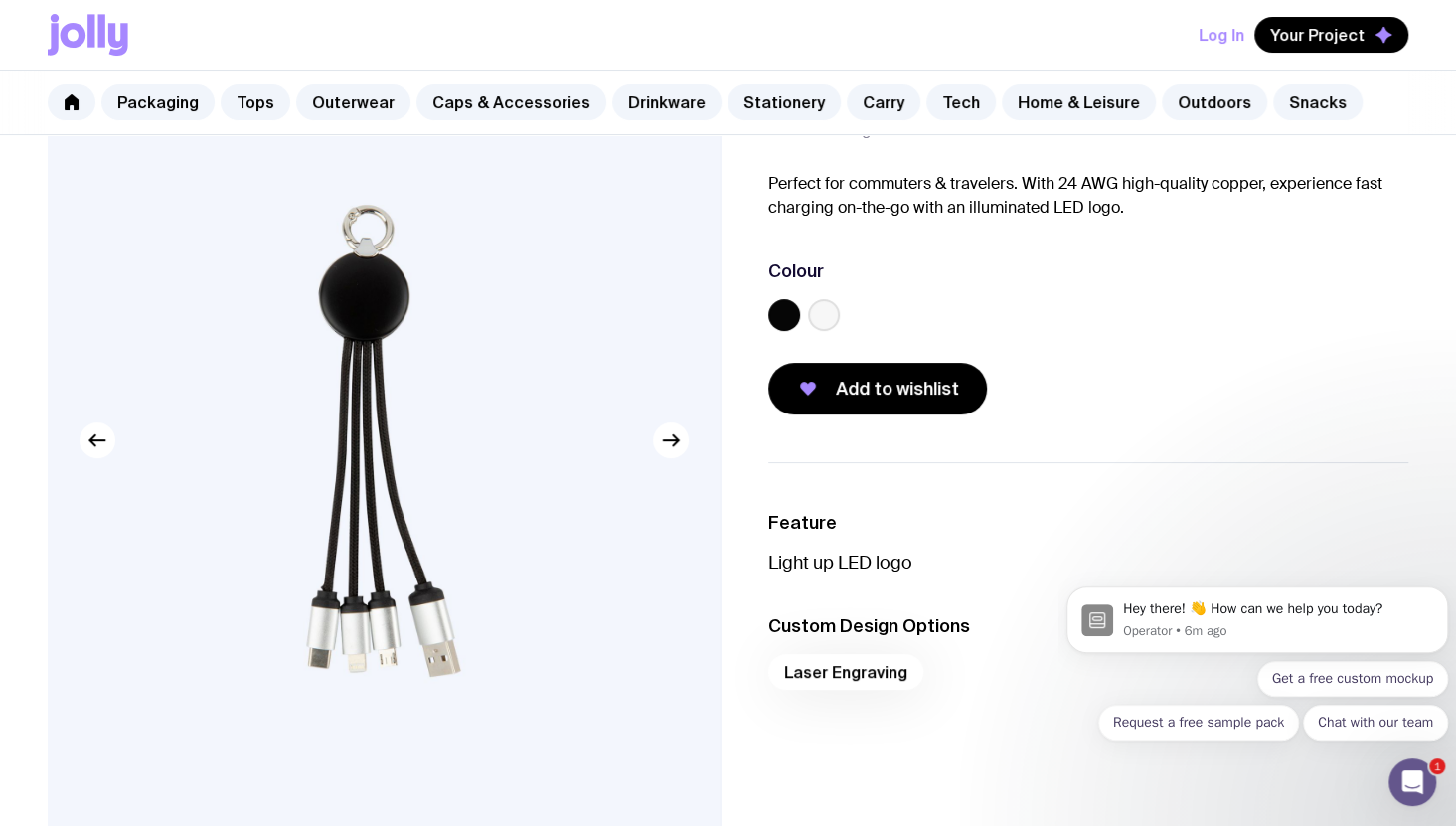 scroll, scrollTop: 0, scrollLeft: 0, axis: both 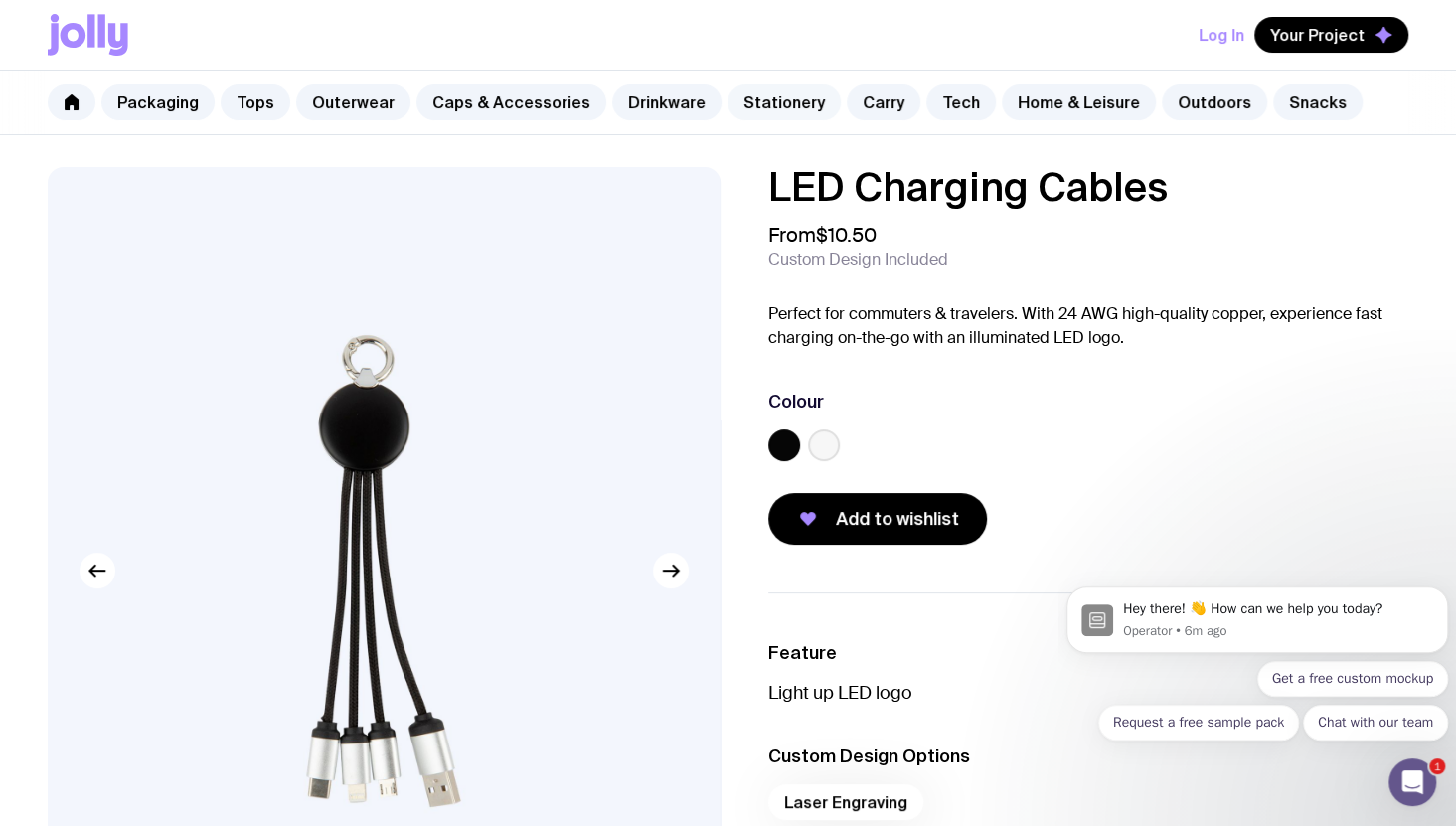 click on "Stationery" 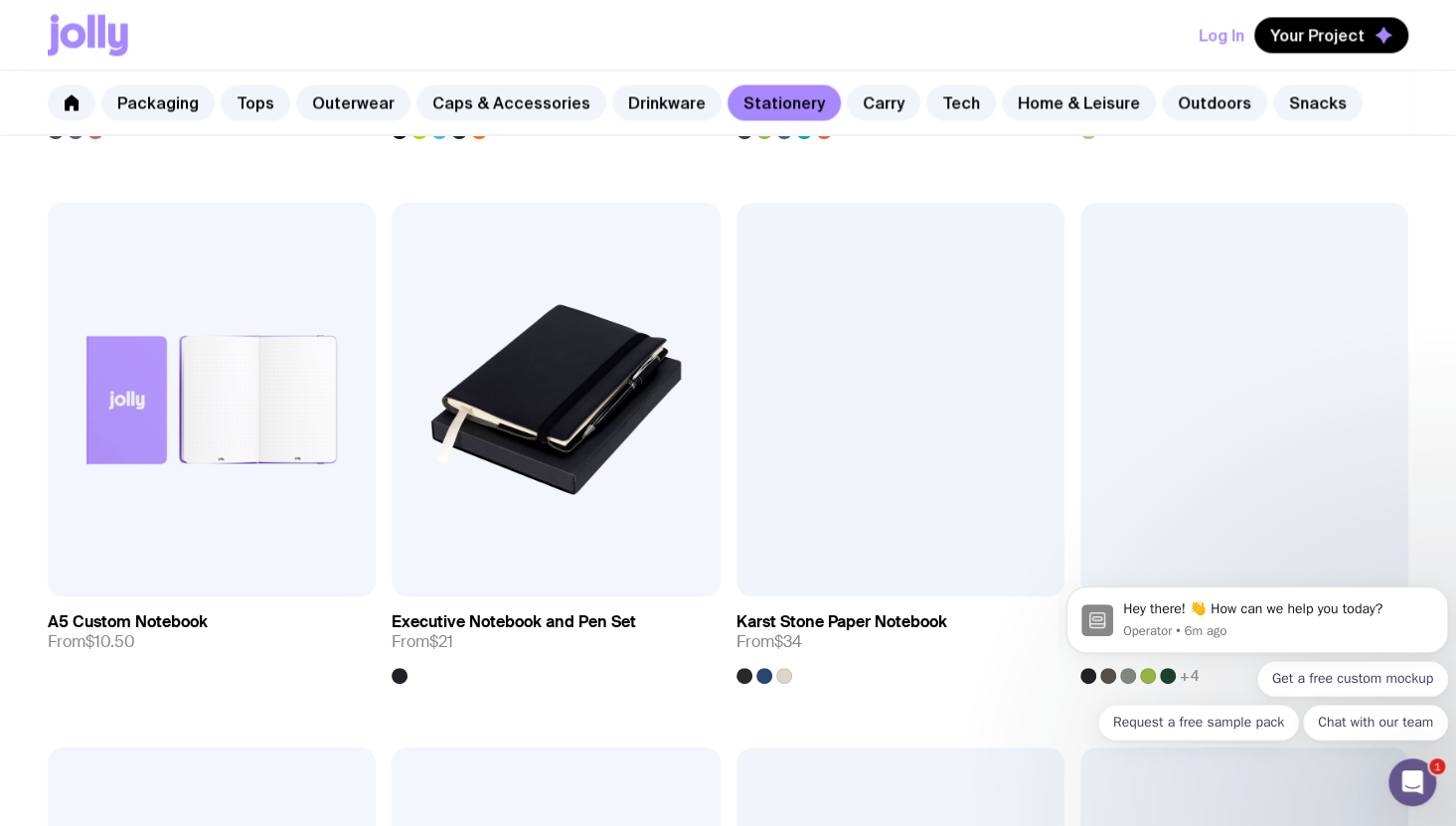 scroll, scrollTop: 1949, scrollLeft: 0, axis: vertical 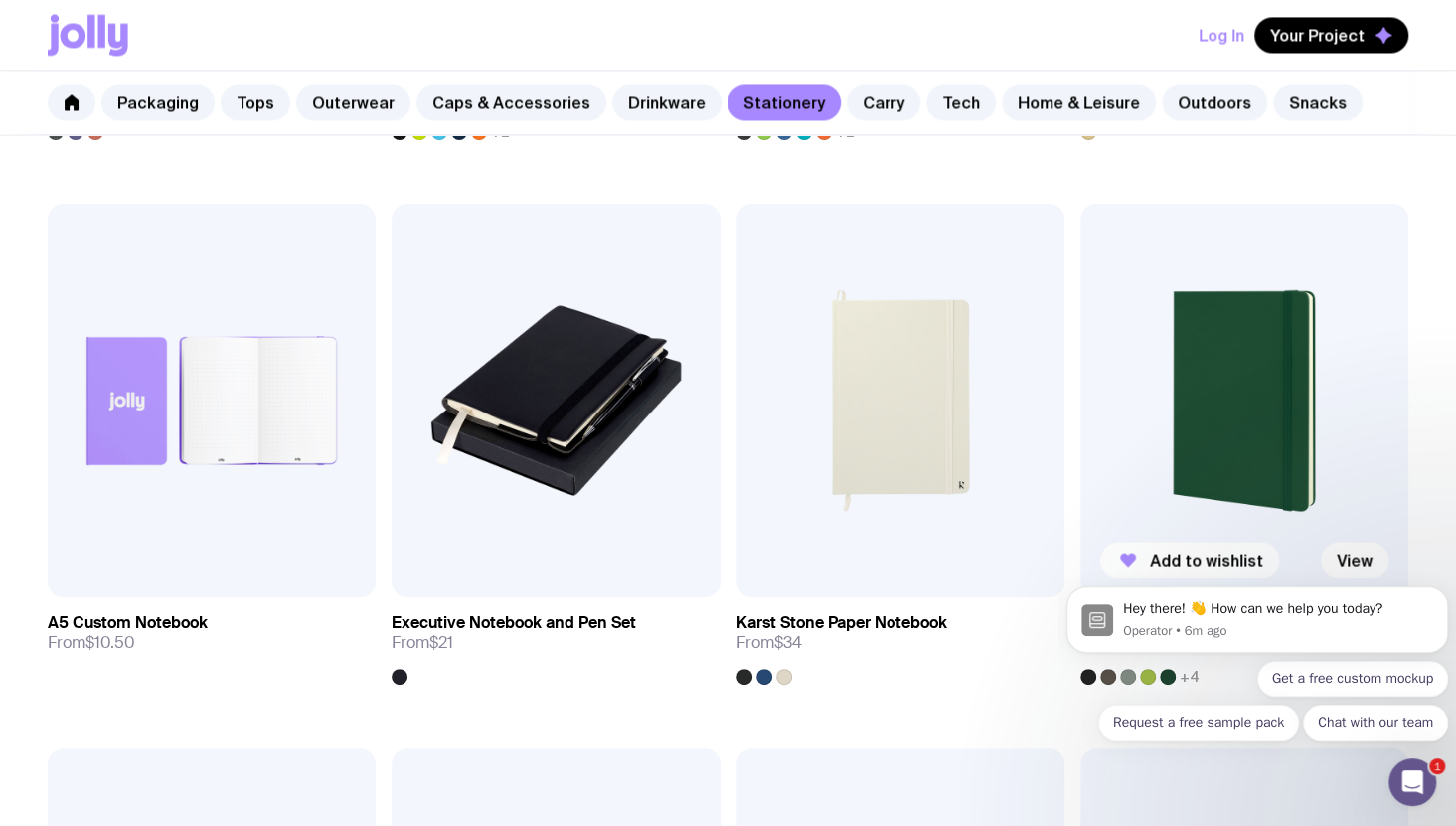click at bounding box center (1244, 401) 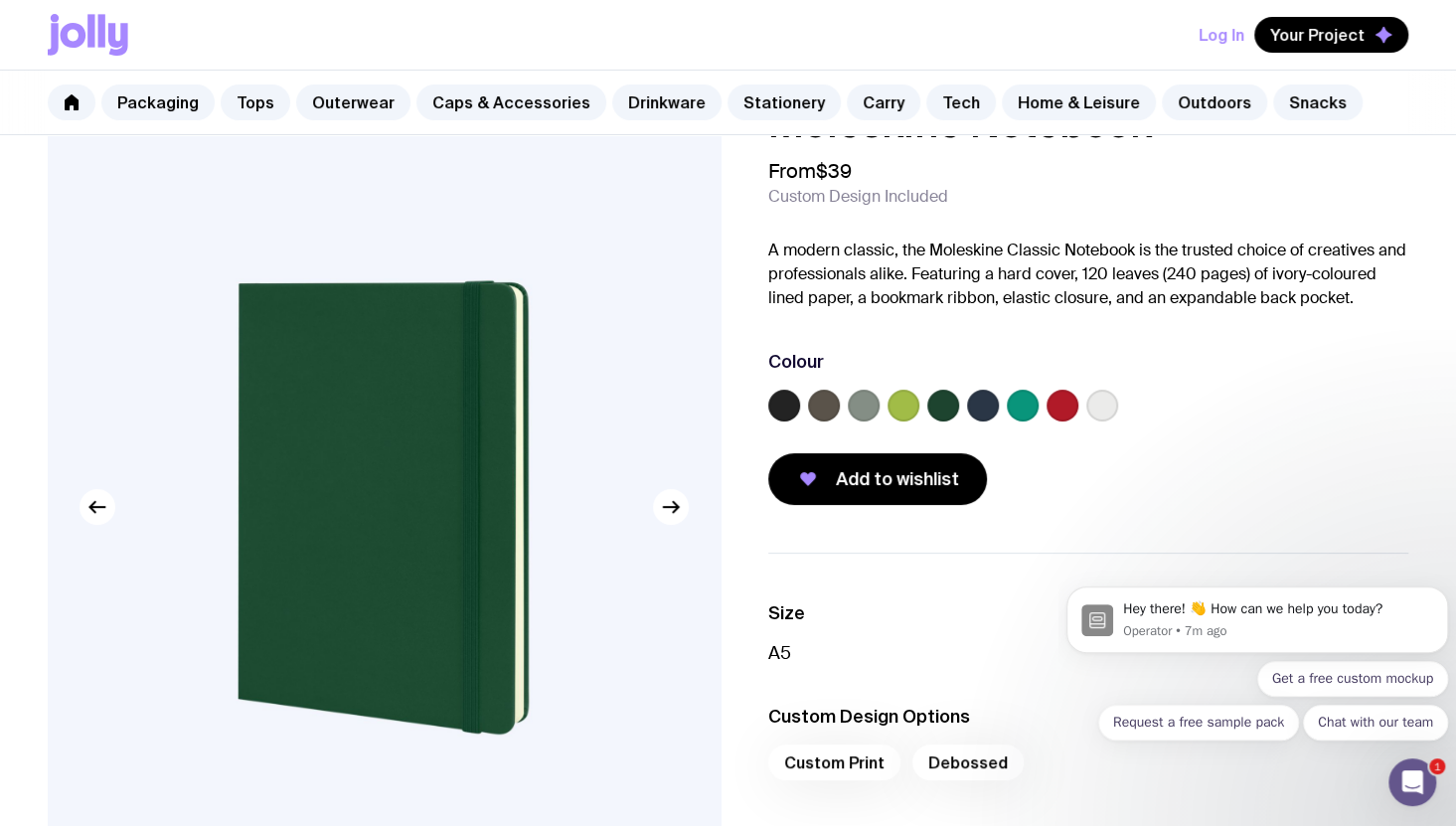 scroll, scrollTop: 63, scrollLeft: 0, axis: vertical 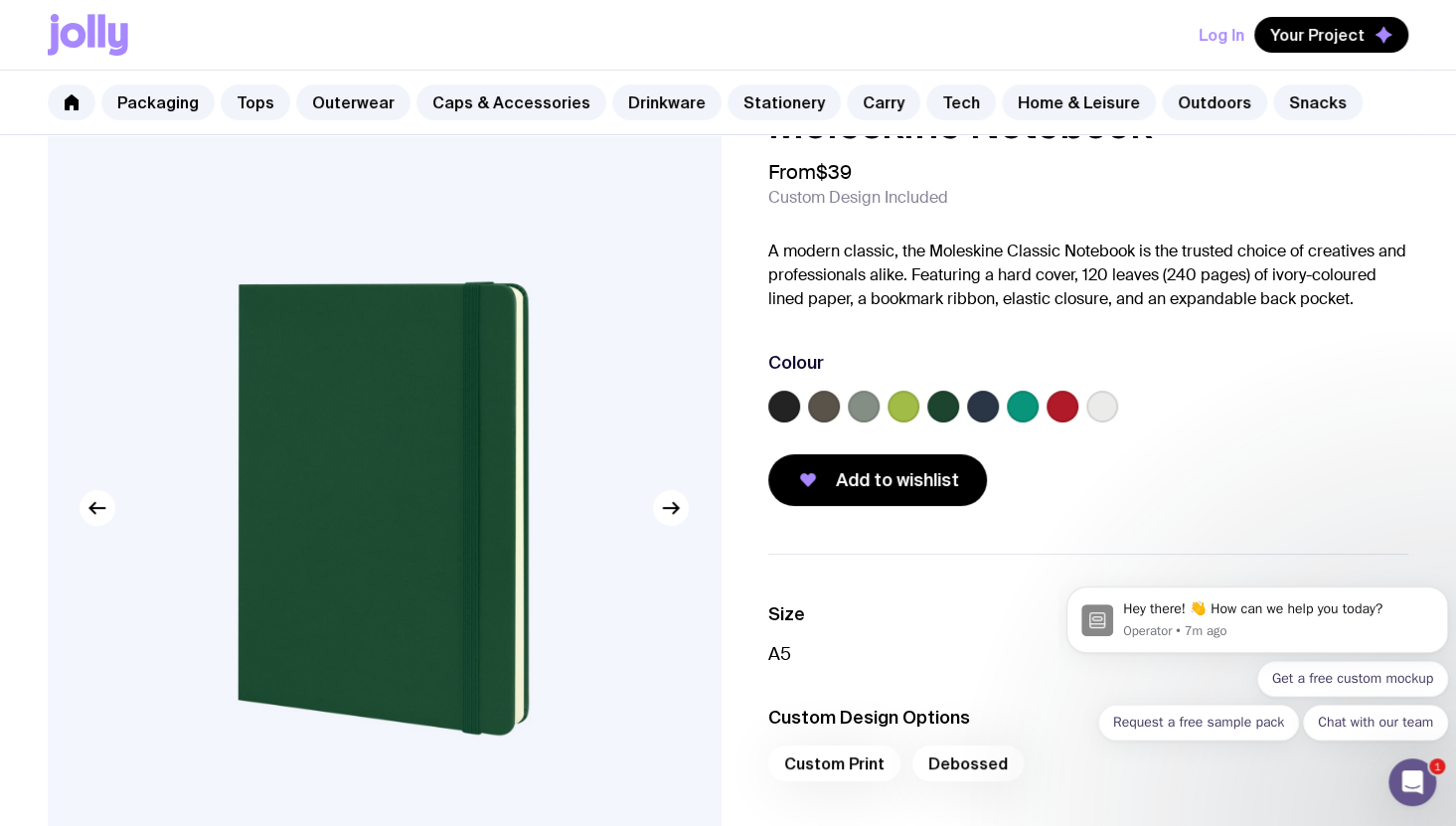 click 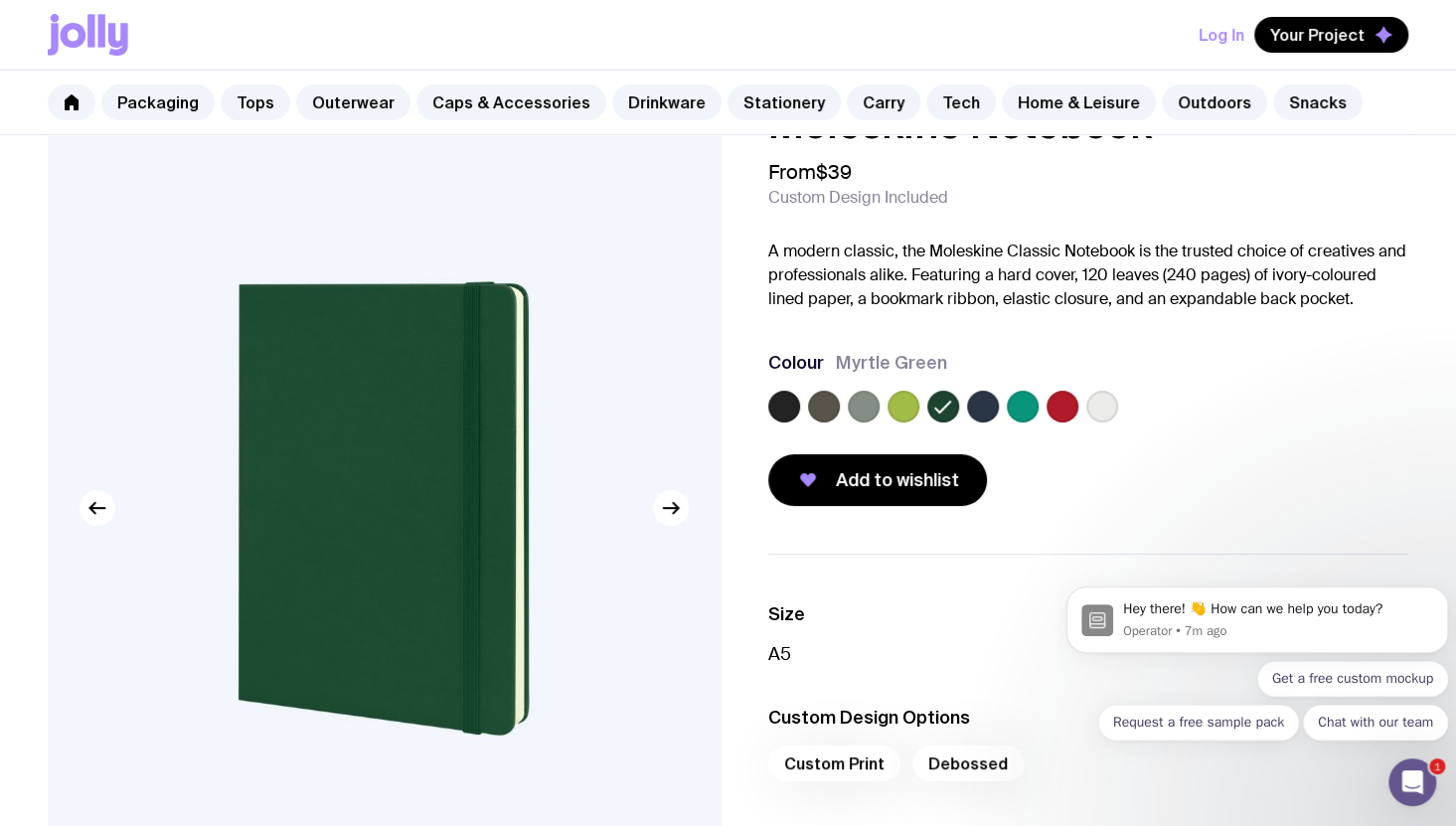 scroll, scrollTop: 0, scrollLeft: 0, axis: both 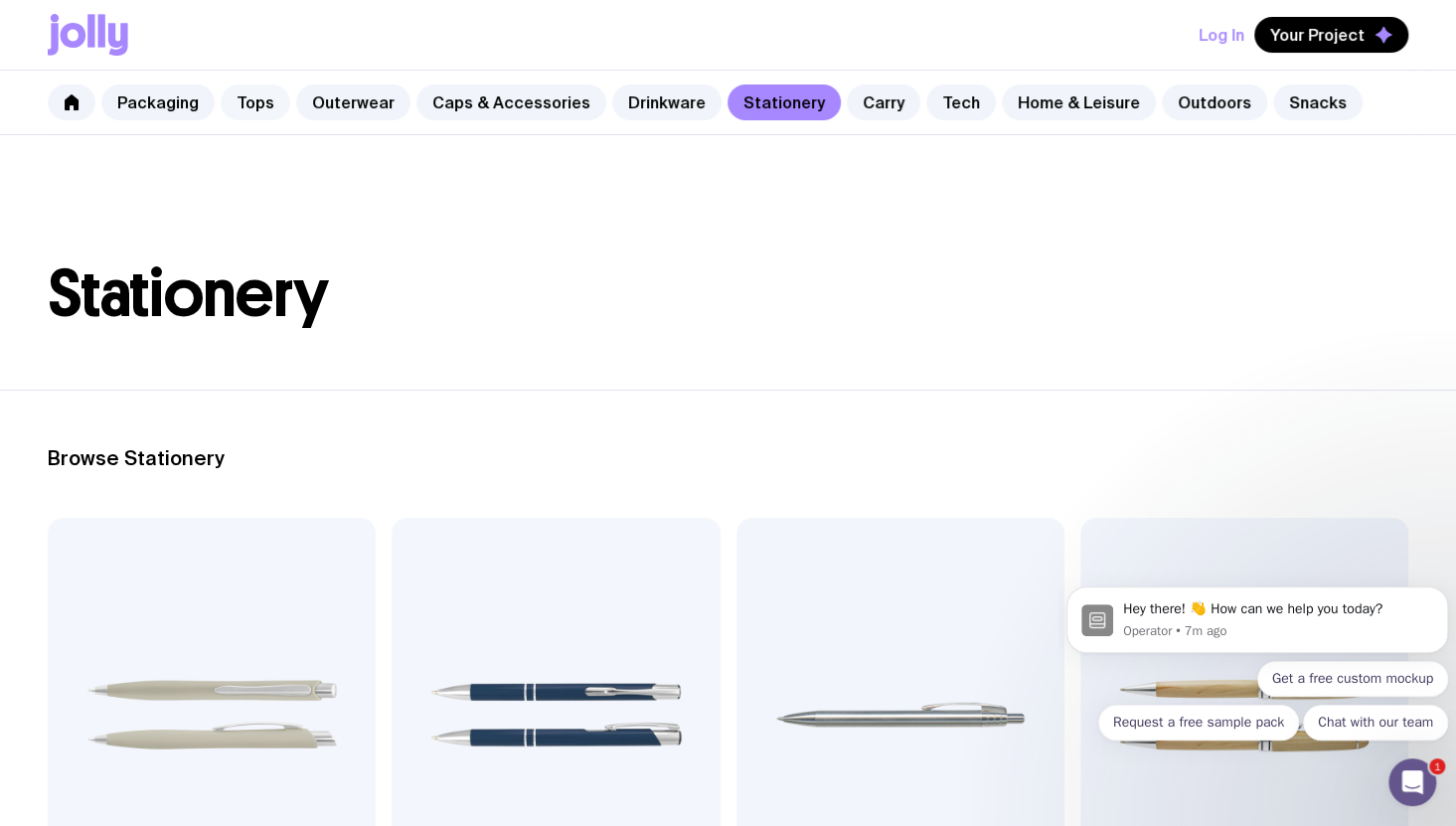 click on "Tops" 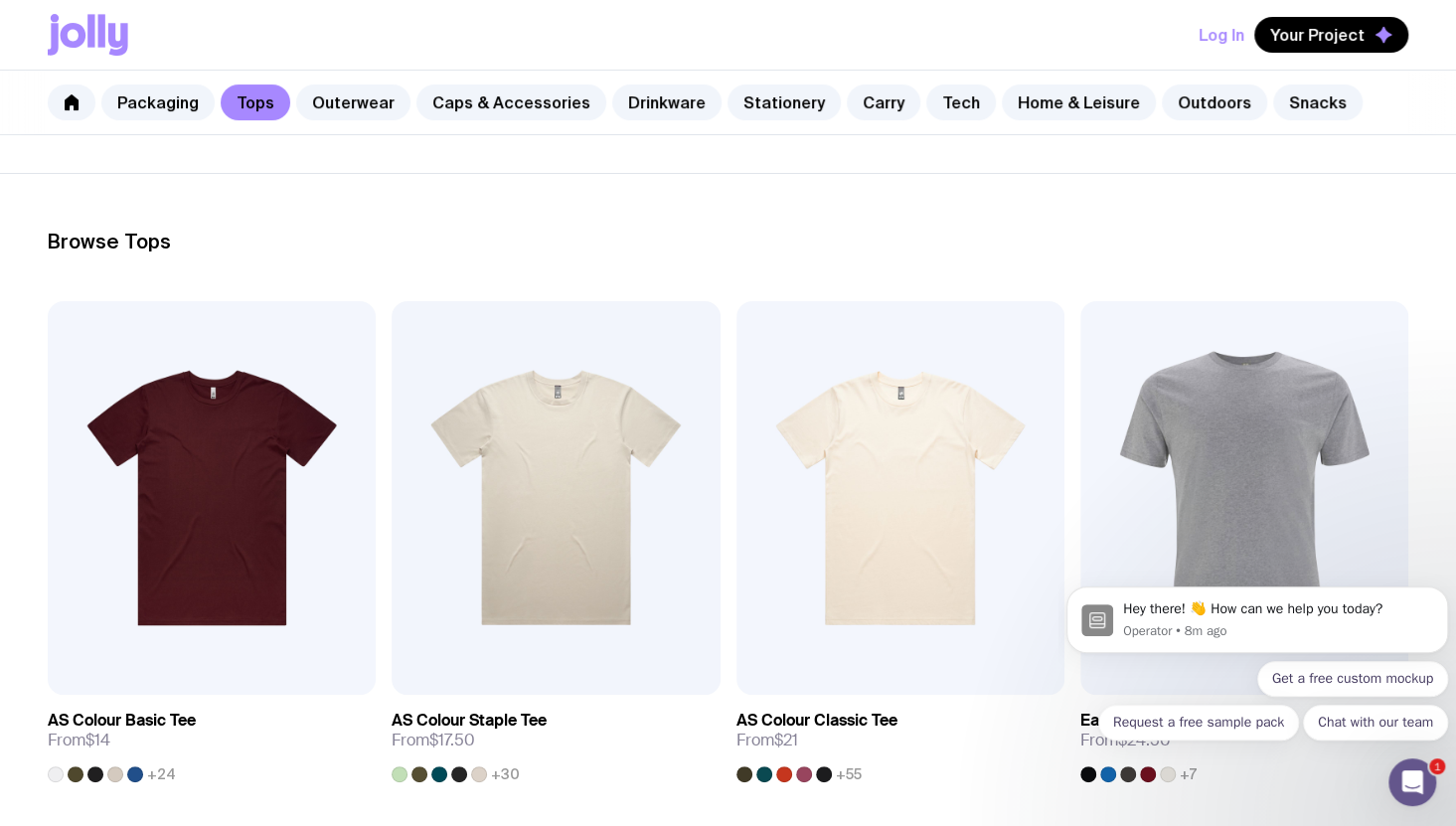 scroll, scrollTop: 0, scrollLeft: 0, axis: both 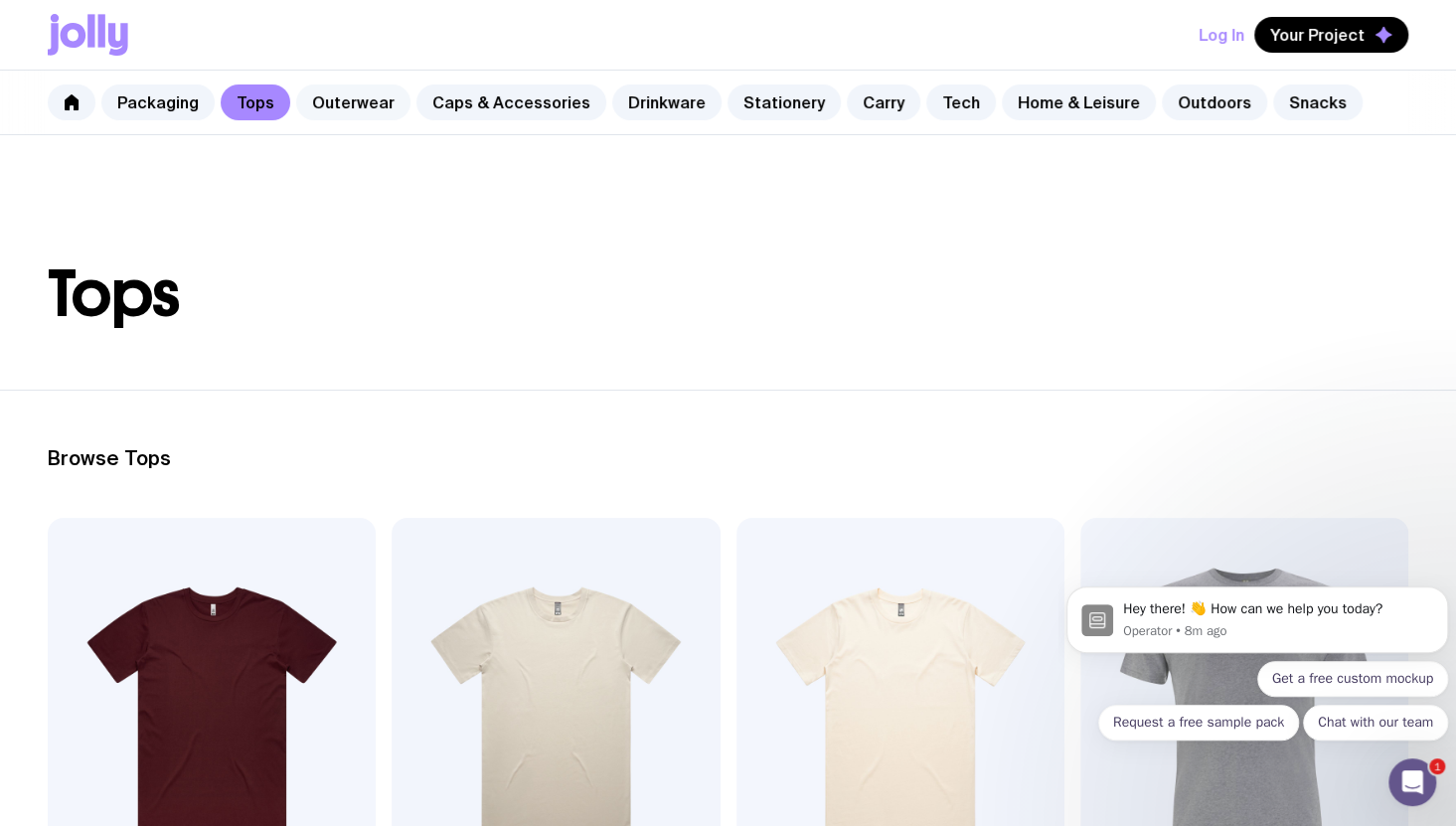 click on "Outerwear" 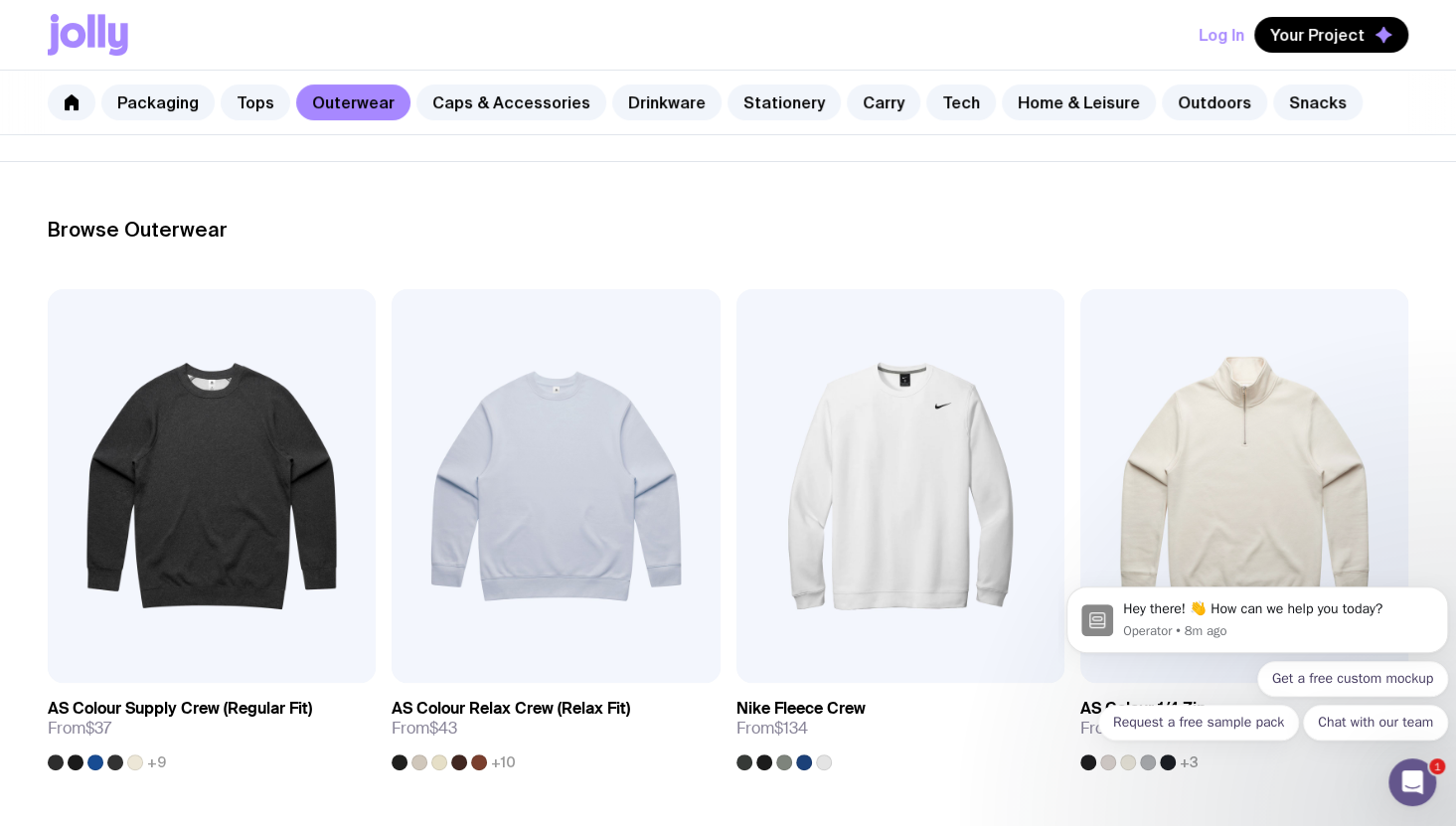 scroll, scrollTop: 0, scrollLeft: 0, axis: both 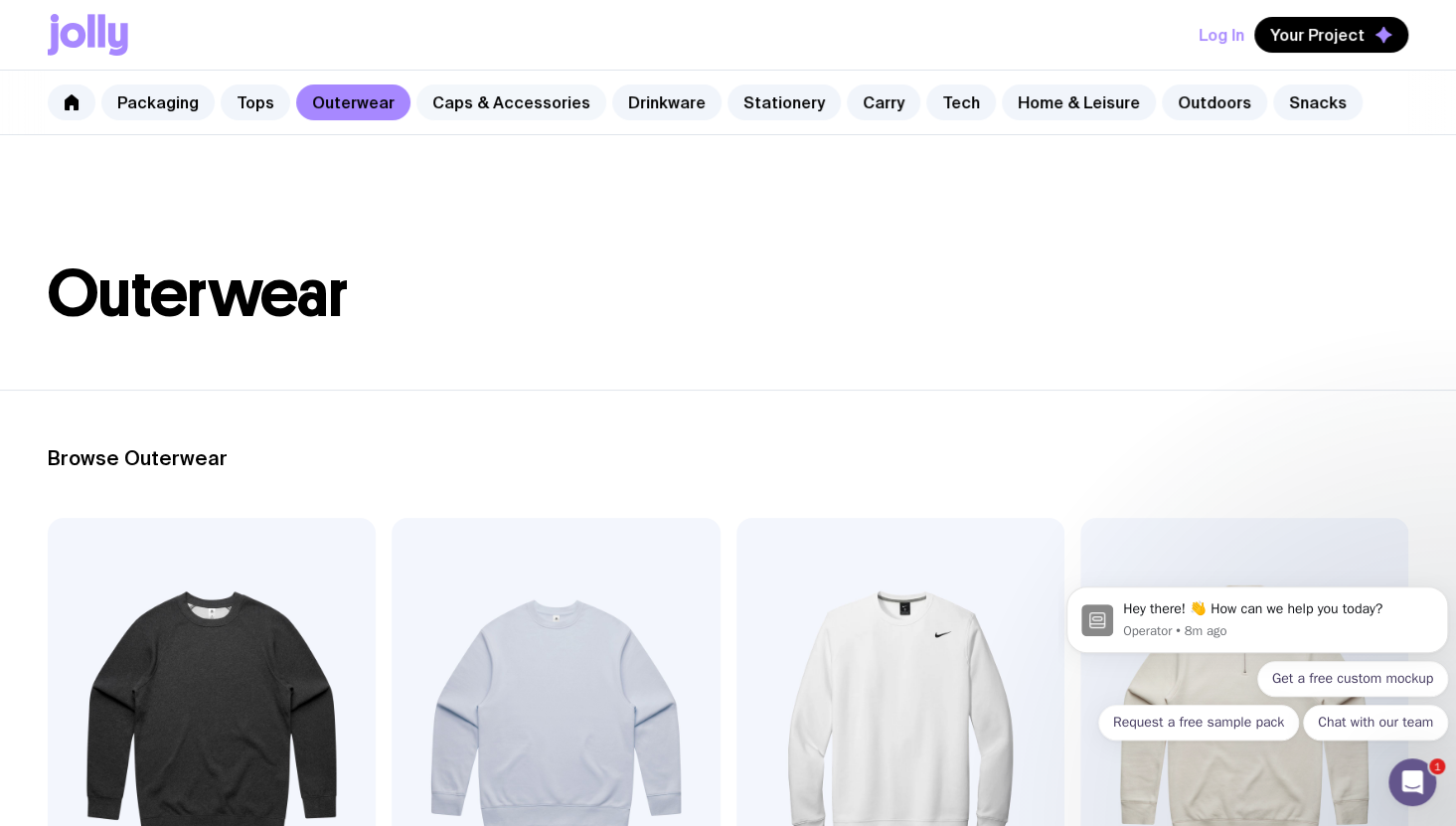 click on "Caps & Accessories" 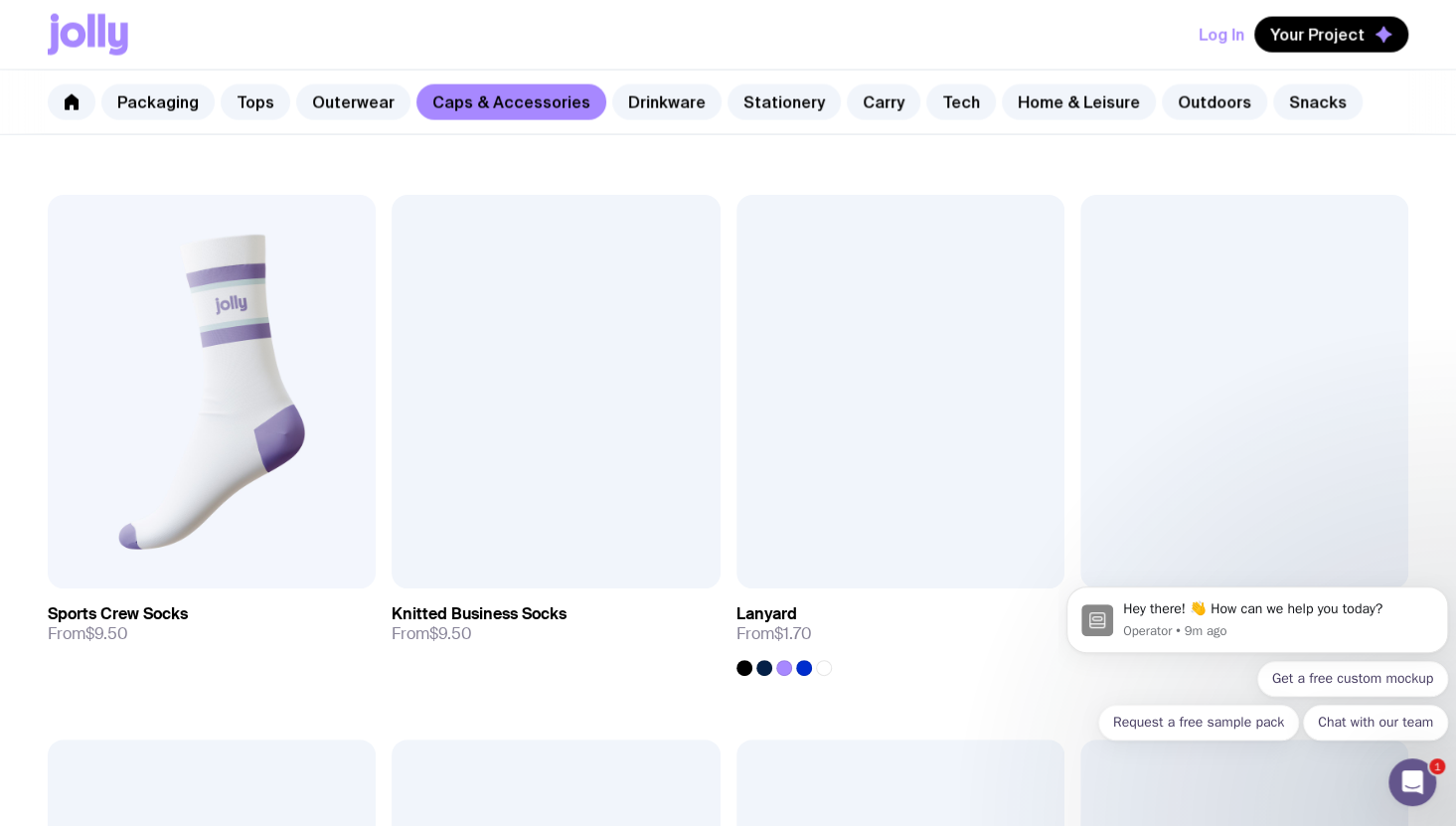 scroll, scrollTop: 2510, scrollLeft: 0, axis: vertical 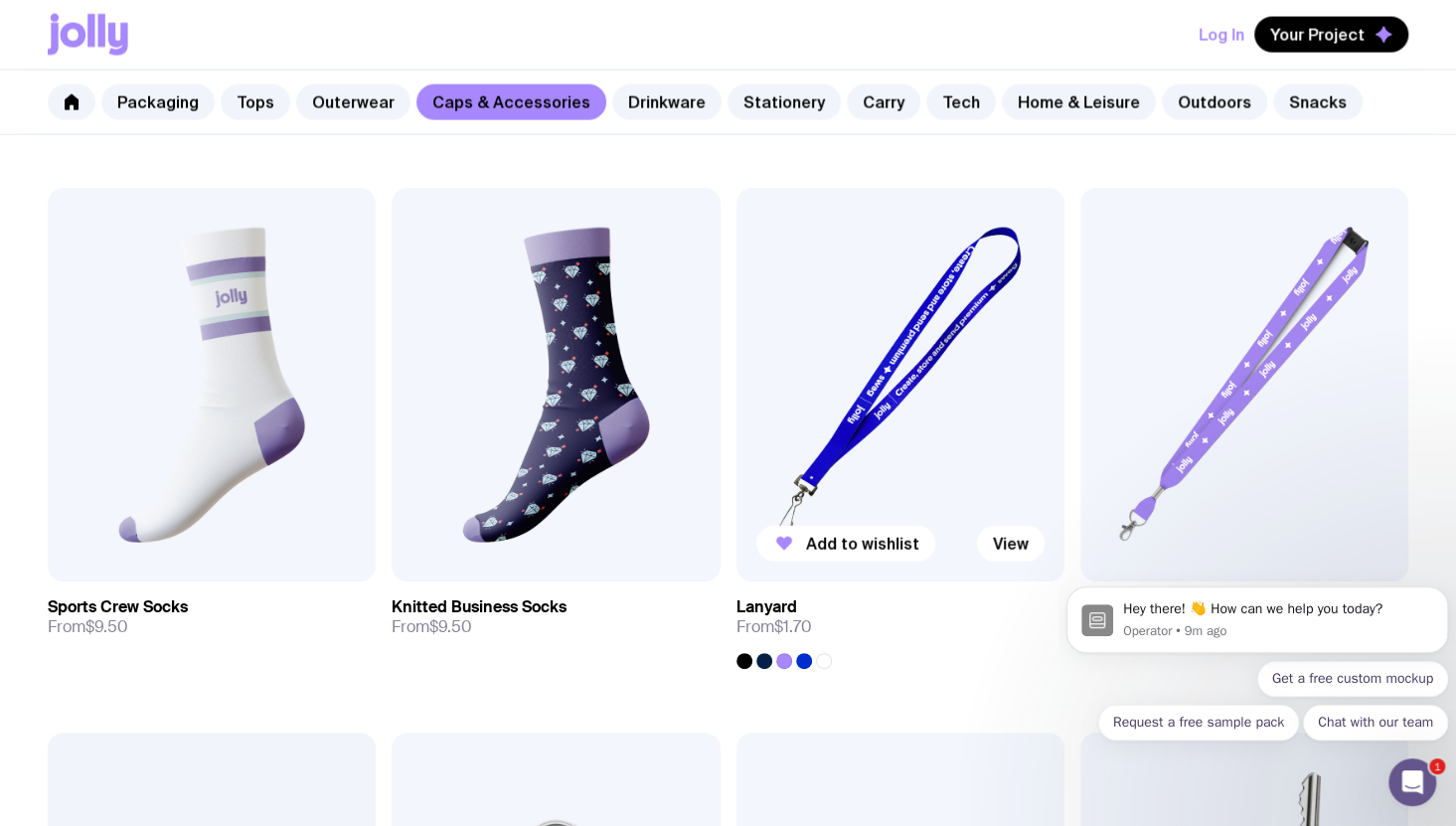 click 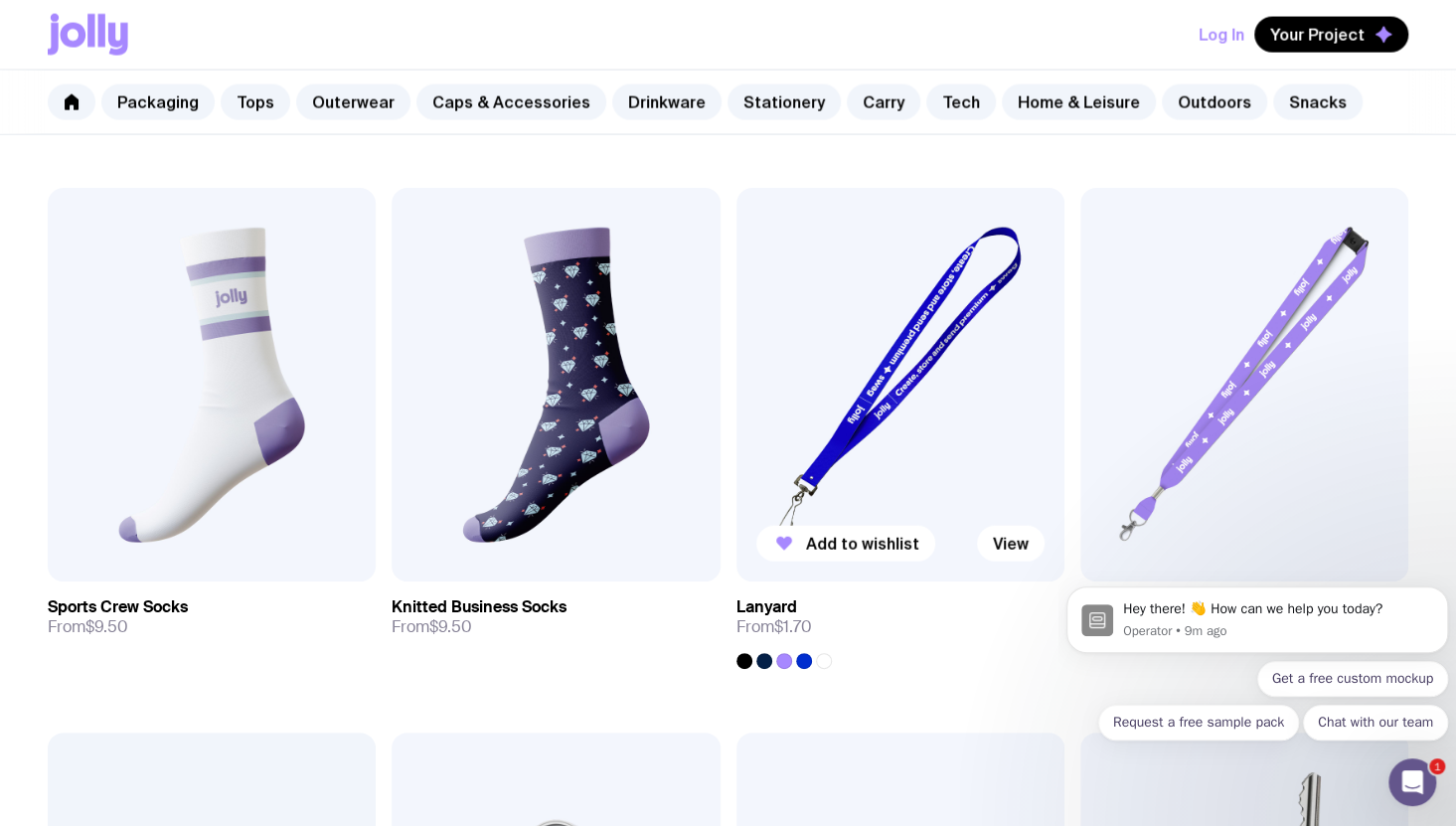 scroll, scrollTop: 0, scrollLeft: 0, axis: both 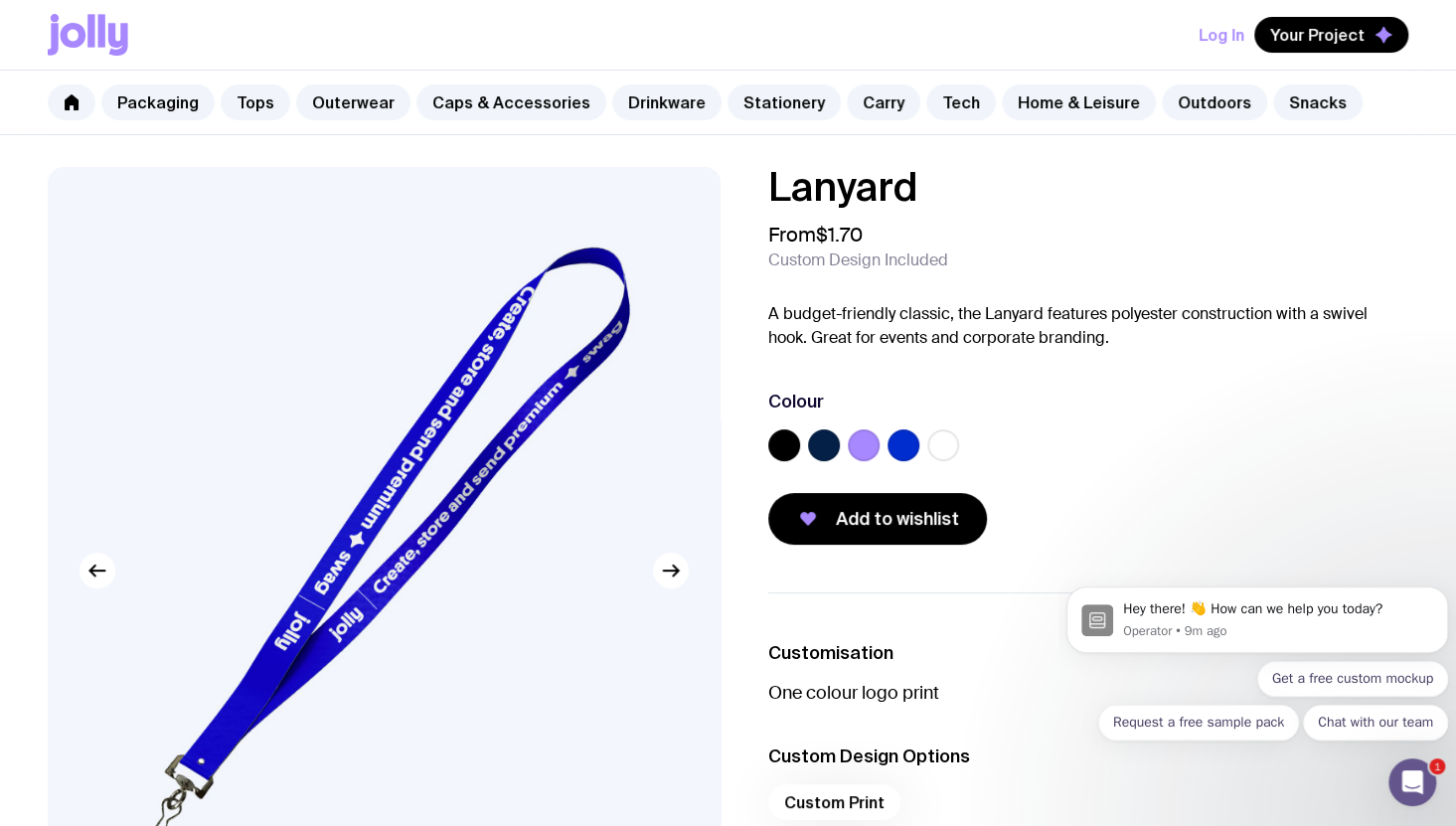 click 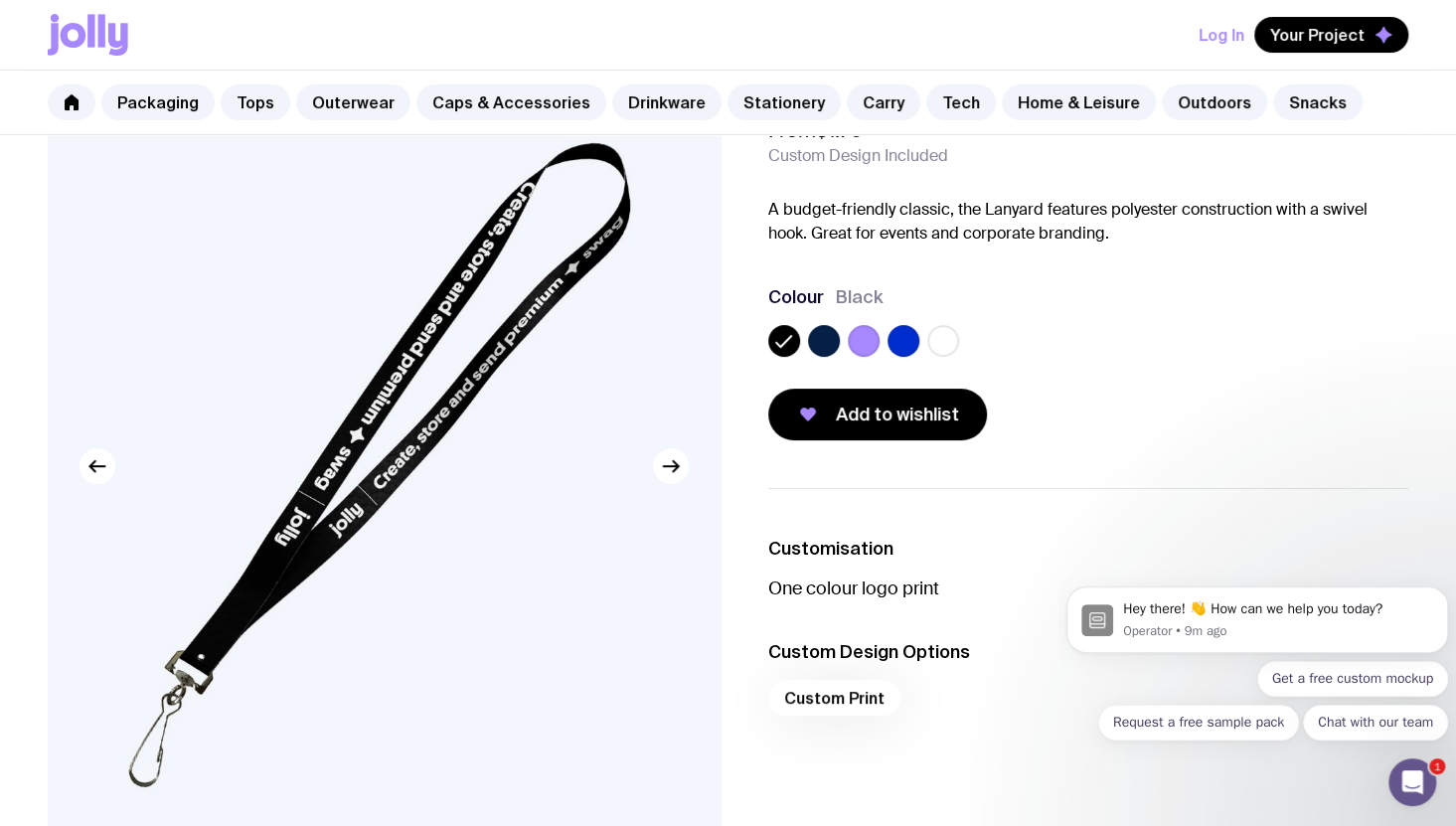 scroll, scrollTop: 110, scrollLeft: 0, axis: vertical 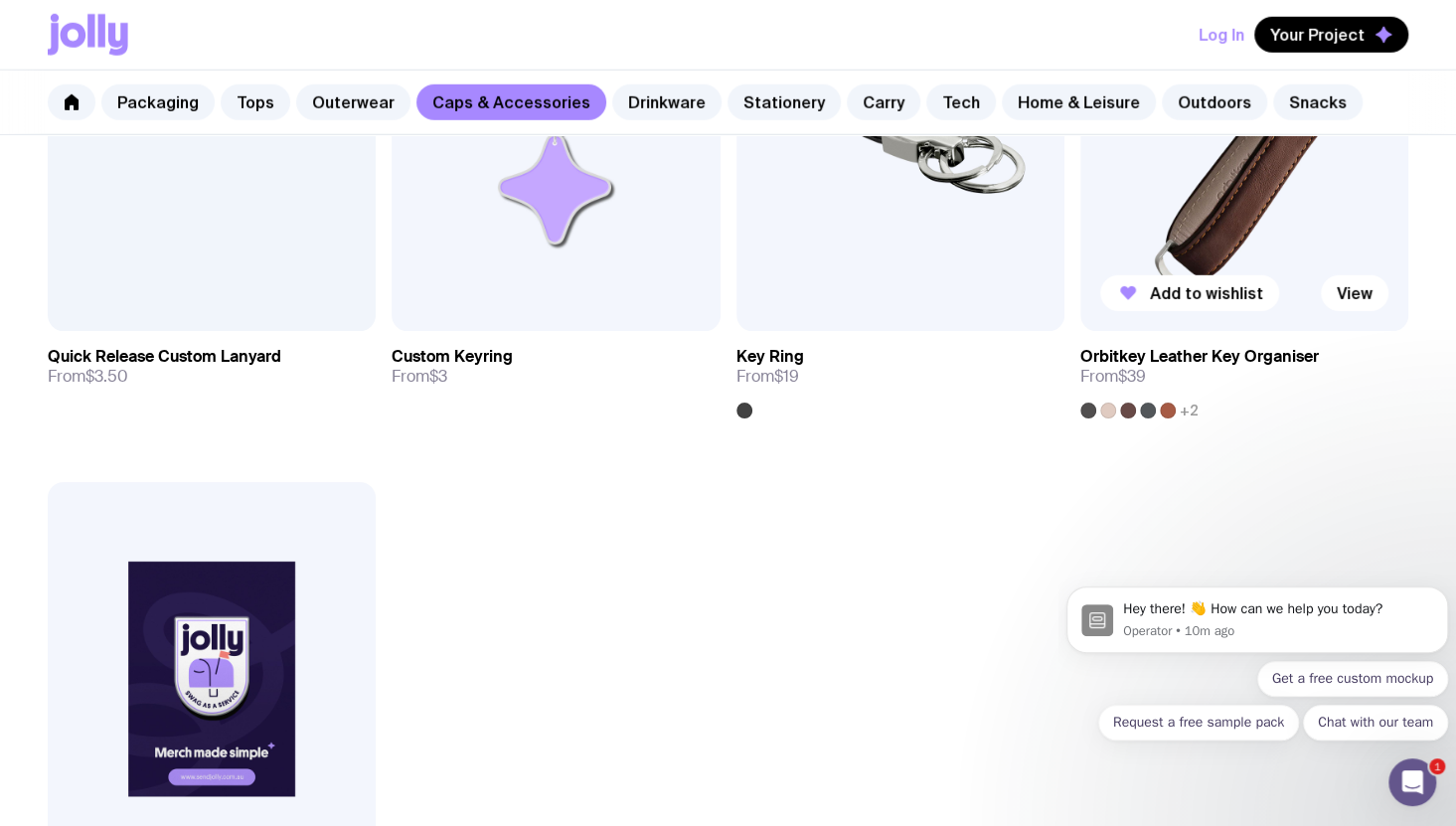 click at bounding box center (1244, 133) 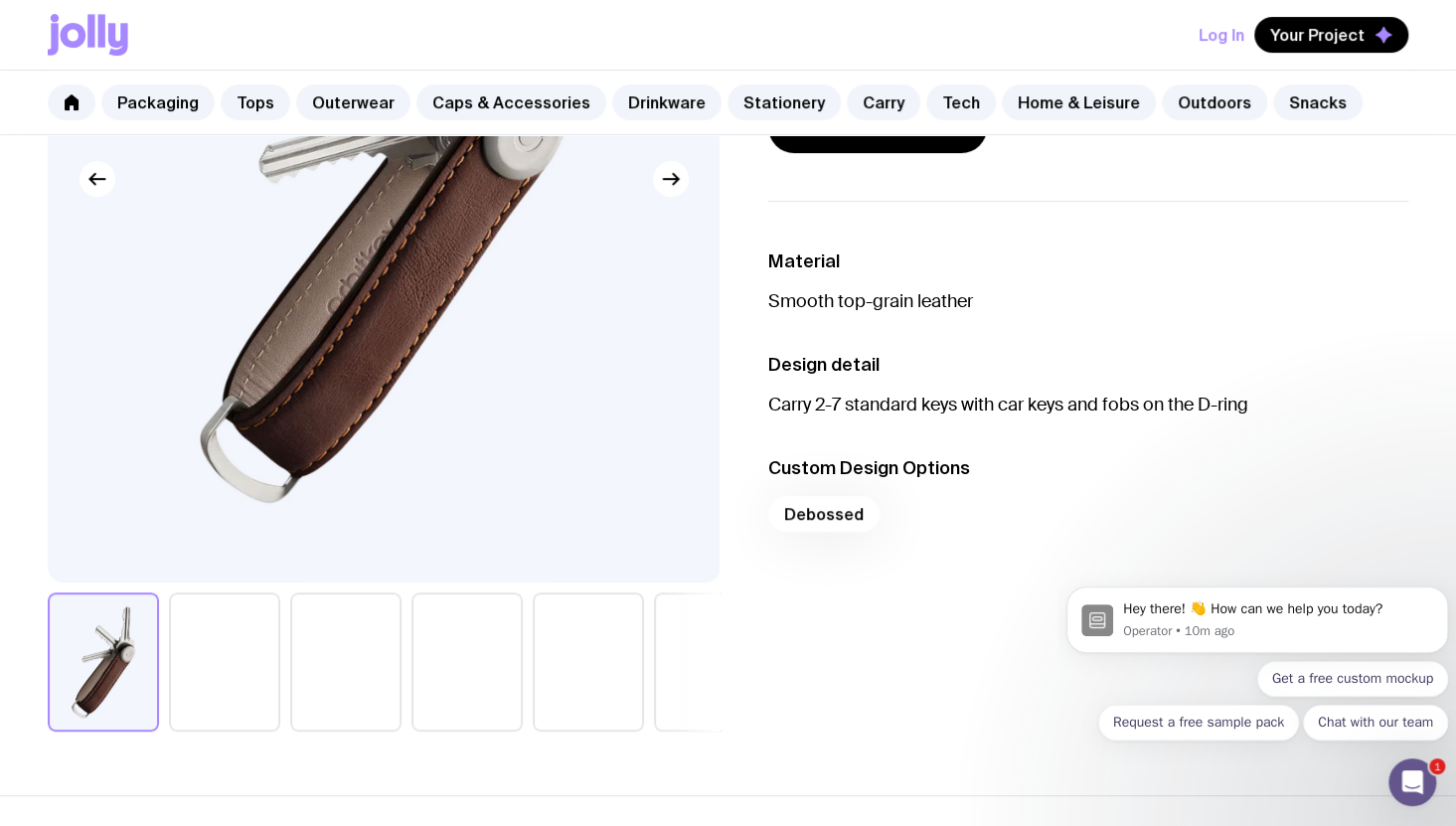 scroll, scrollTop: 393, scrollLeft: 0, axis: vertical 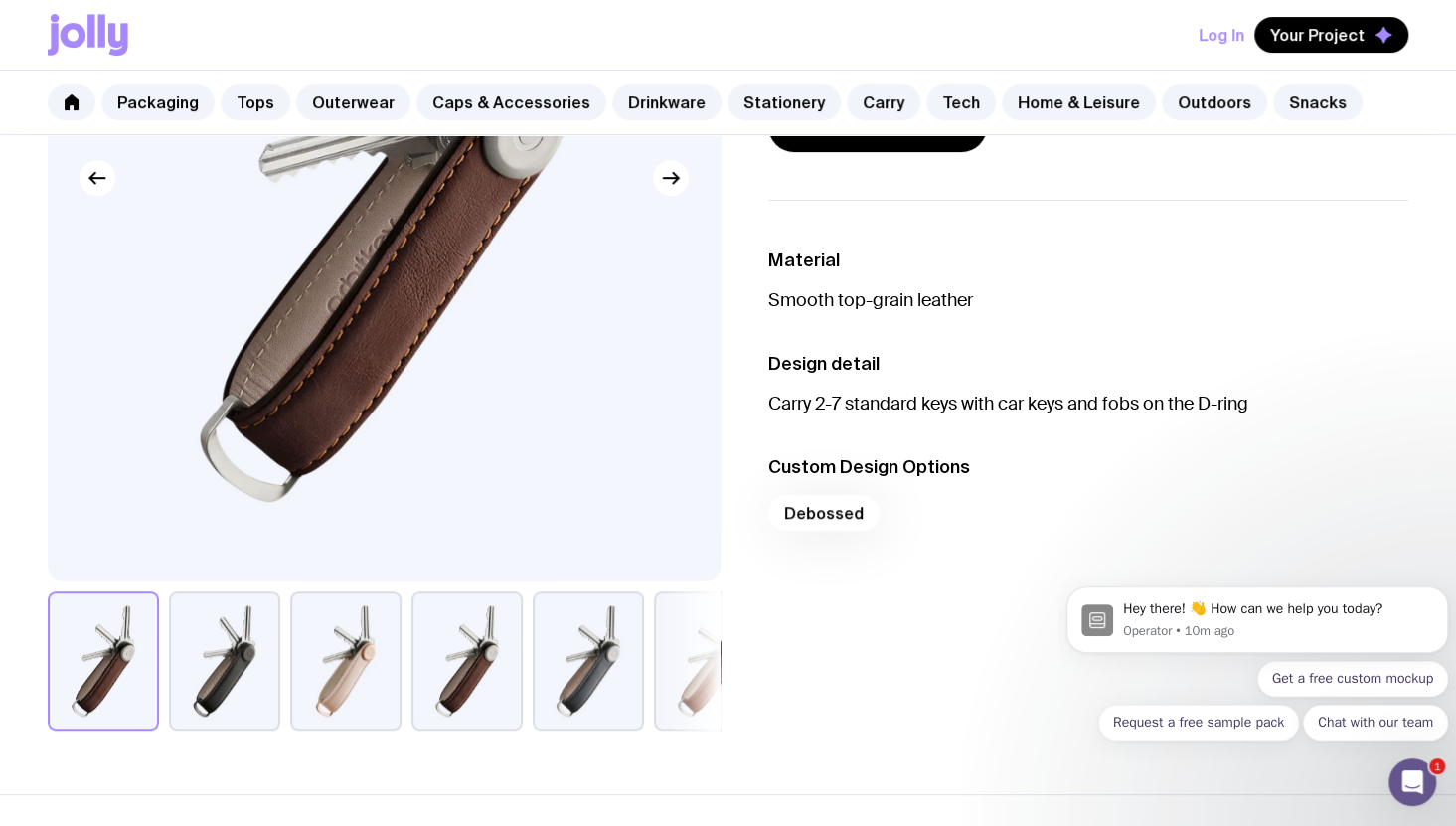 click at bounding box center (225, 661) 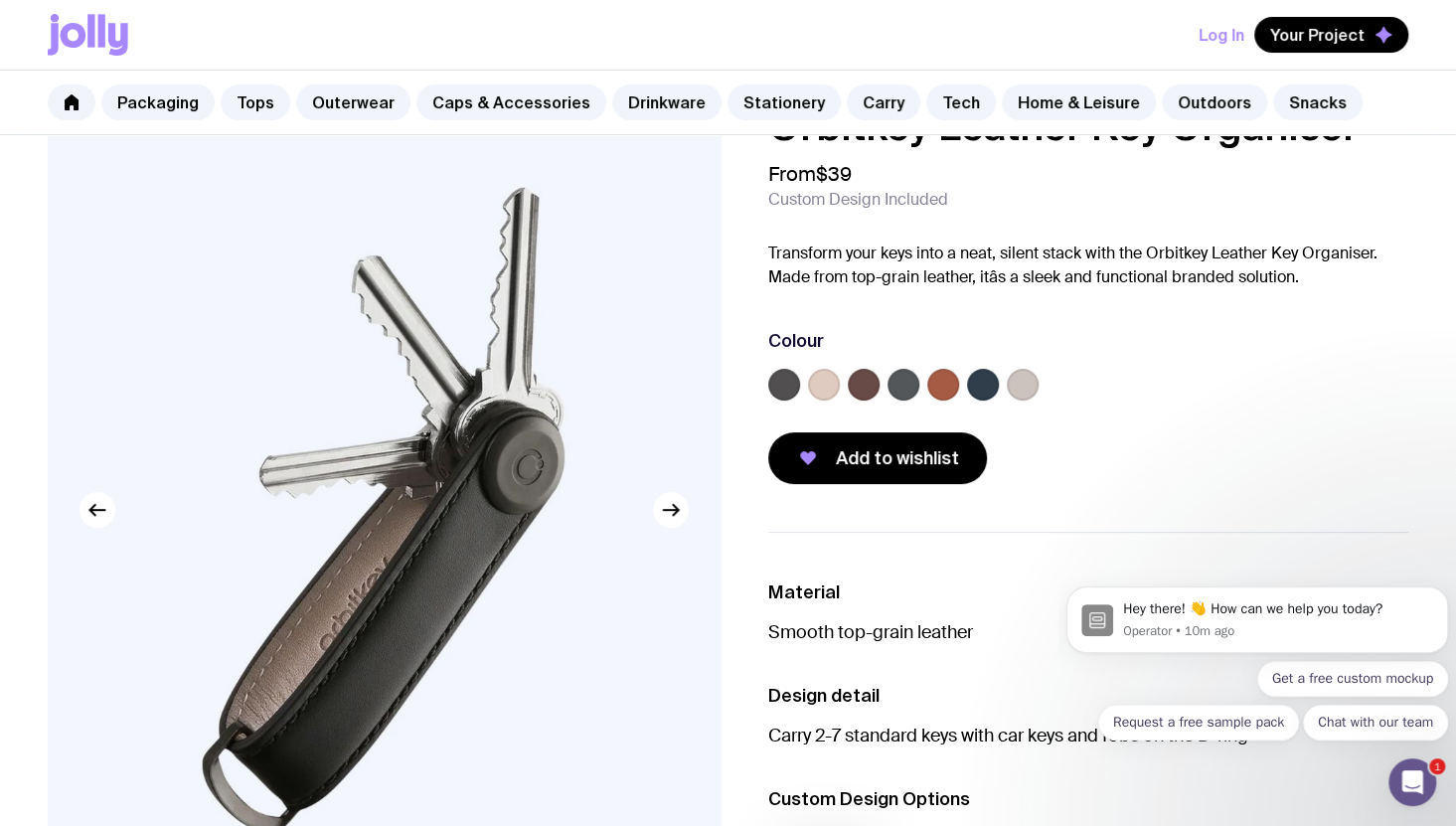 scroll, scrollTop: 0, scrollLeft: 0, axis: both 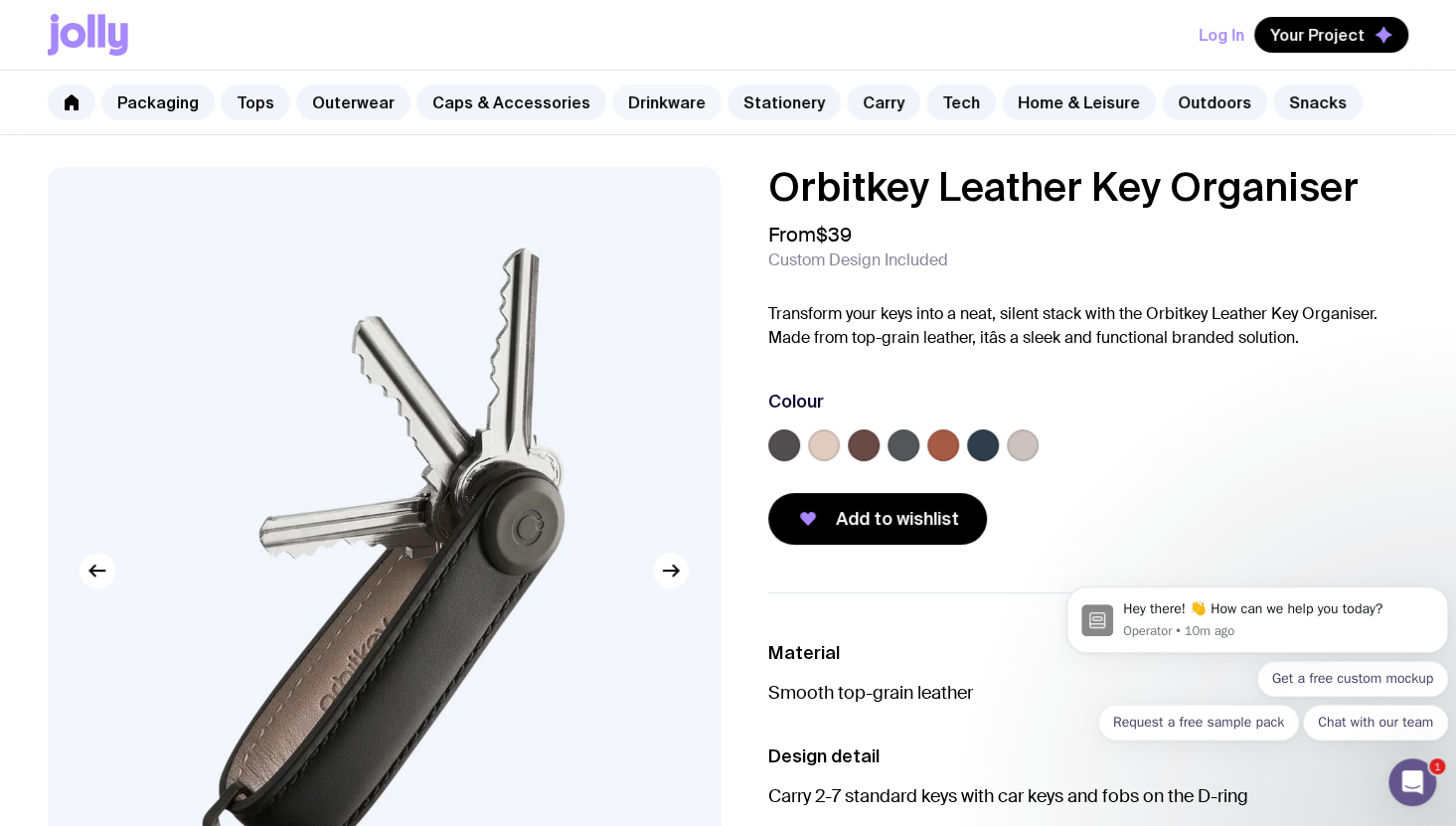click on "Drinkware" 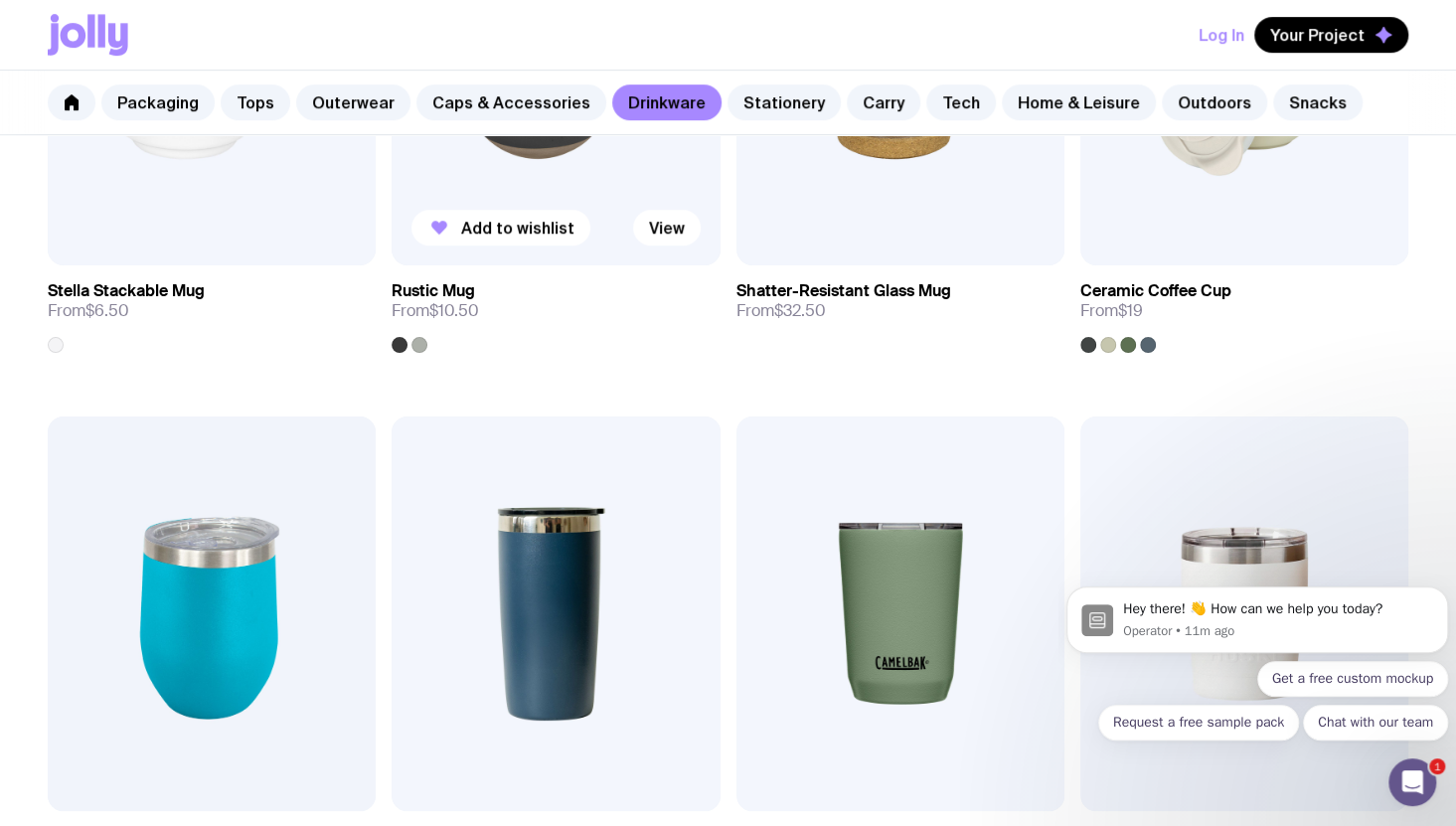 scroll, scrollTop: 907, scrollLeft: 0, axis: vertical 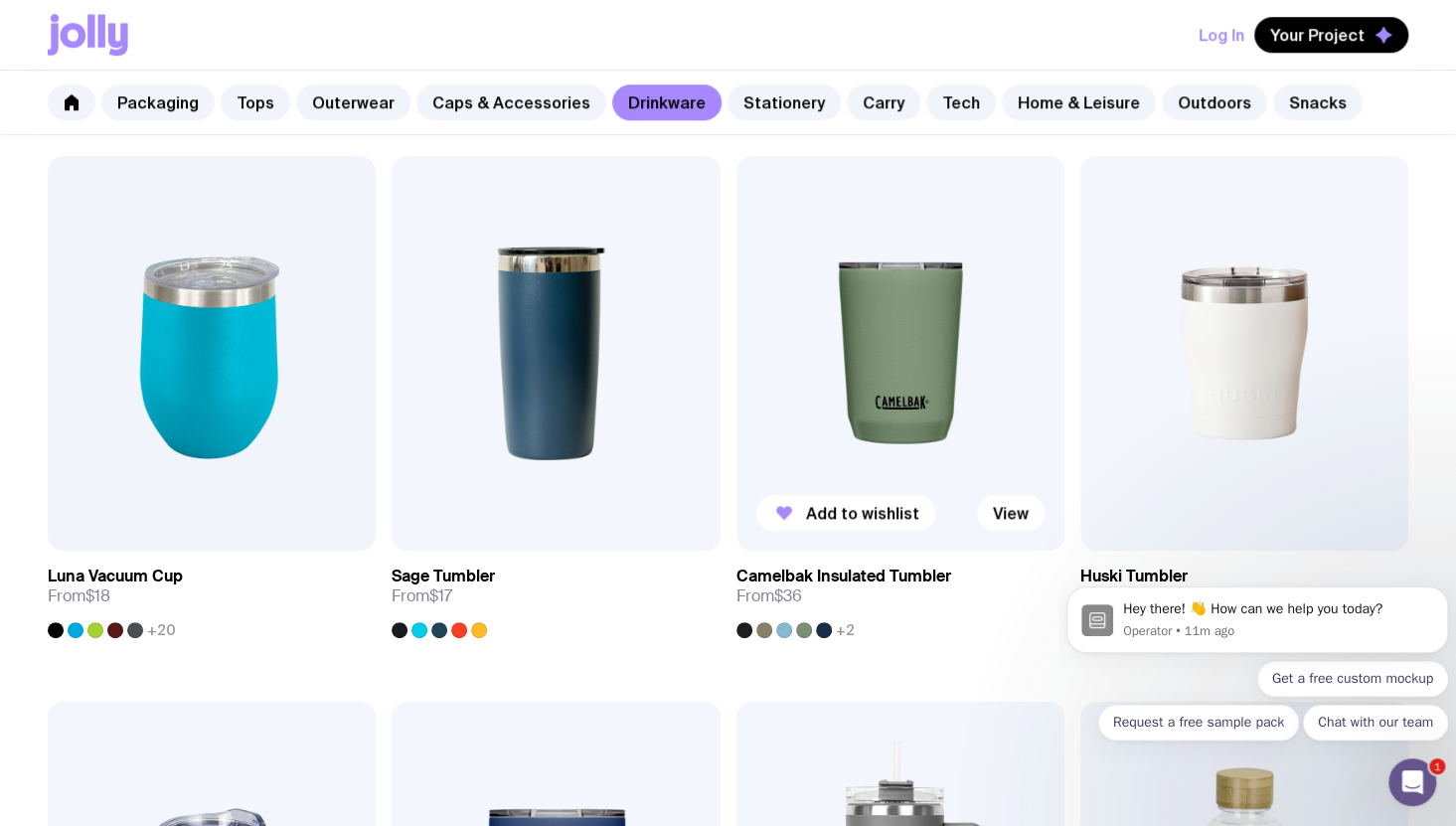 click 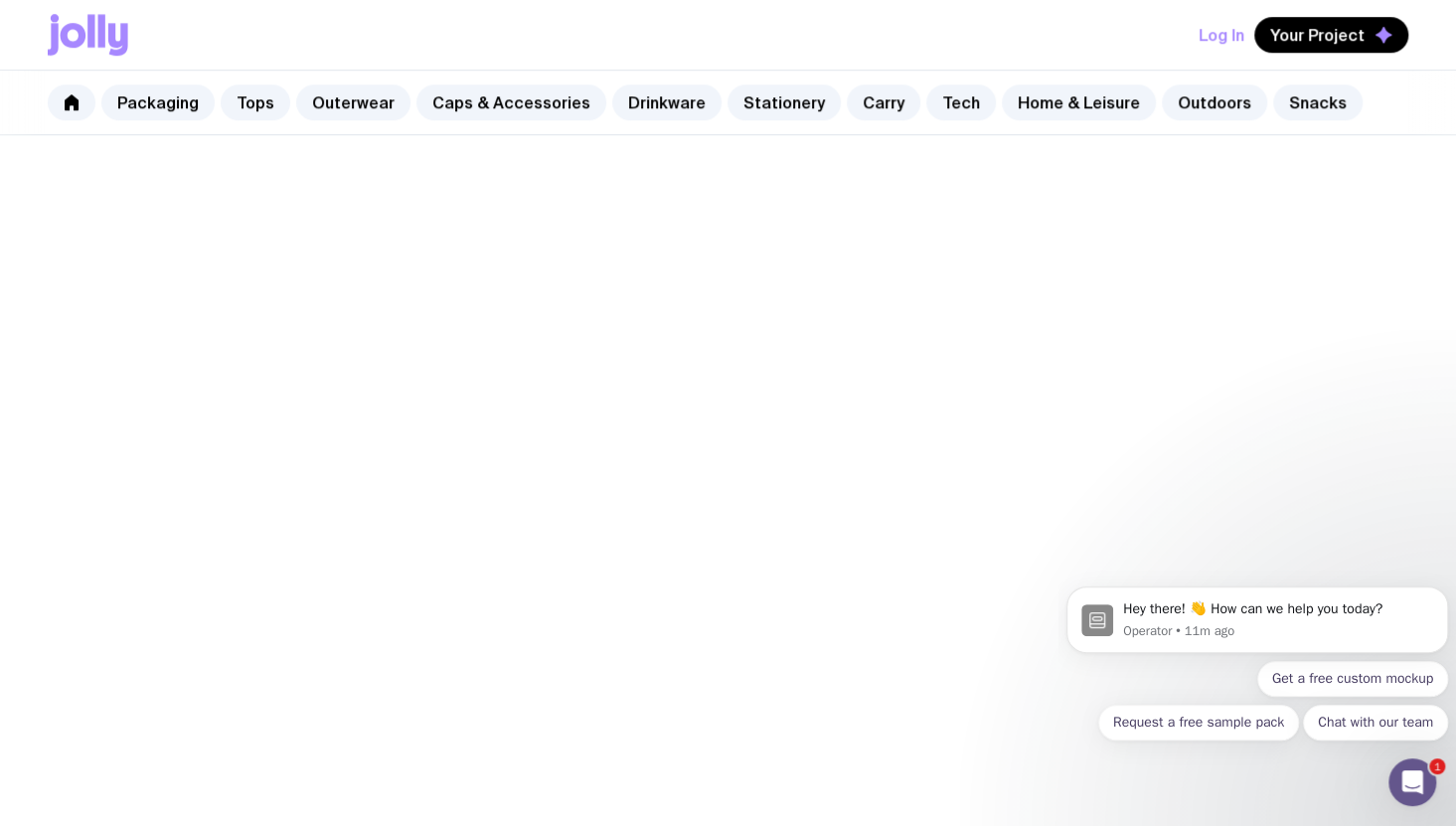 scroll, scrollTop: 0, scrollLeft: 0, axis: both 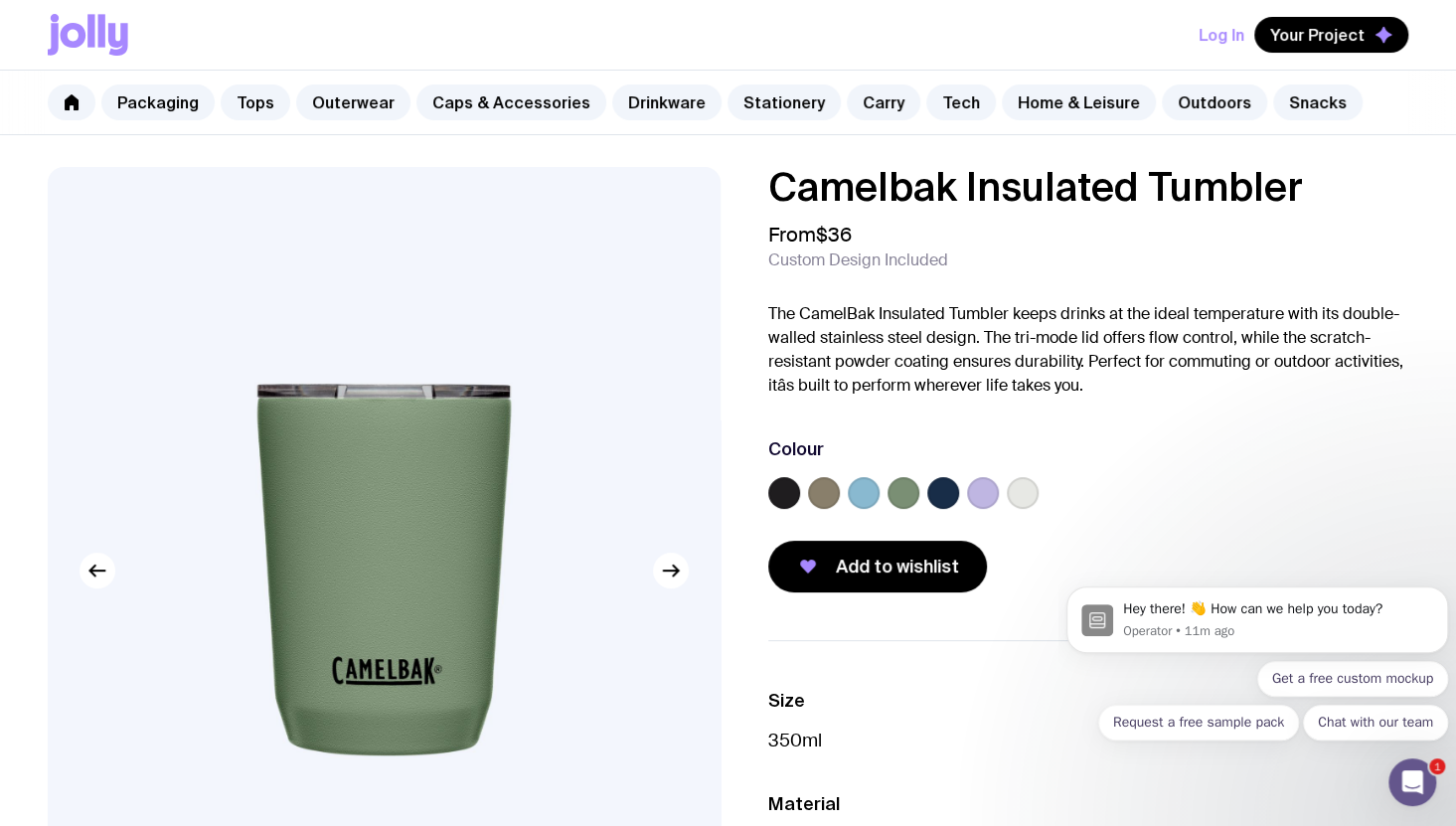 click 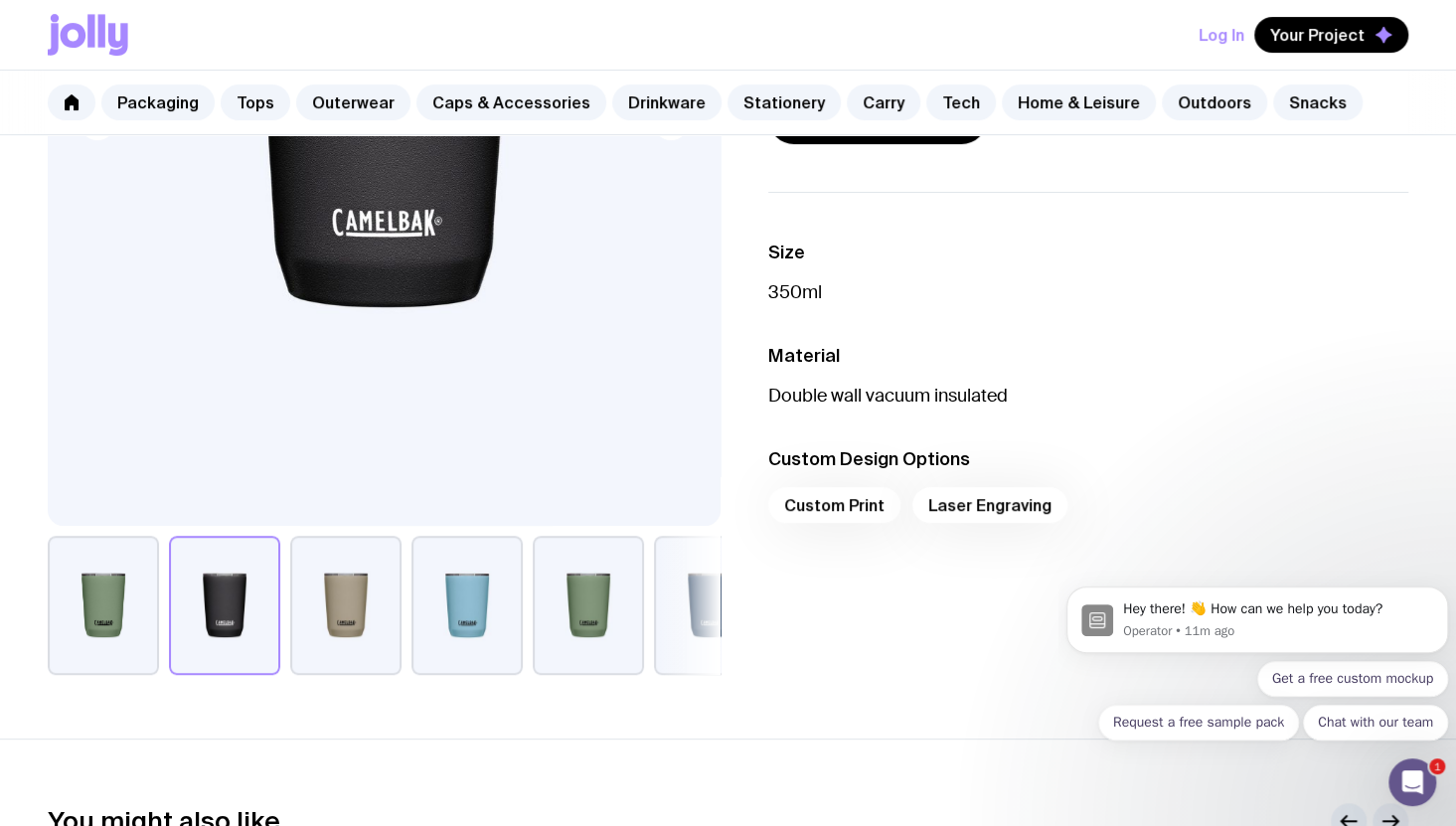 scroll, scrollTop: 454, scrollLeft: 0, axis: vertical 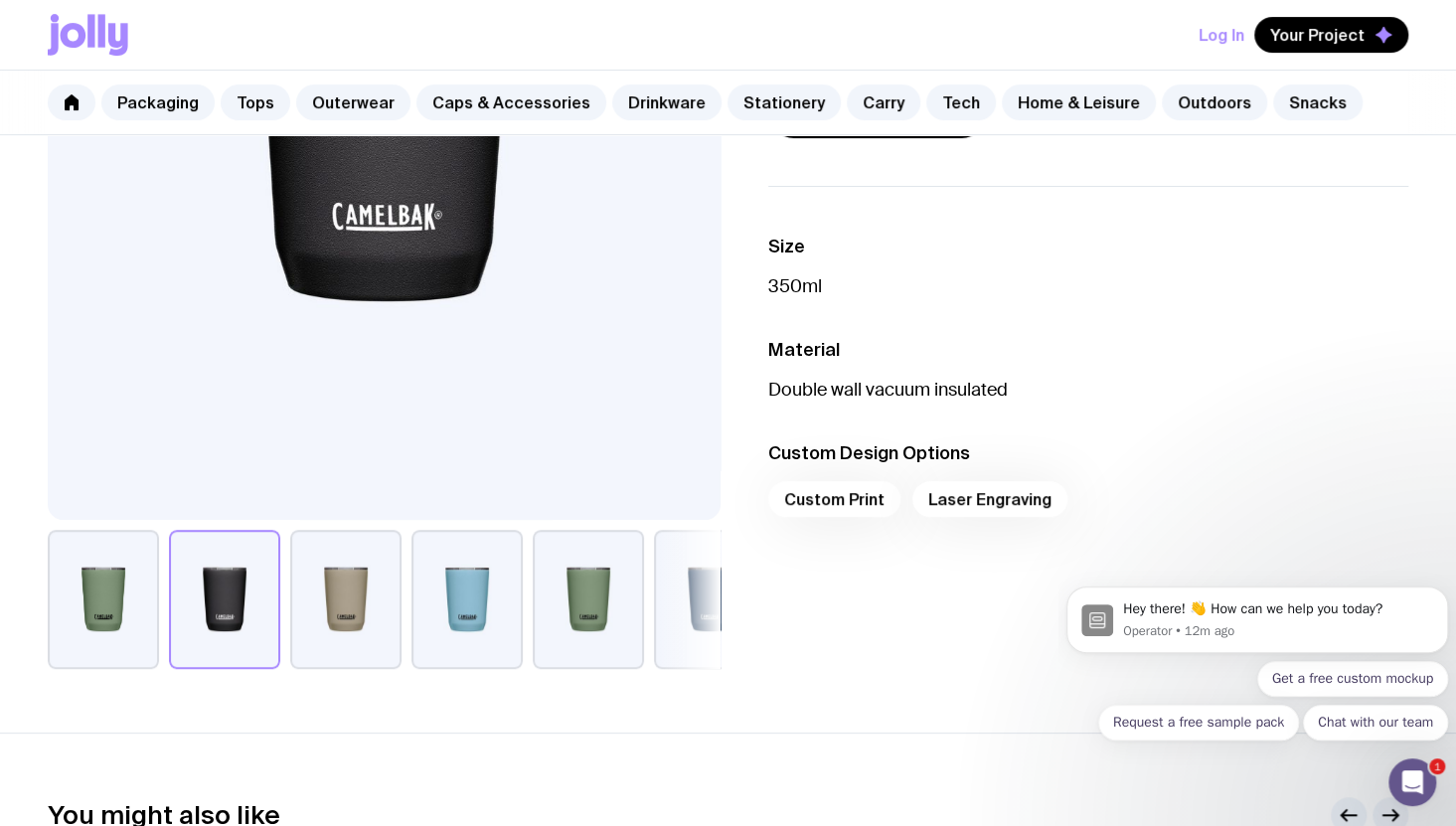 click at bounding box center (710, 599) 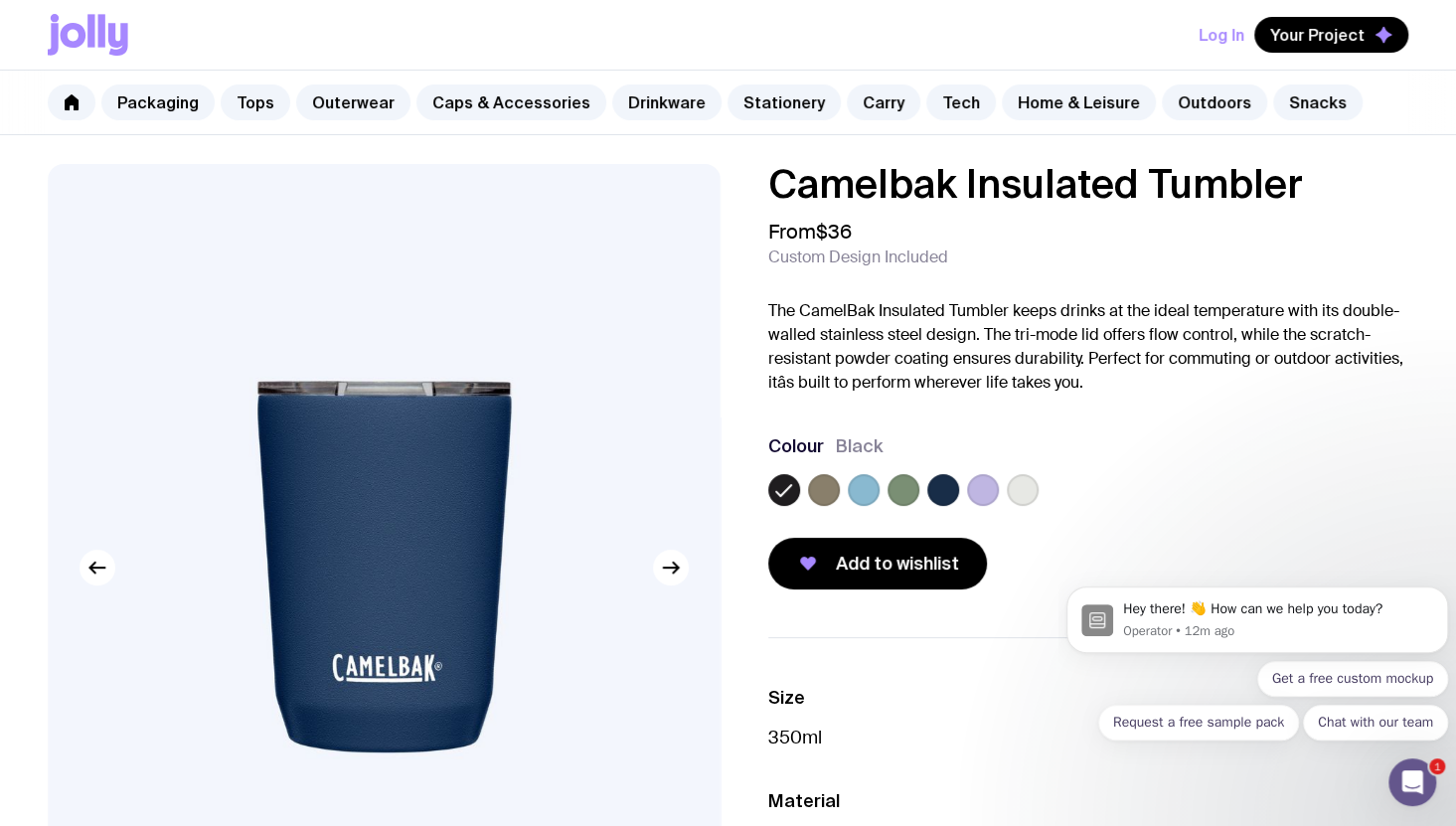 scroll, scrollTop: 0, scrollLeft: 0, axis: both 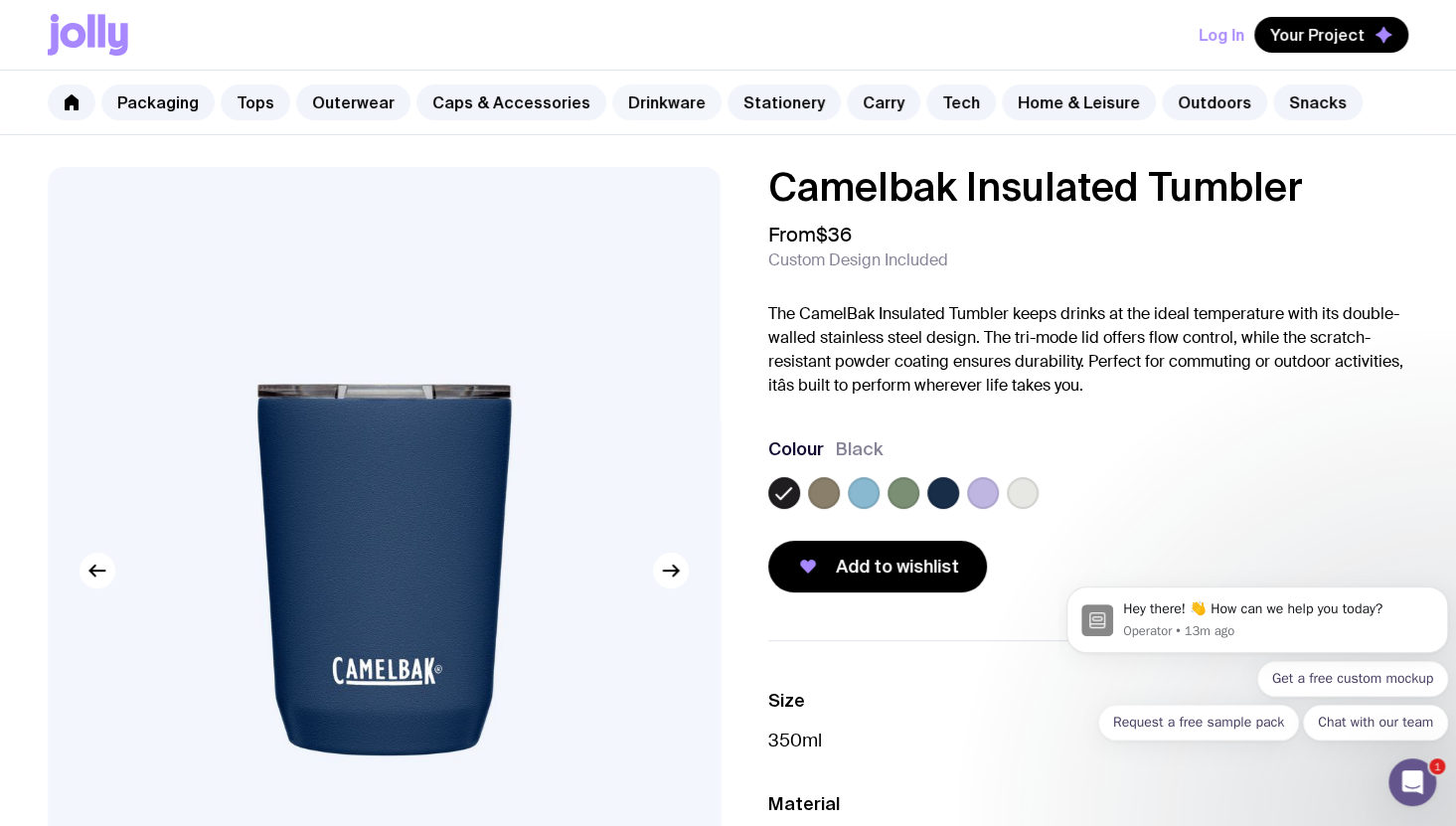 click on "Drinkware" 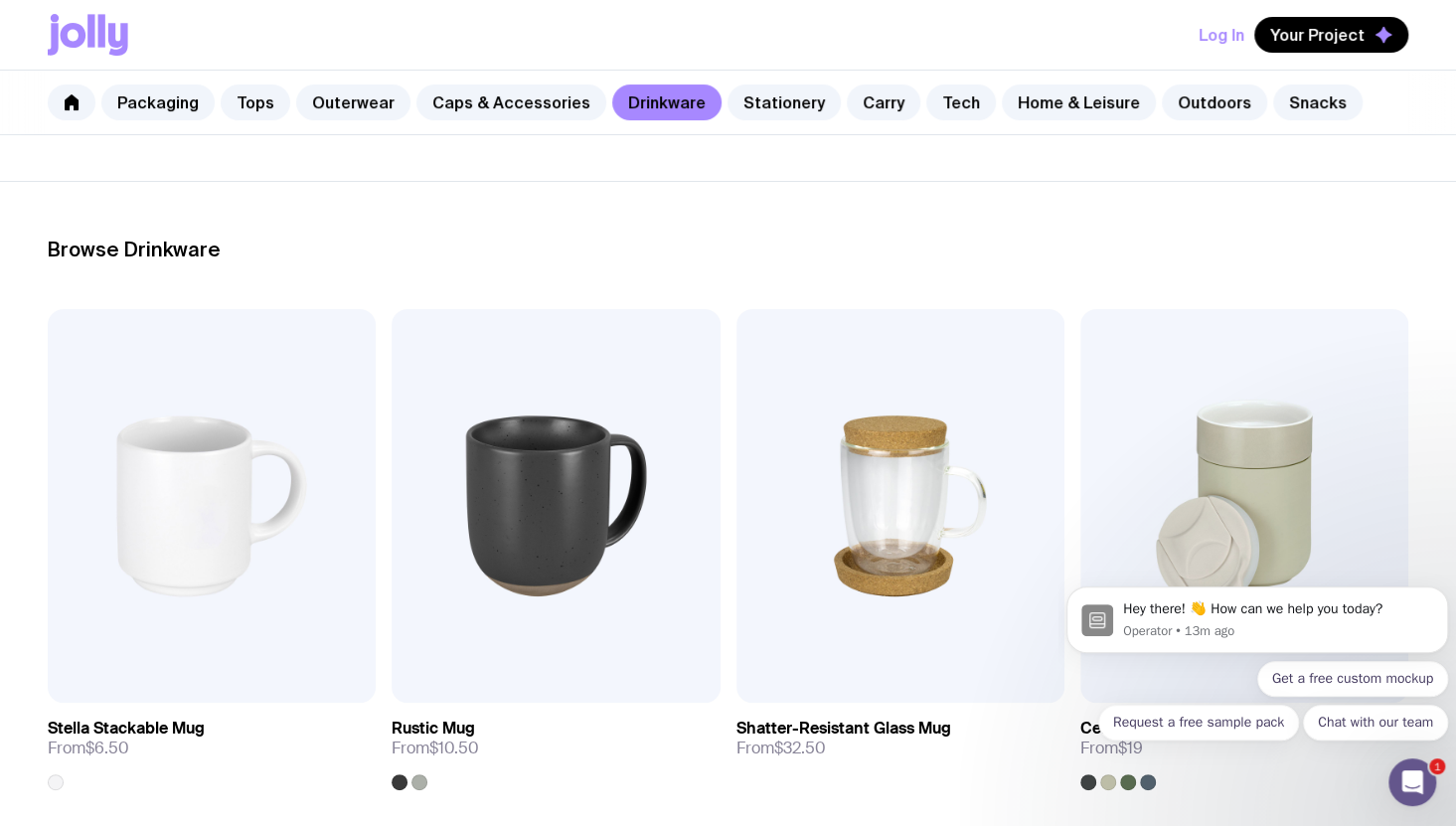 scroll, scrollTop: 0, scrollLeft: 0, axis: both 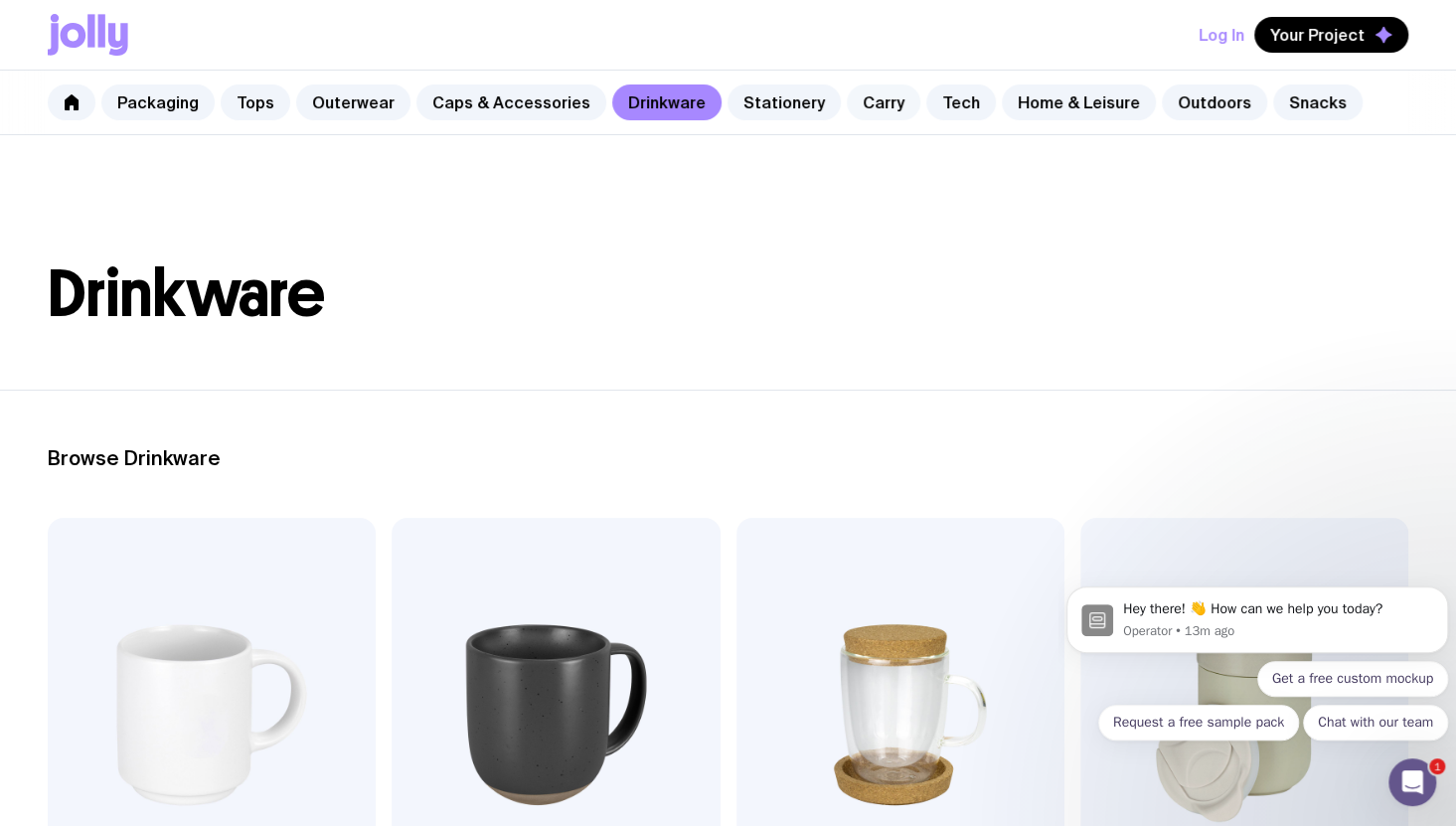 click on "Carry" 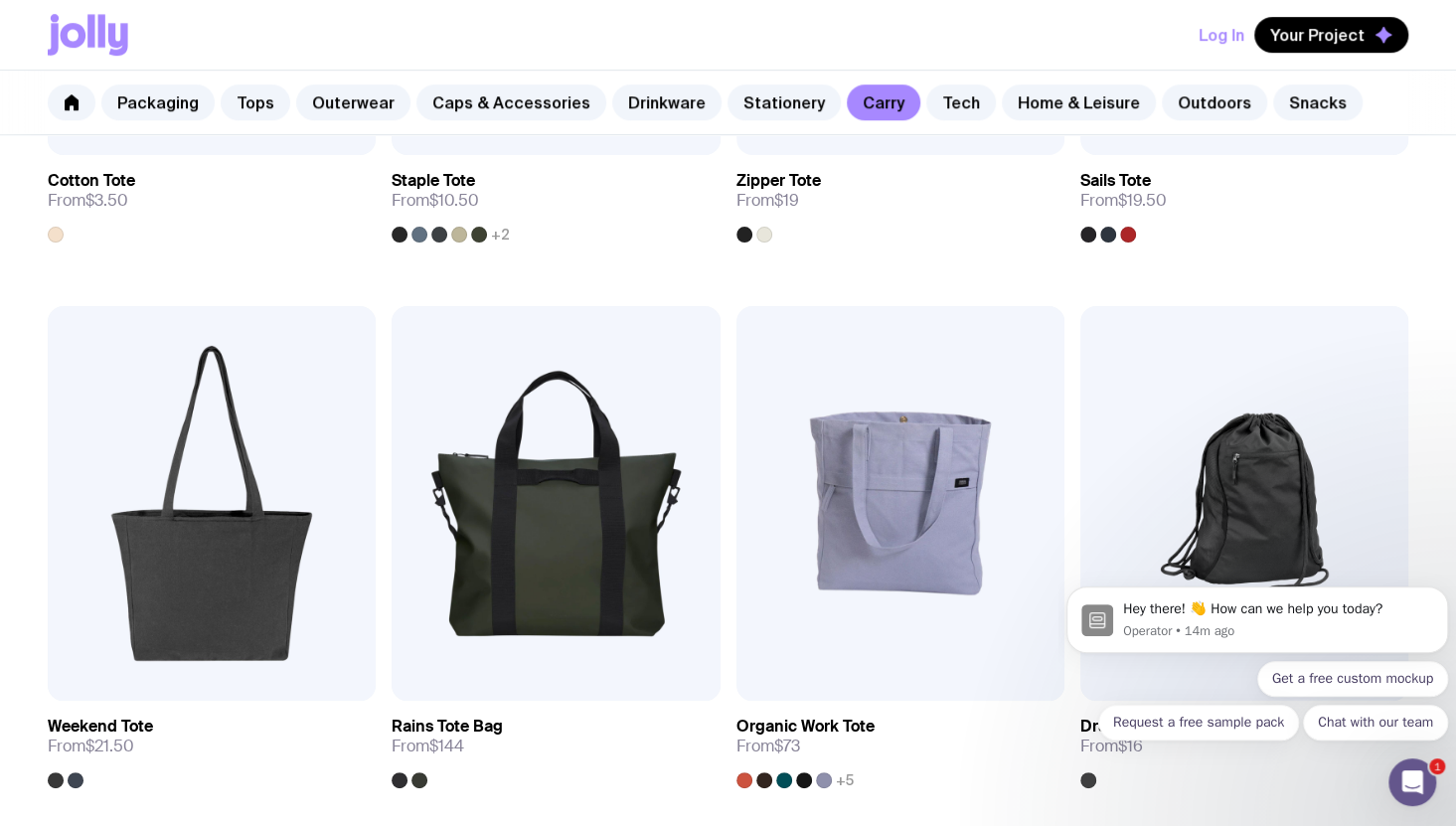 scroll, scrollTop: 757, scrollLeft: 0, axis: vertical 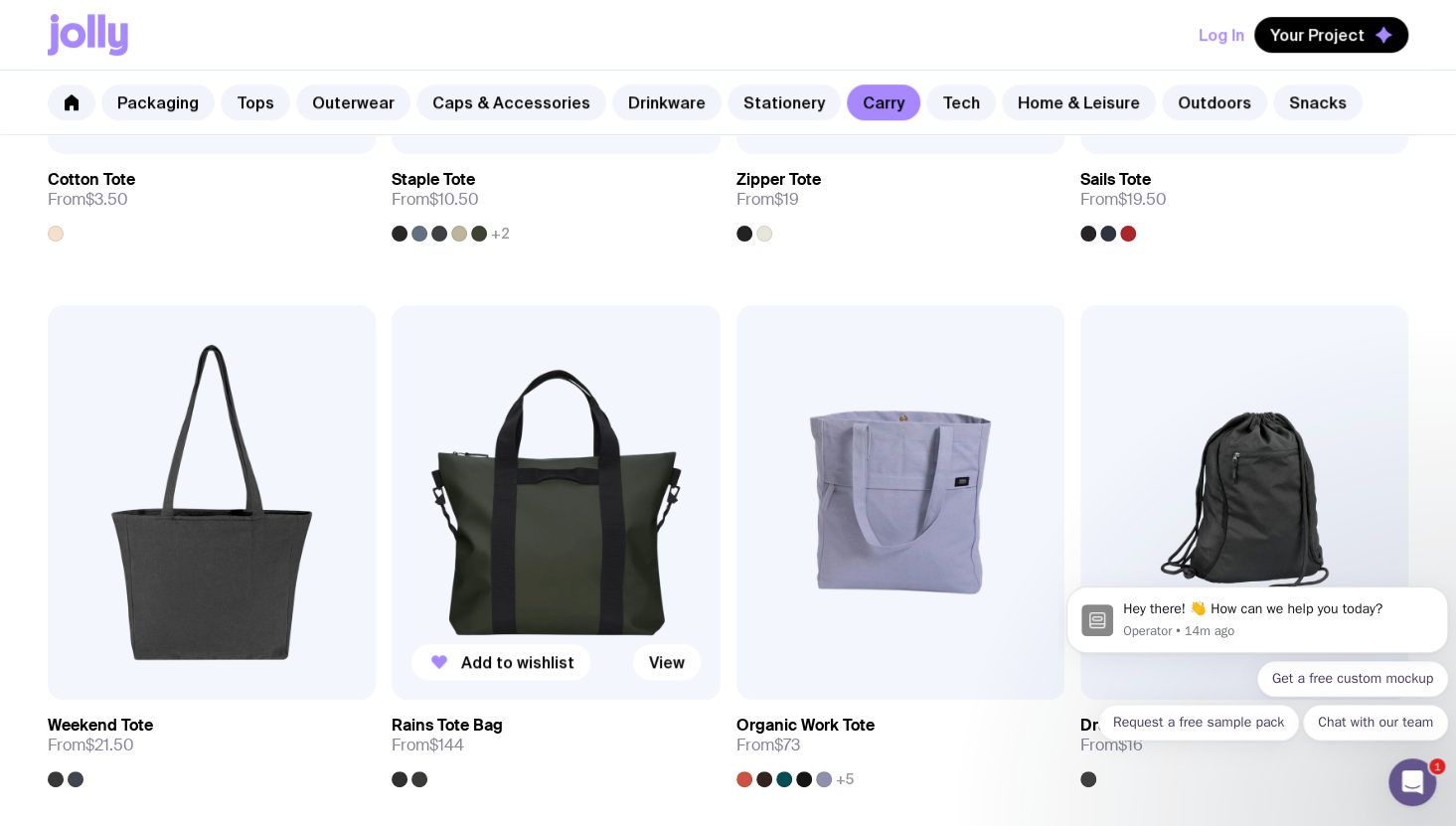 click at bounding box center [556, 502] 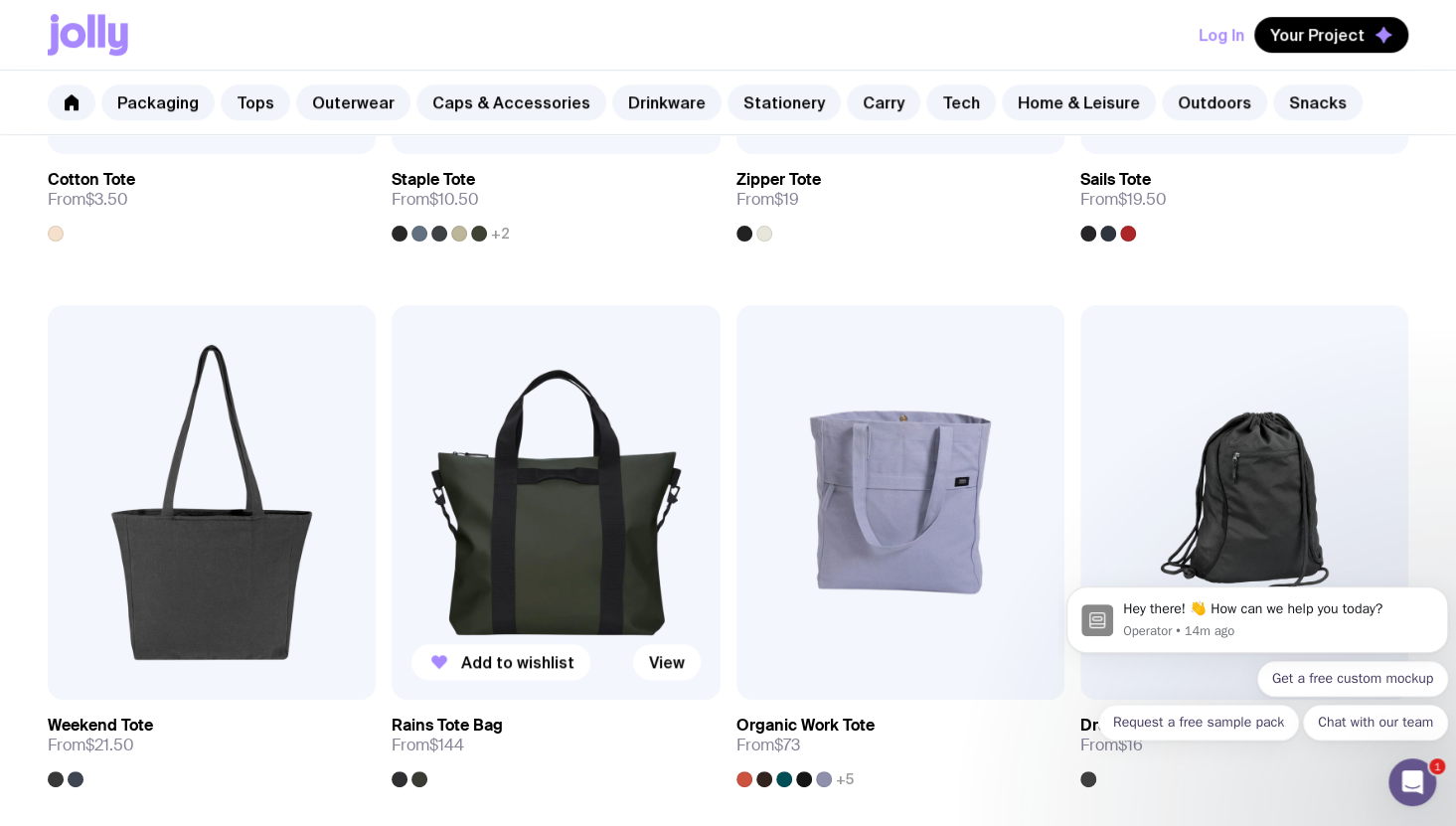 scroll, scrollTop: 0, scrollLeft: 0, axis: both 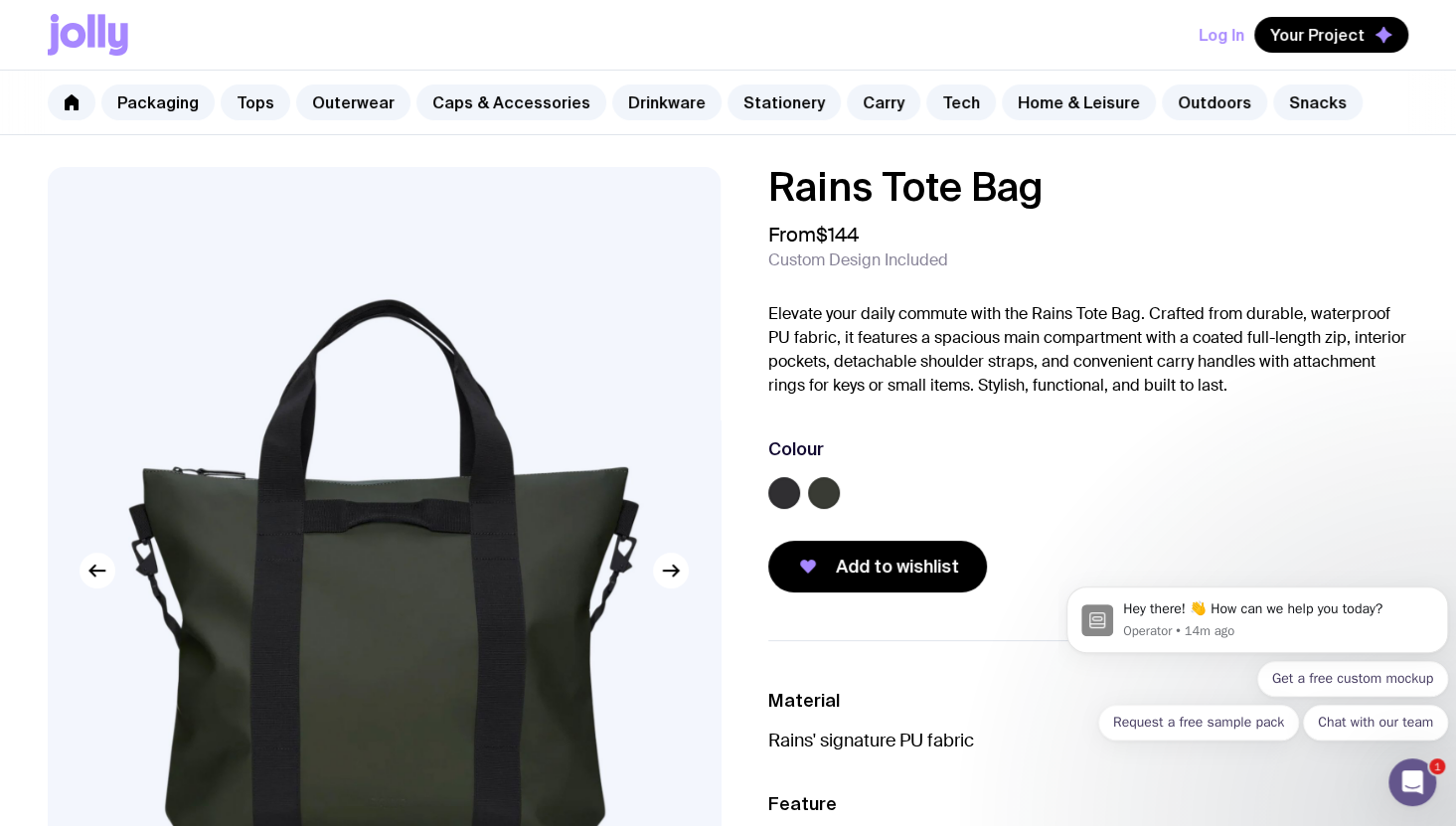 click 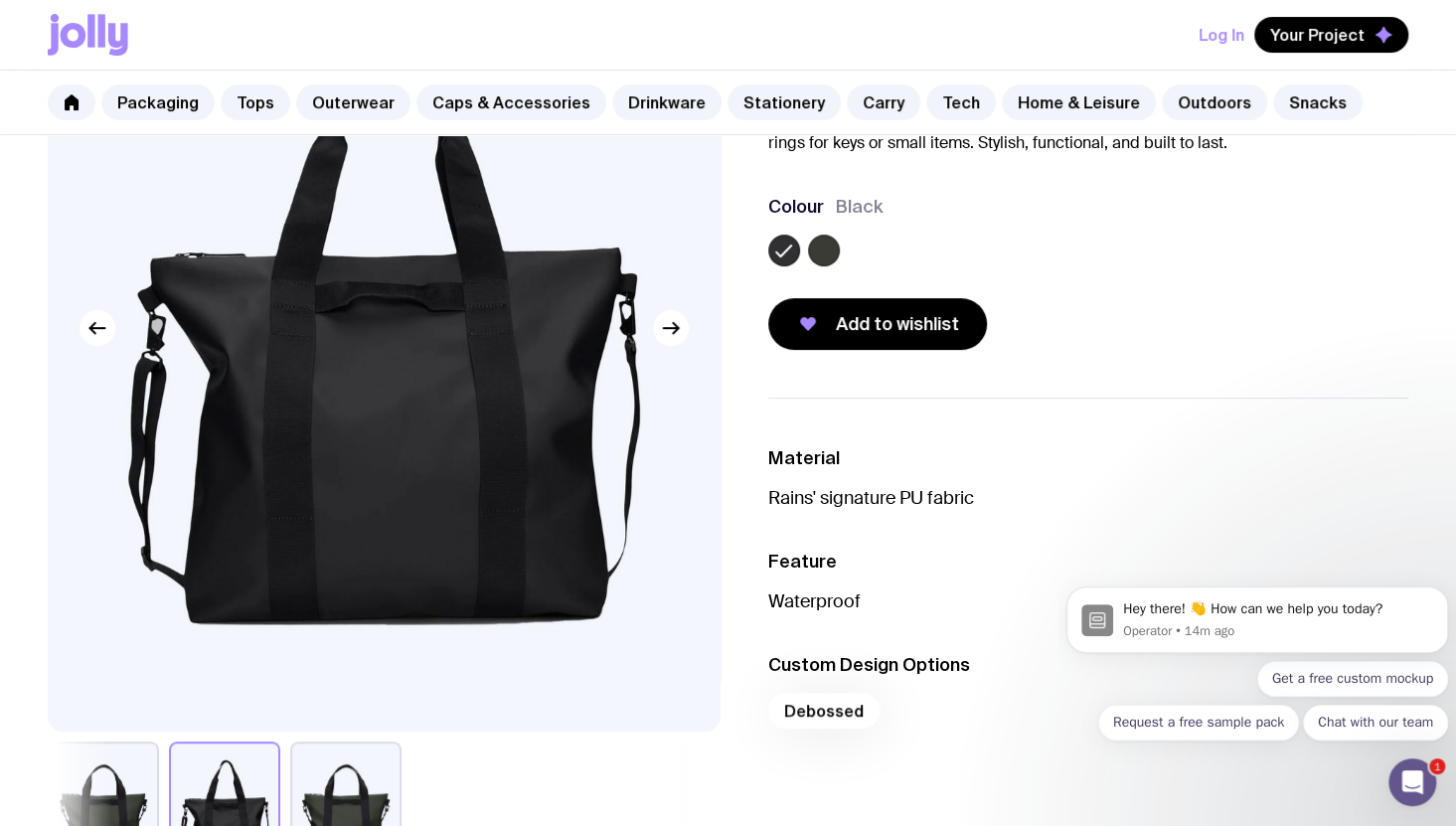 scroll, scrollTop: 0, scrollLeft: 0, axis: both 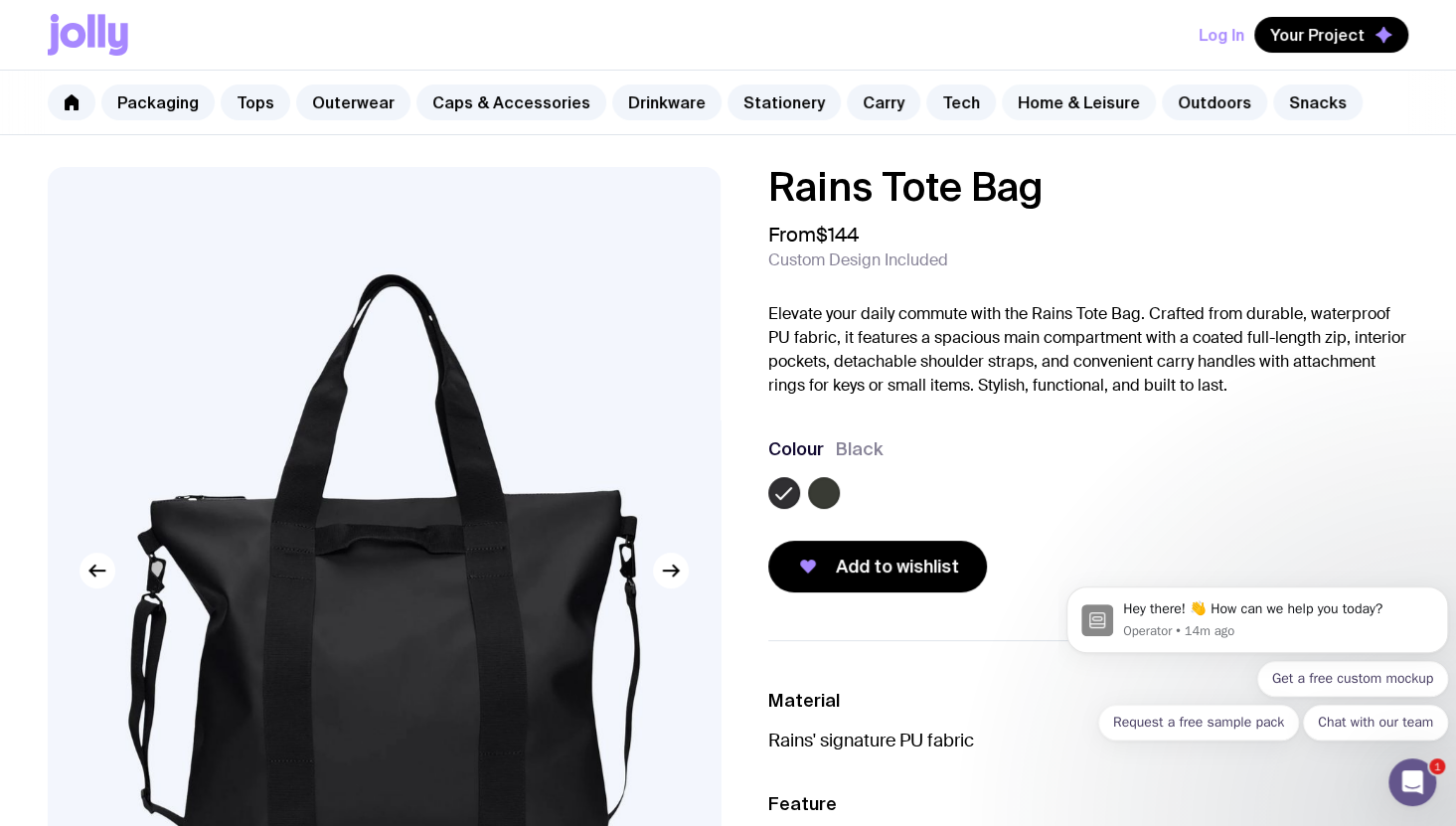 click on "Home & Leisure" 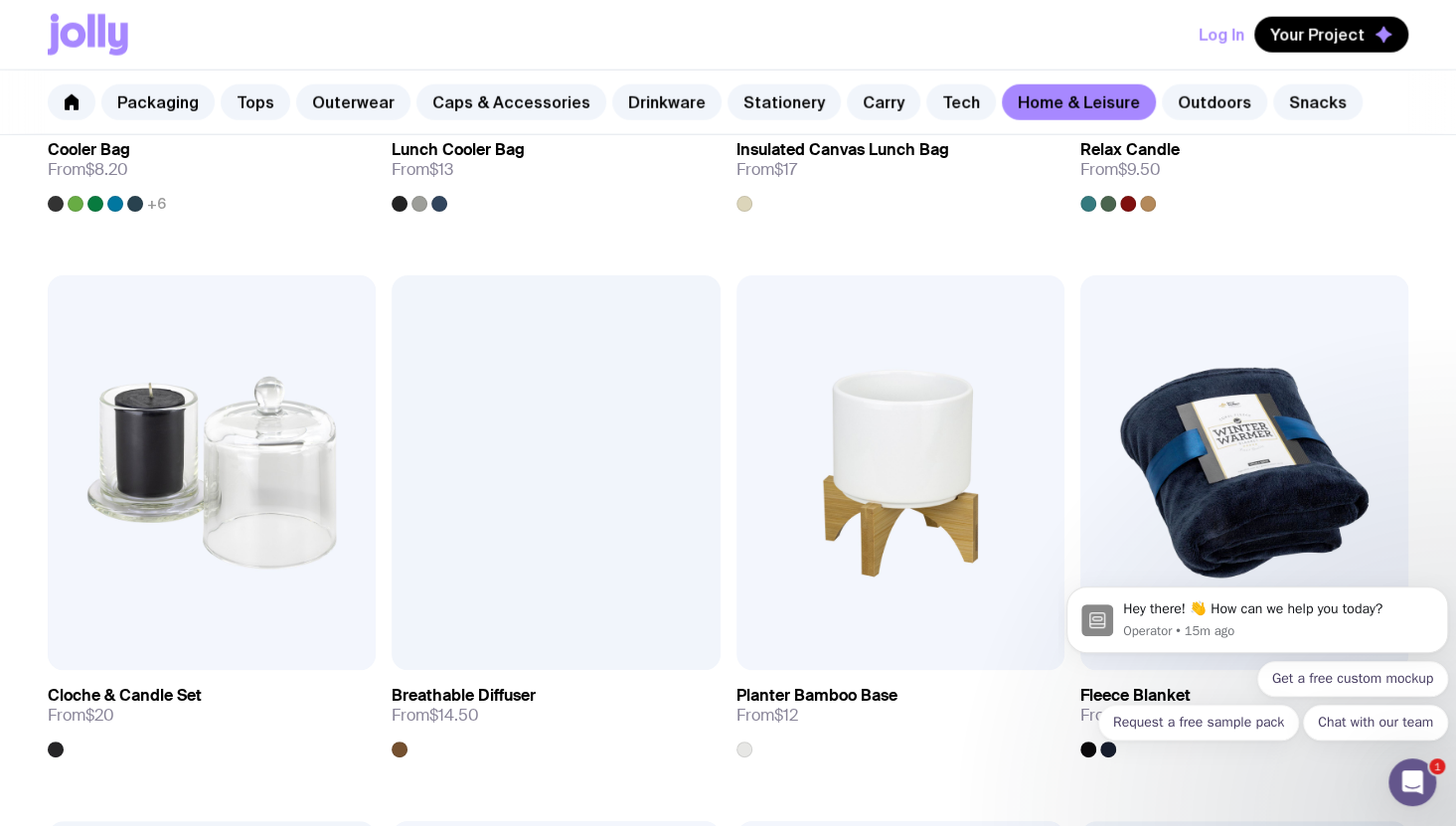 scroll, scrollTop: 3234, scrollLeft: 0, axis: vertical 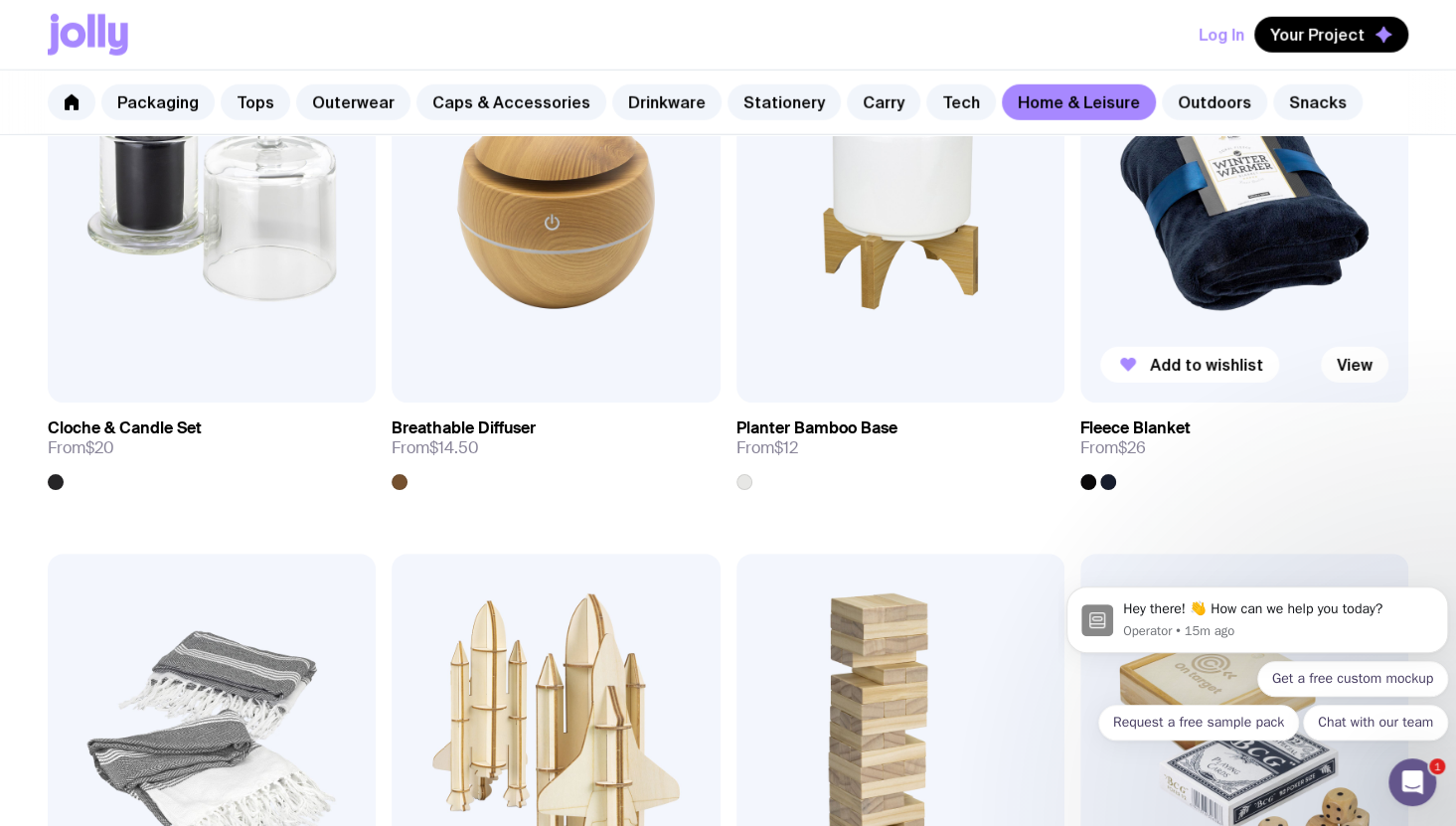 click at bounding box center [1244, 205] 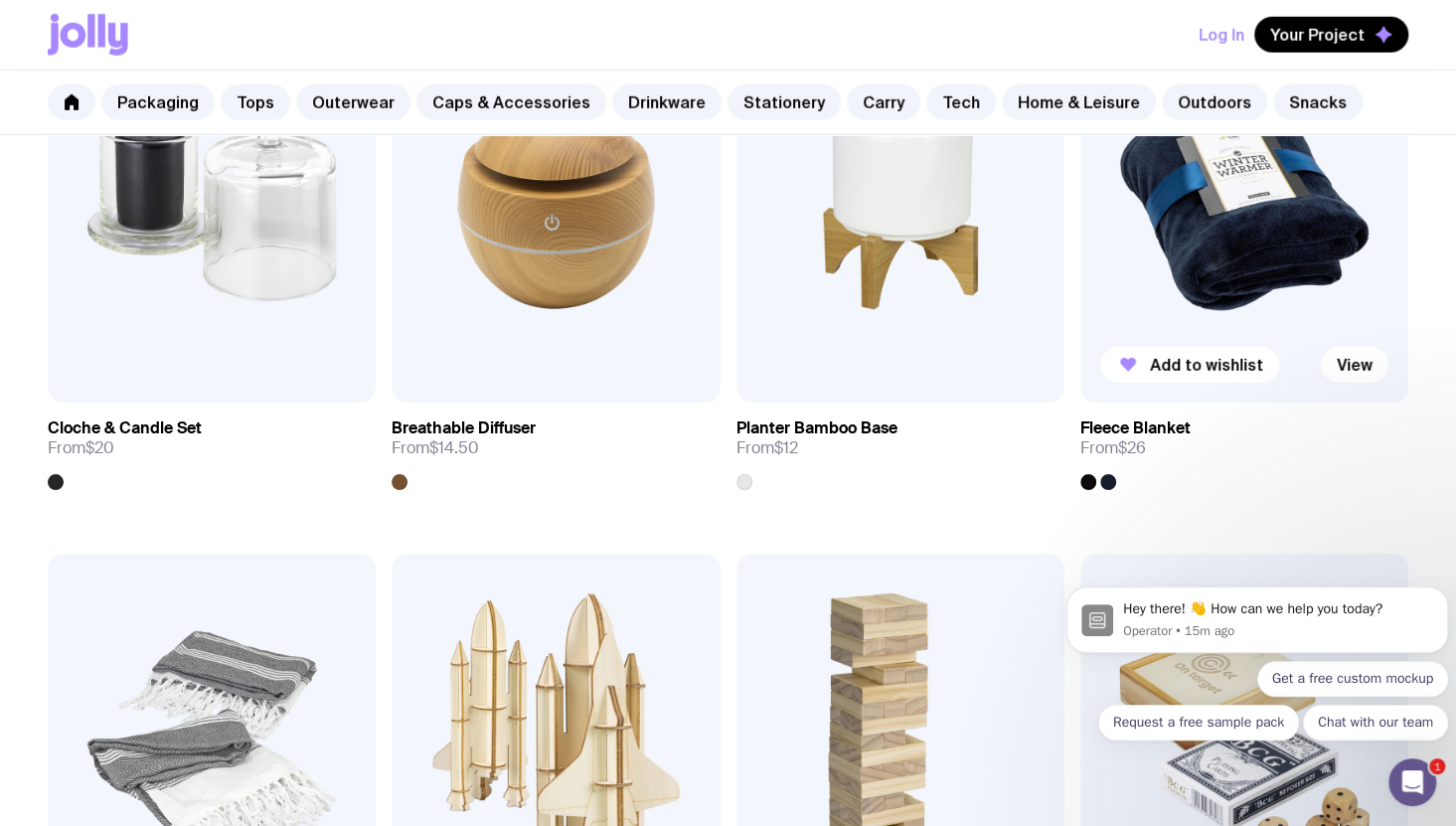 scroll, scrollTop: 0, scrollLeft: 0, axis: both 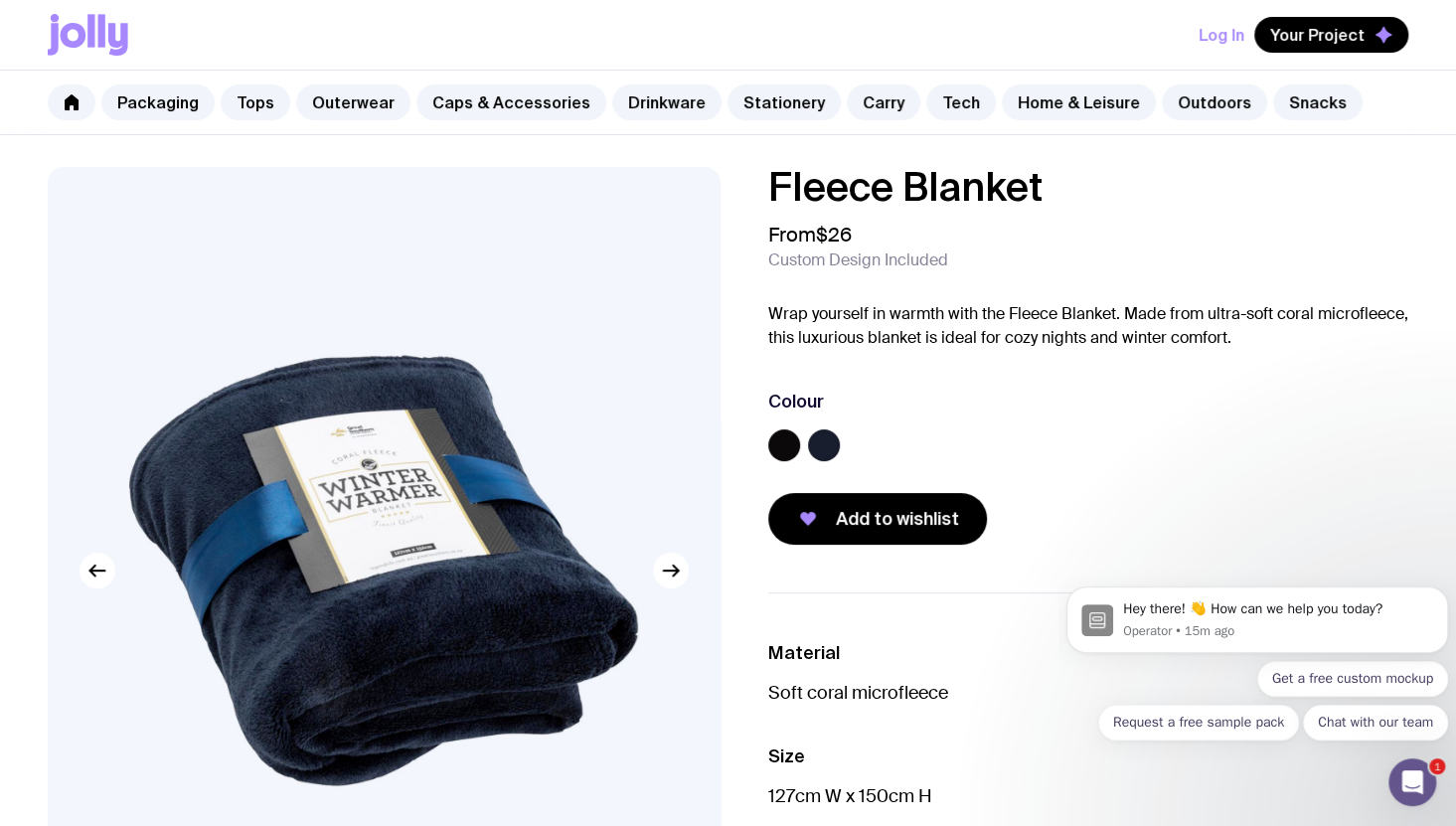 click 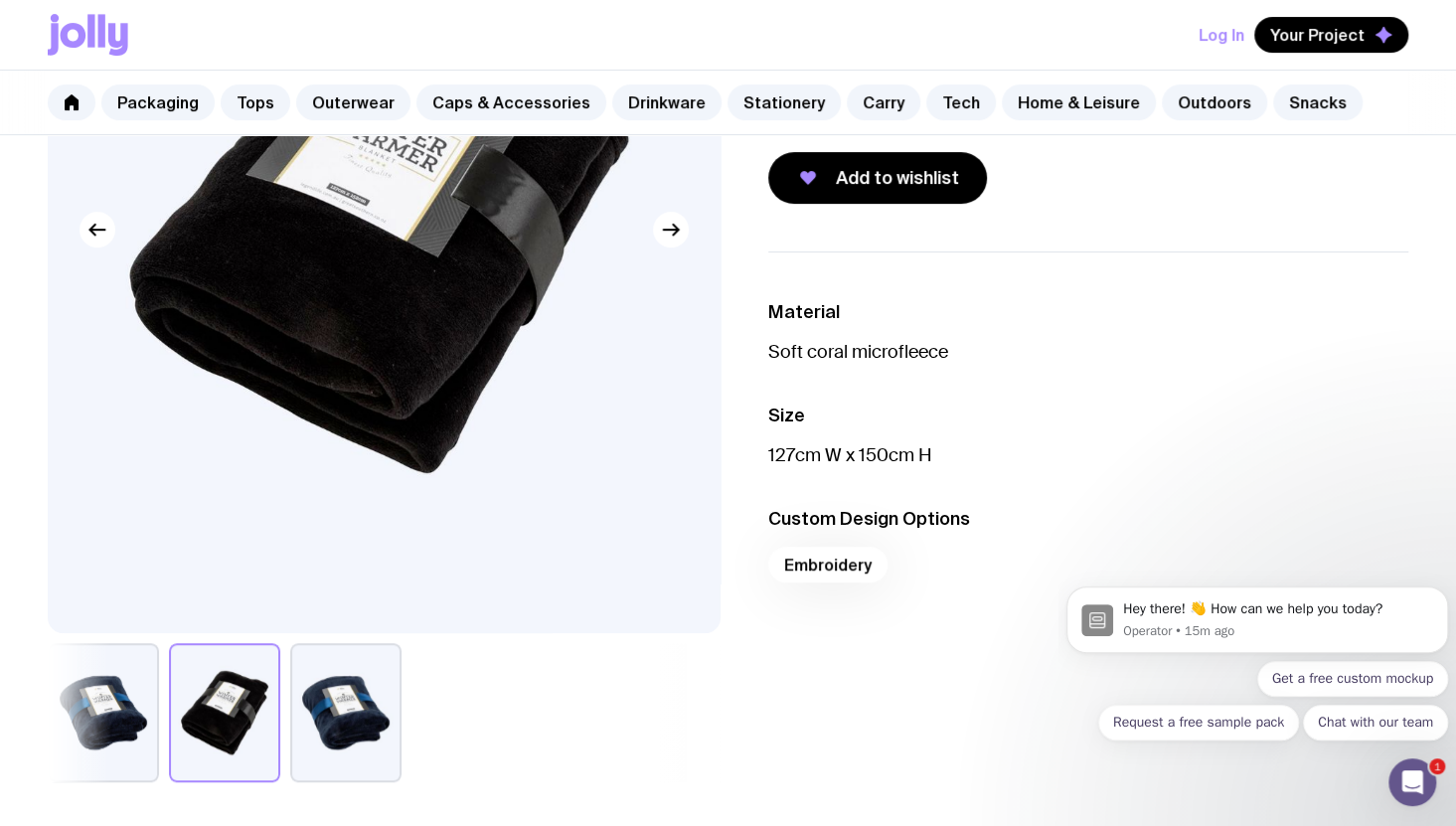 scroll, scrollTop: 0, scrollLeft: 0, axis: both 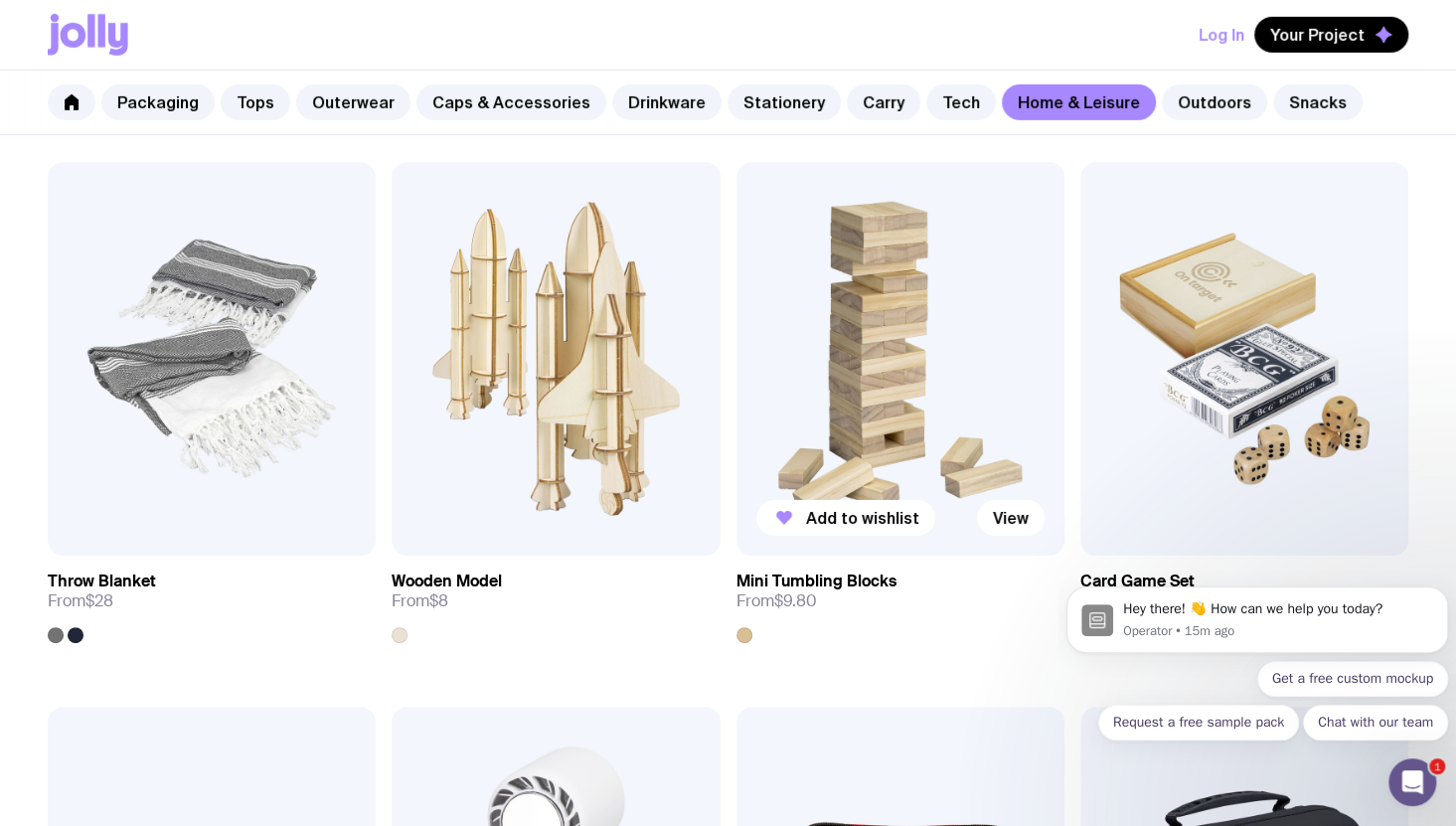 click at bounding box center (900, 359) 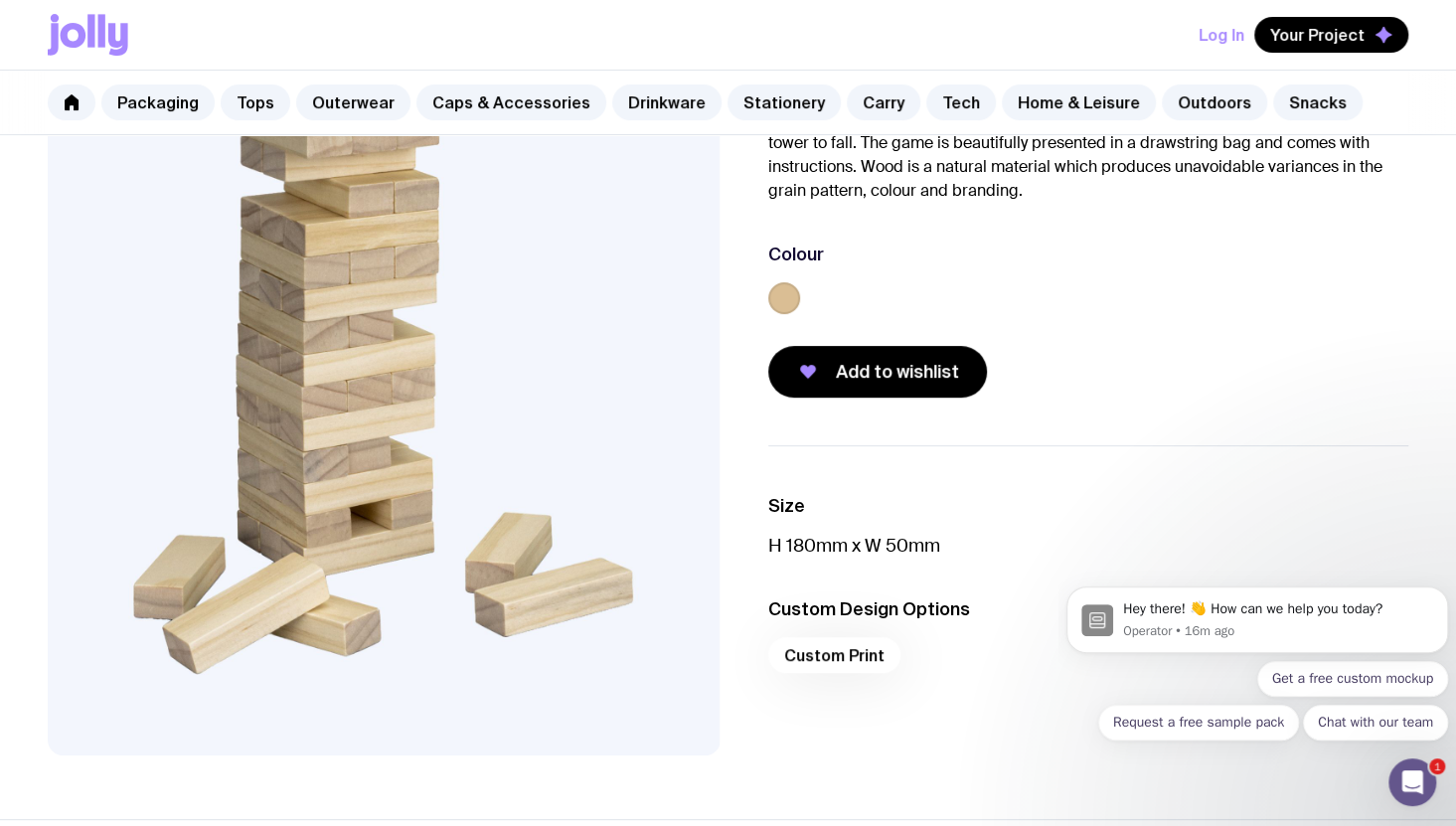 scroll, scrollTop: 220, scrollLeft: 0, axis: vertical 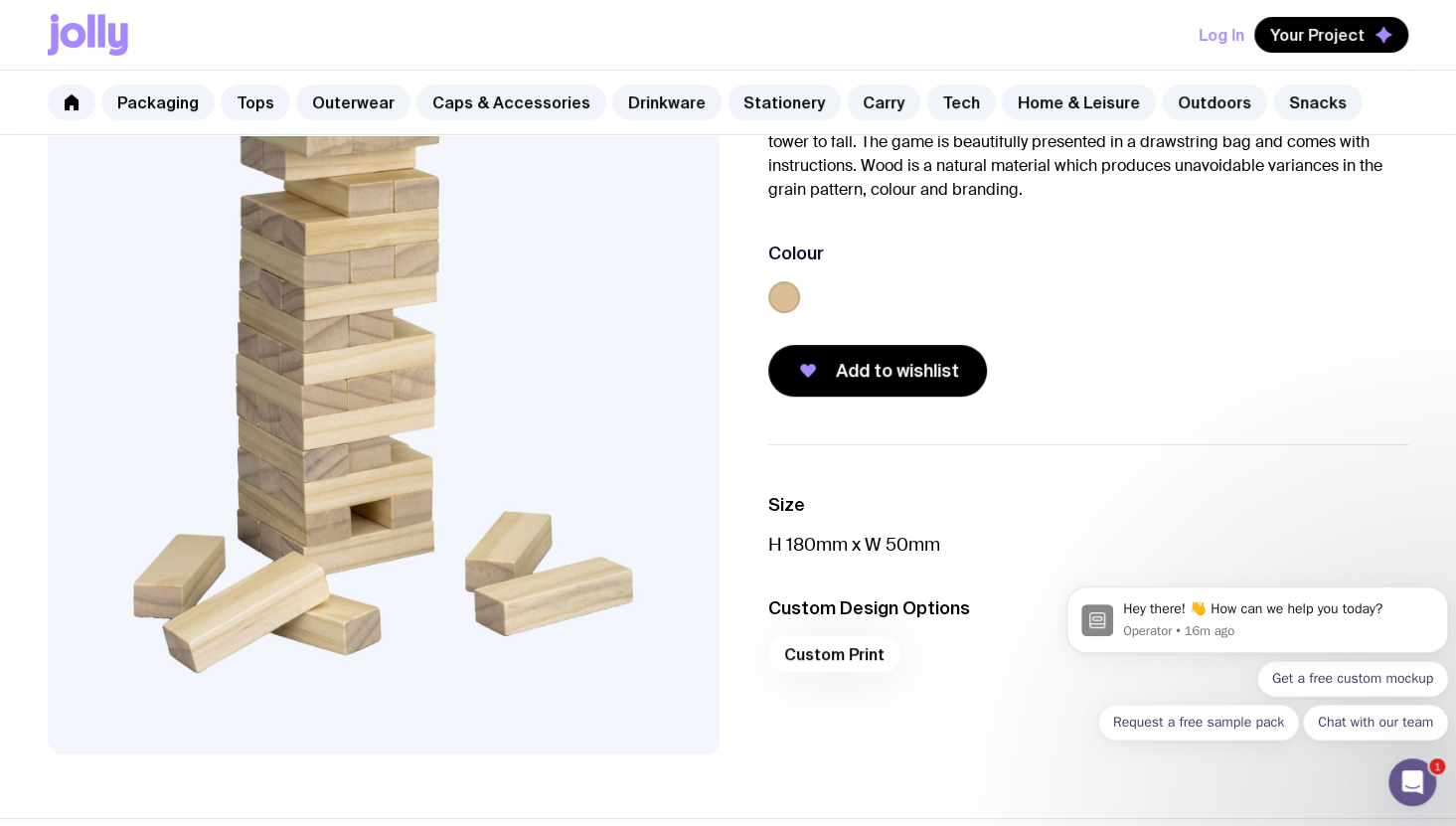 click on "Custom Print" at bounding box center [1088, 660] 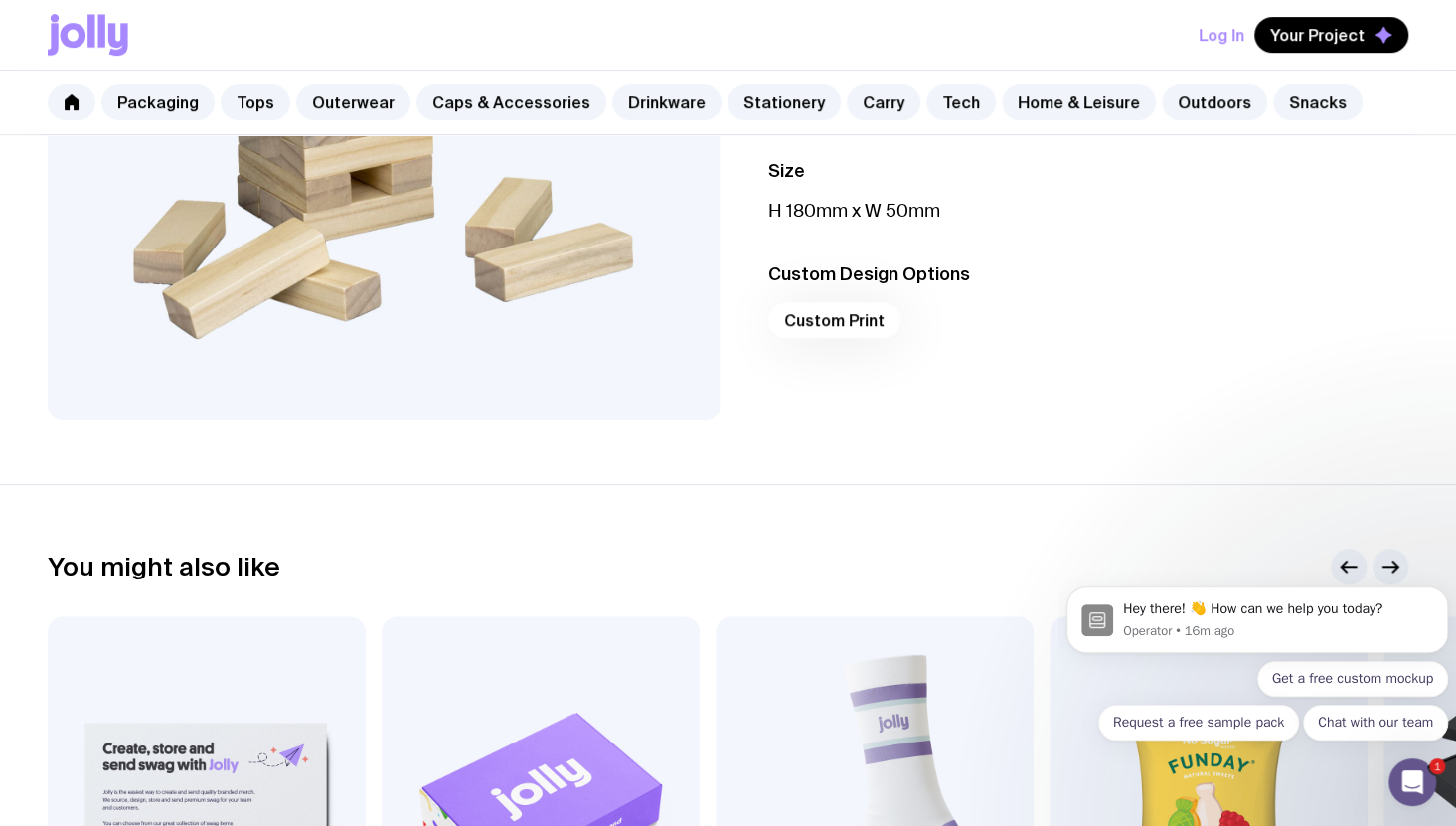 scroll, scrollTop: 0, scrollLeft: 0, axis: both 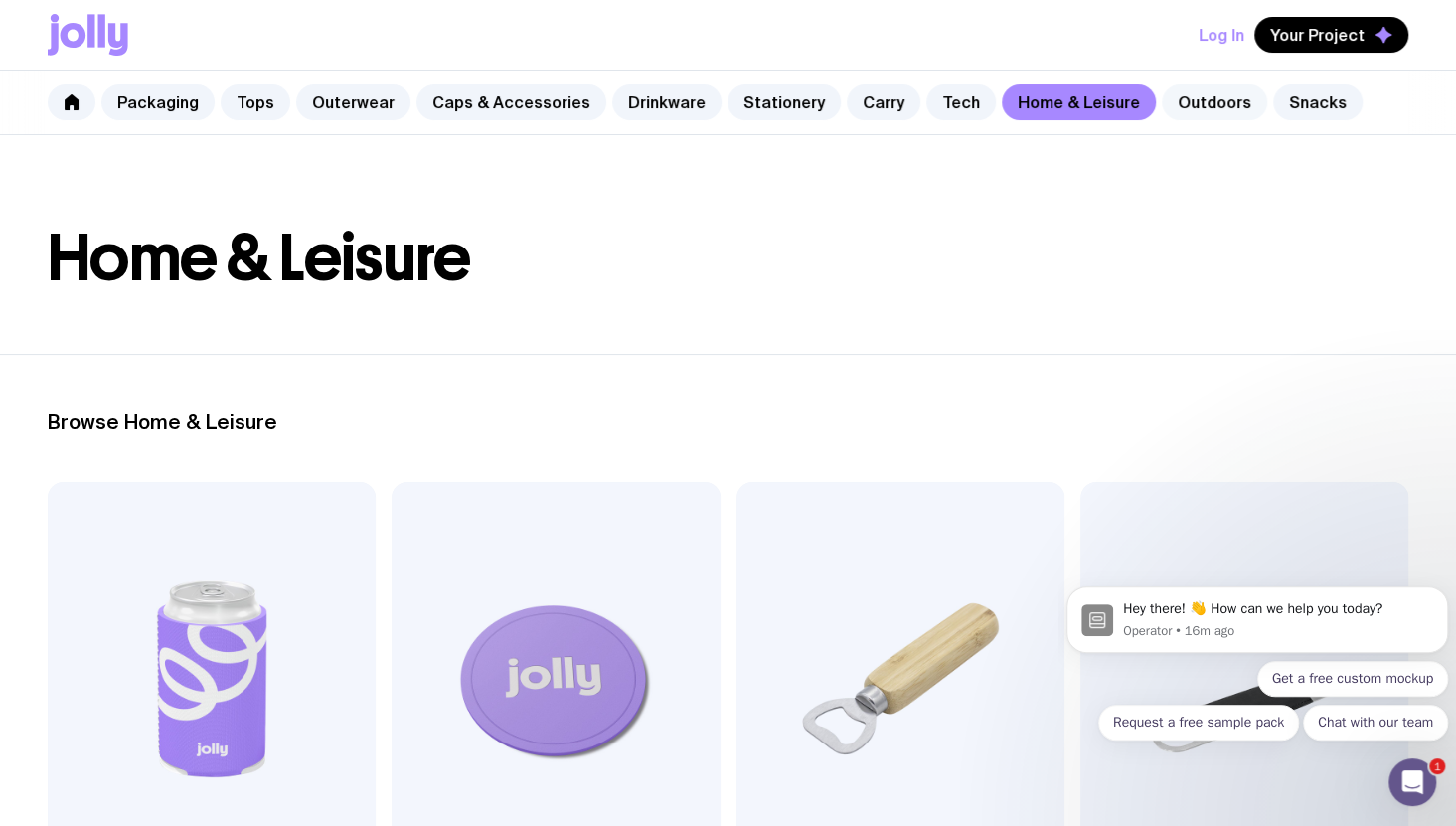 click on "Outdoors" 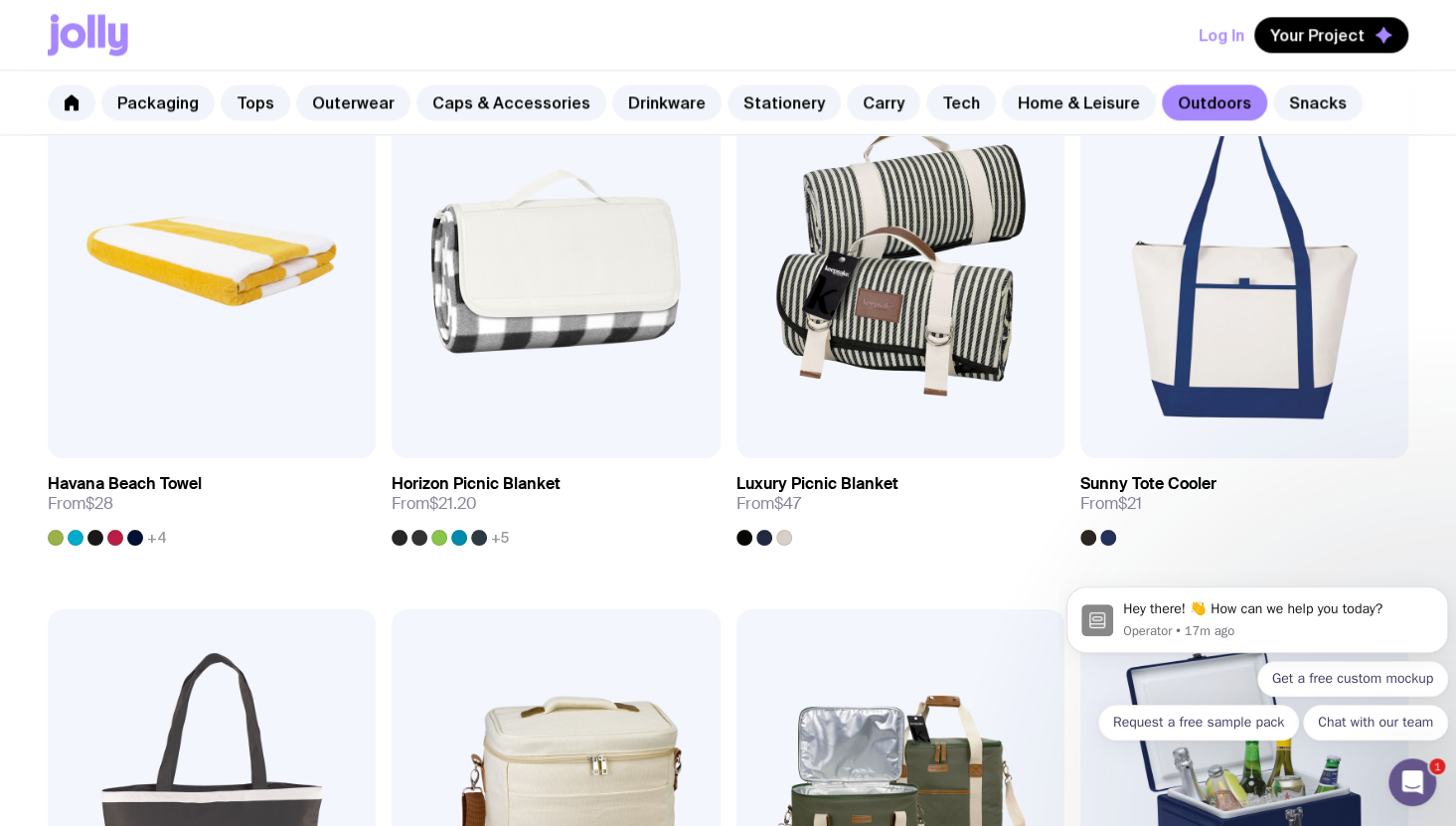 scroll, scrollTop: 1545, scrollLeft: 0, axis: vertical 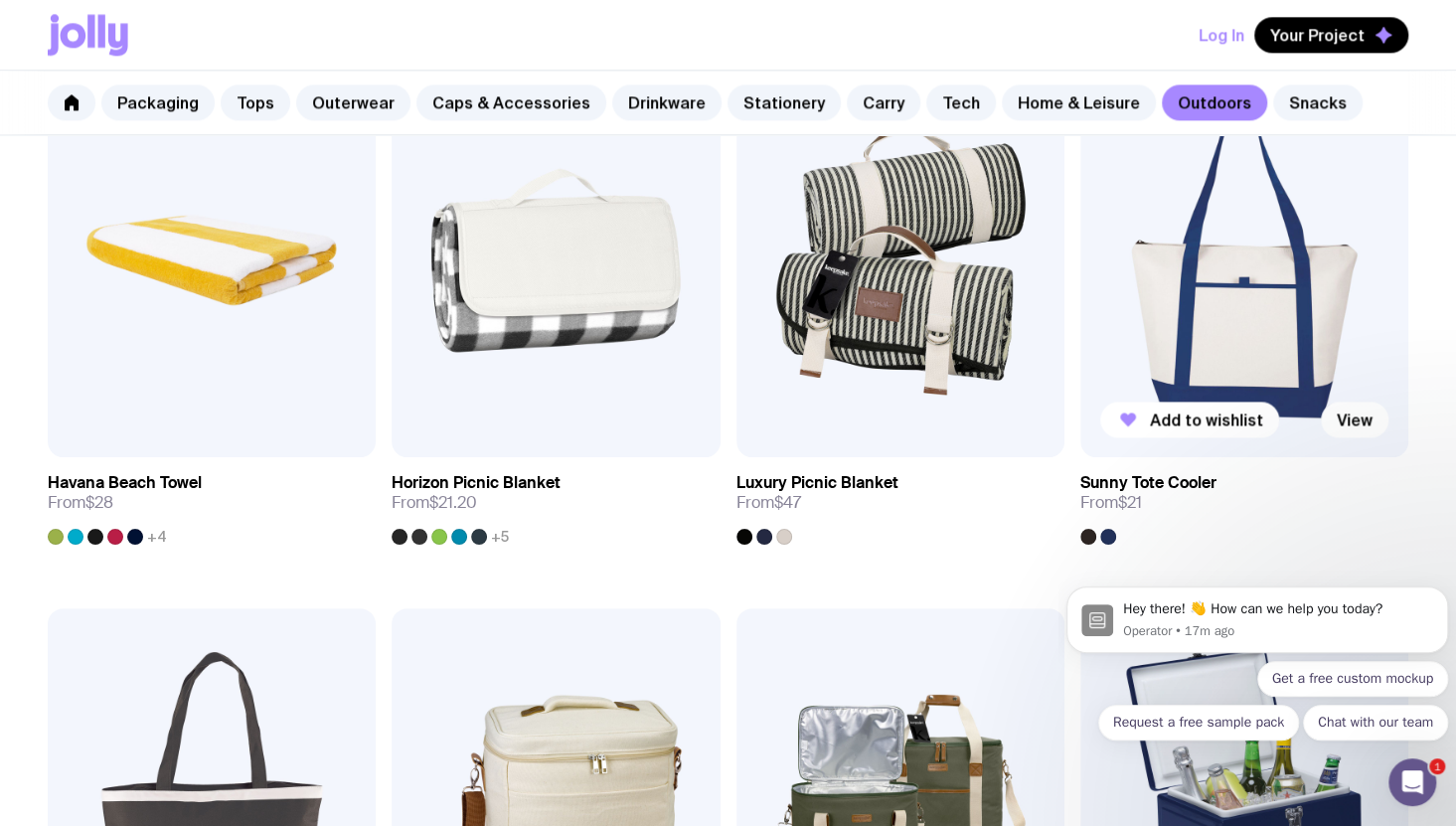 click at bounding box center (1244, 260) 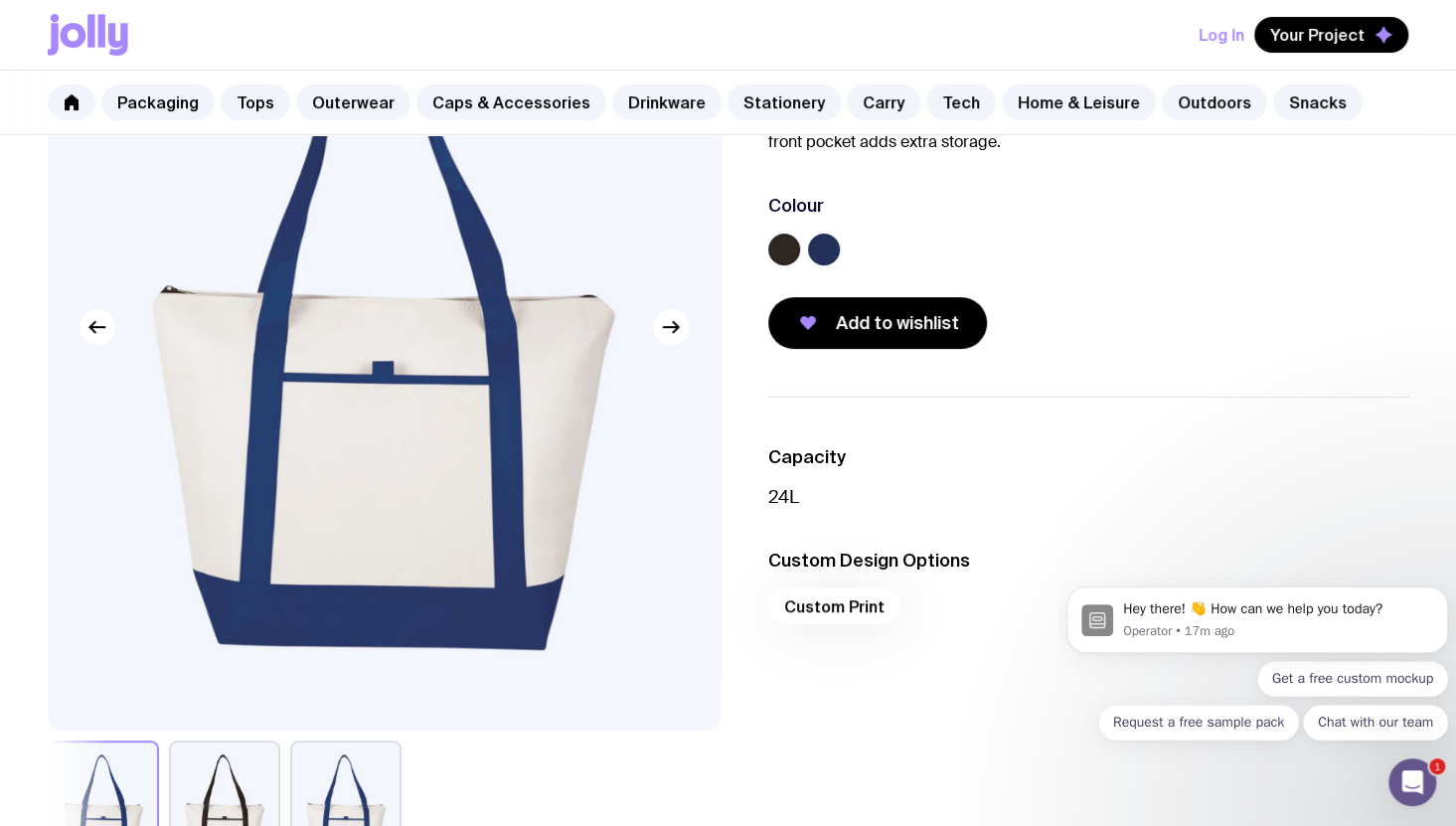 scroll, scrollTop: 247, scrollLeft: 0, axis: vertical 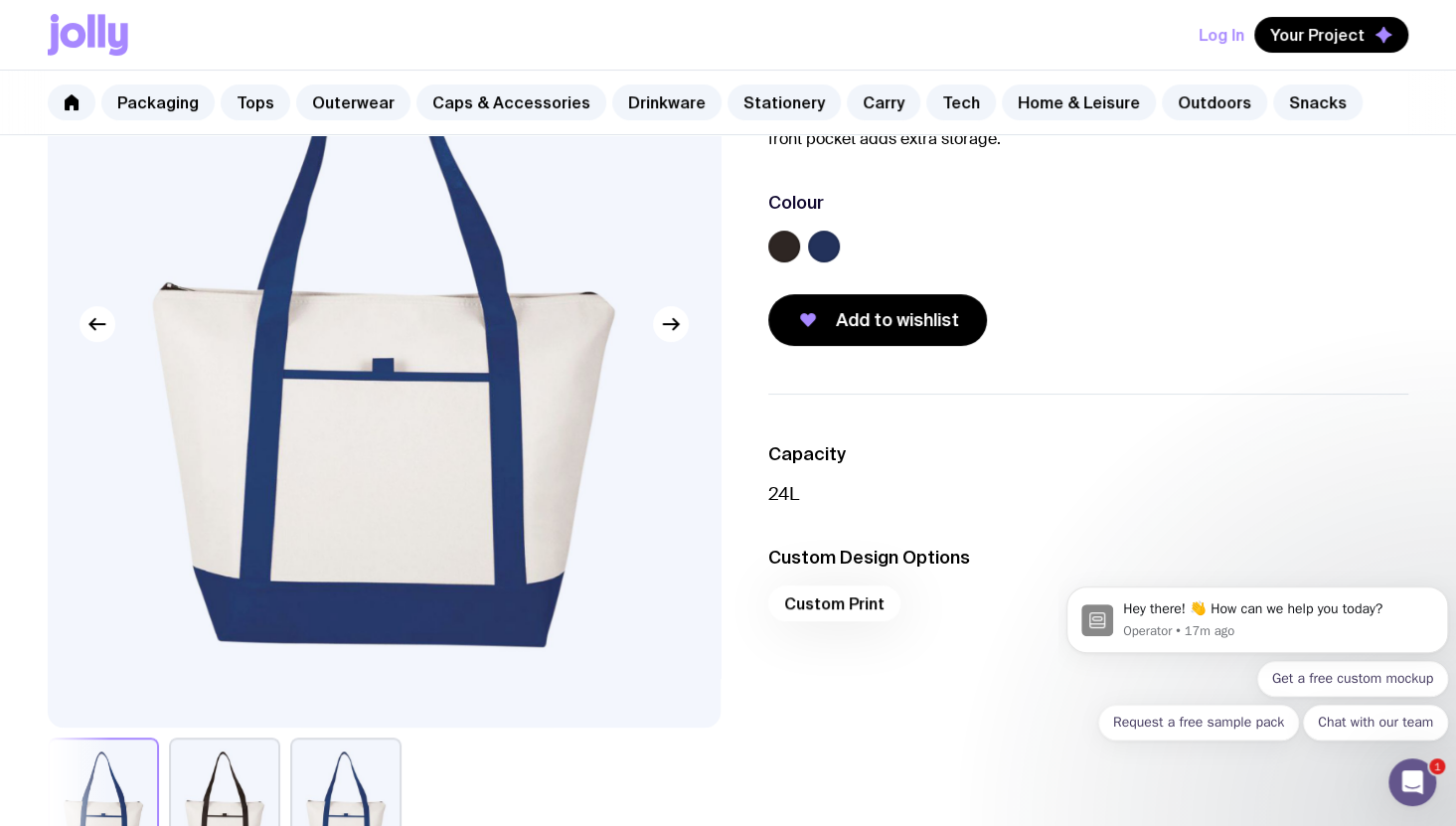 click 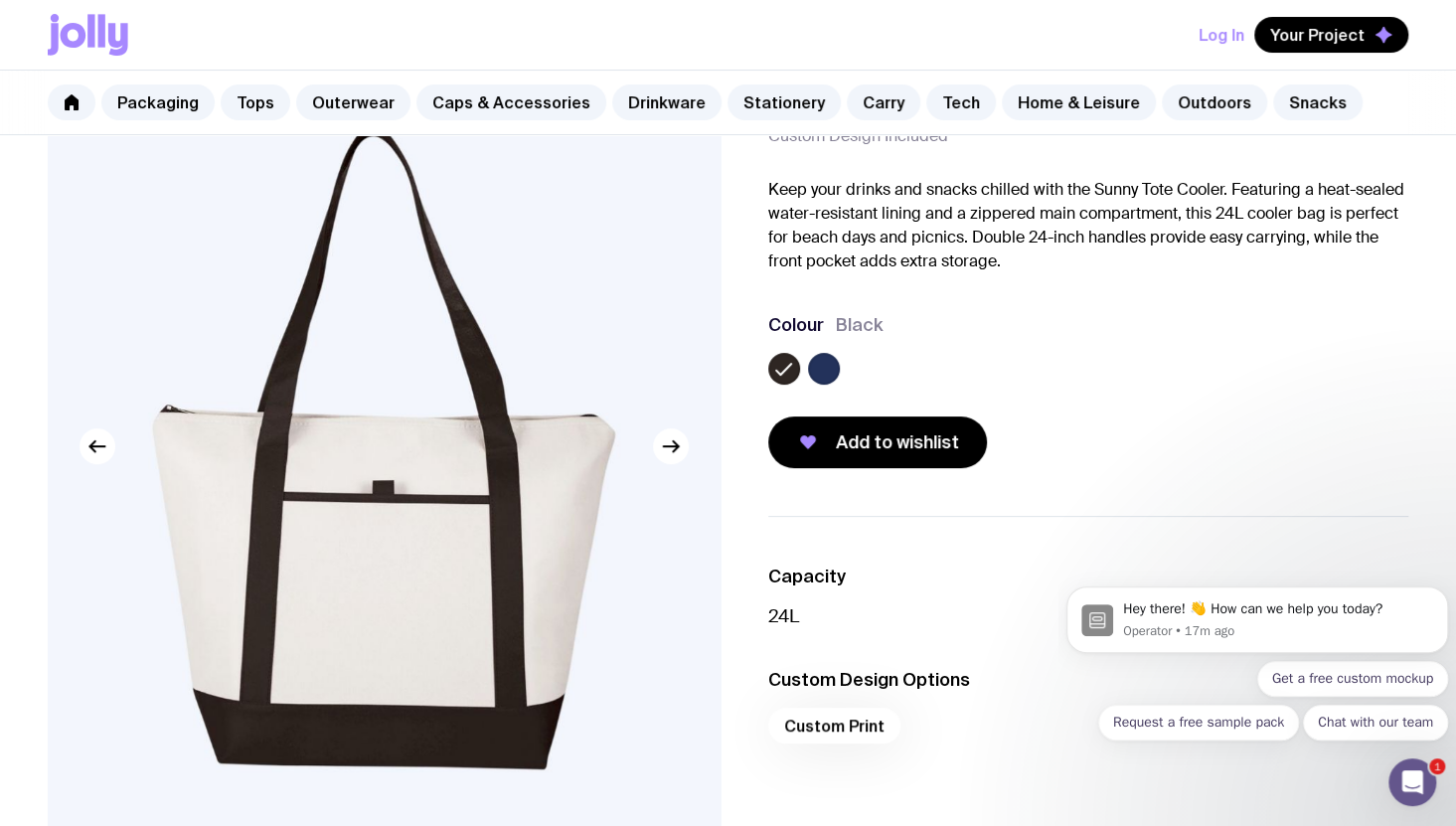 scroll, scrollTop: 125, scrollLeft: 0, axis: vertical 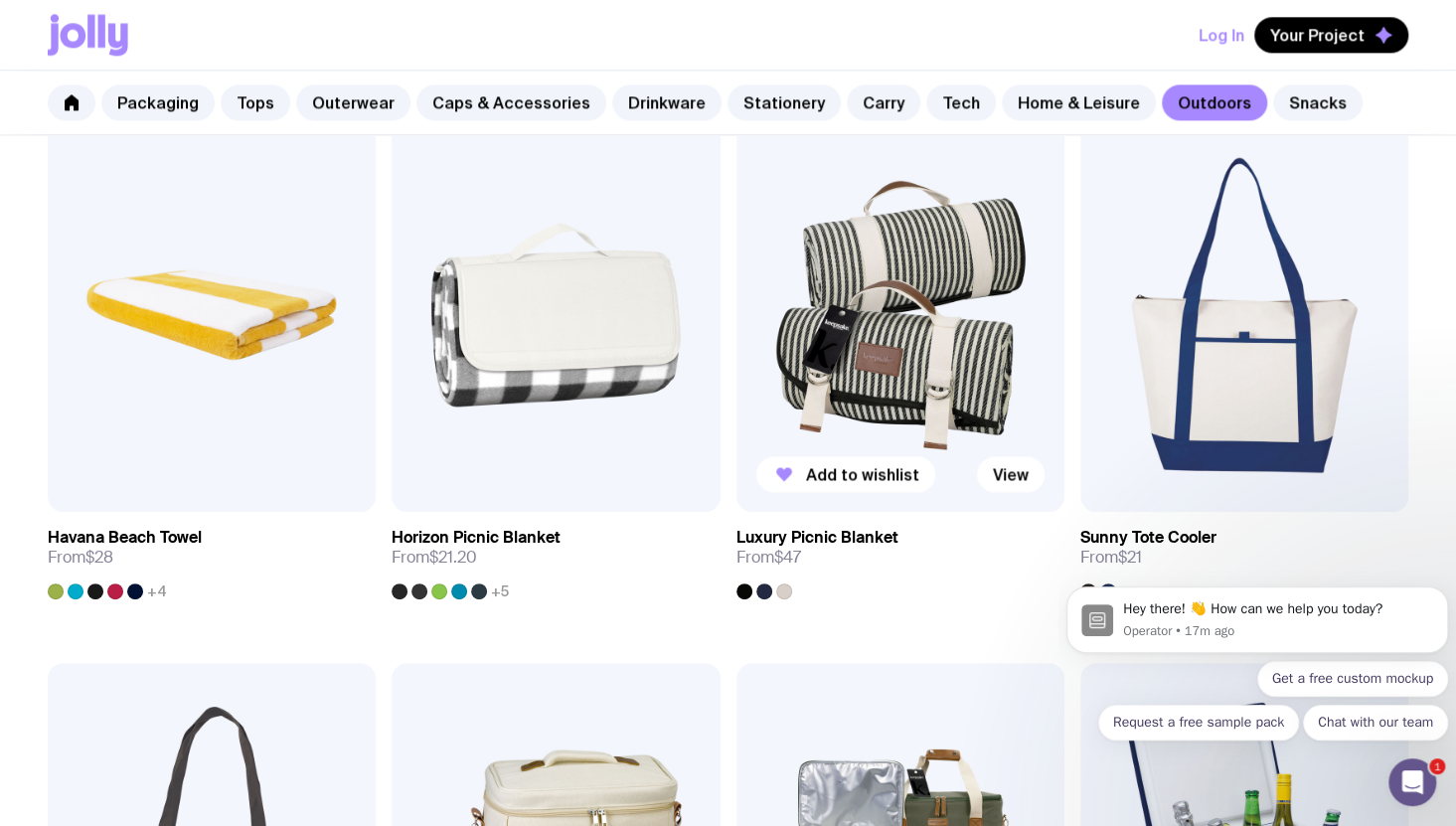 click at bounding box center (900, 315) 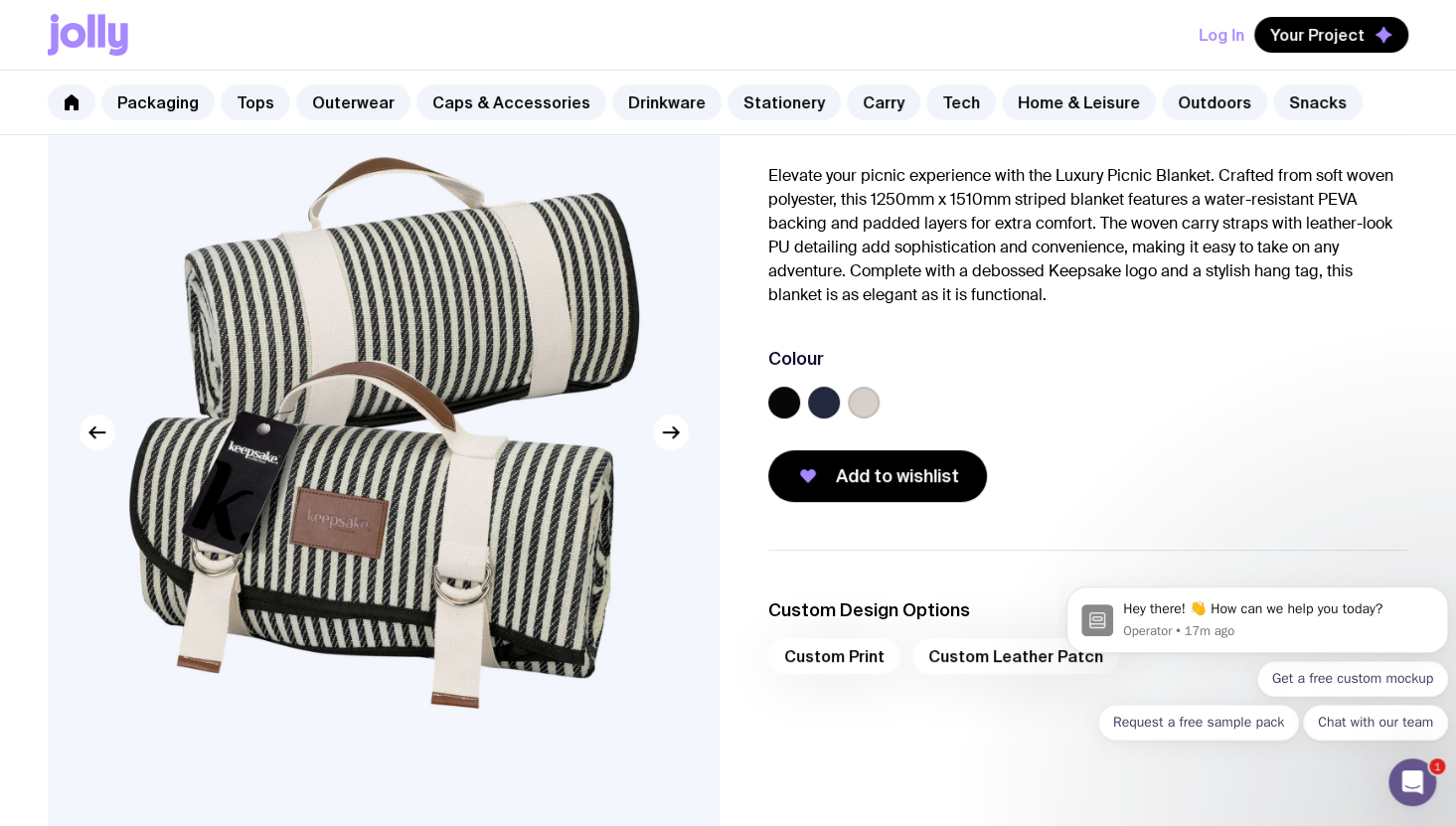 scroll, scrollTop: 191, scrollLeft: 0, axis: vertical 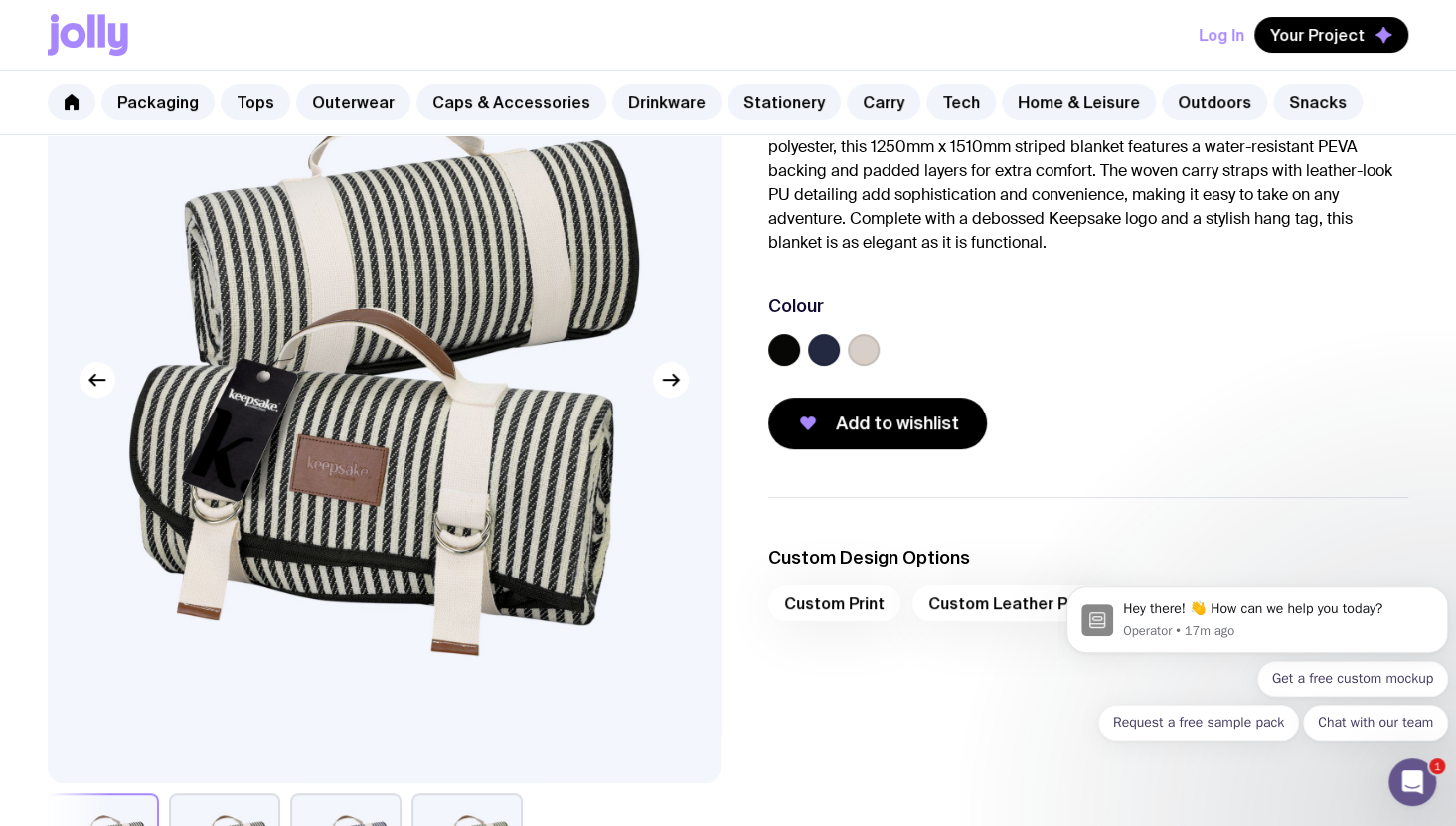 click 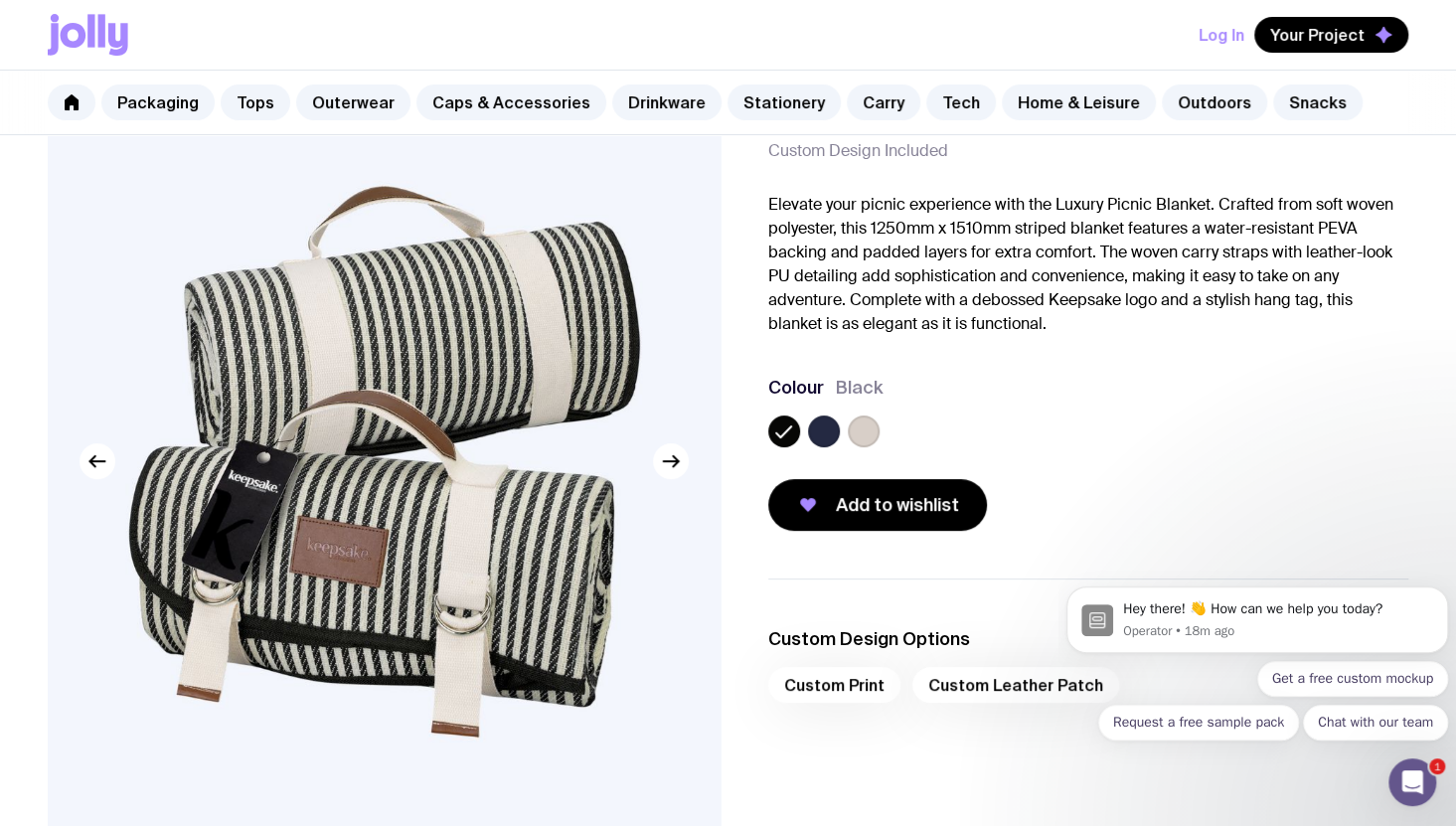 scroll, scrollTop: 111, scrollLeft: 0, axis: vertical 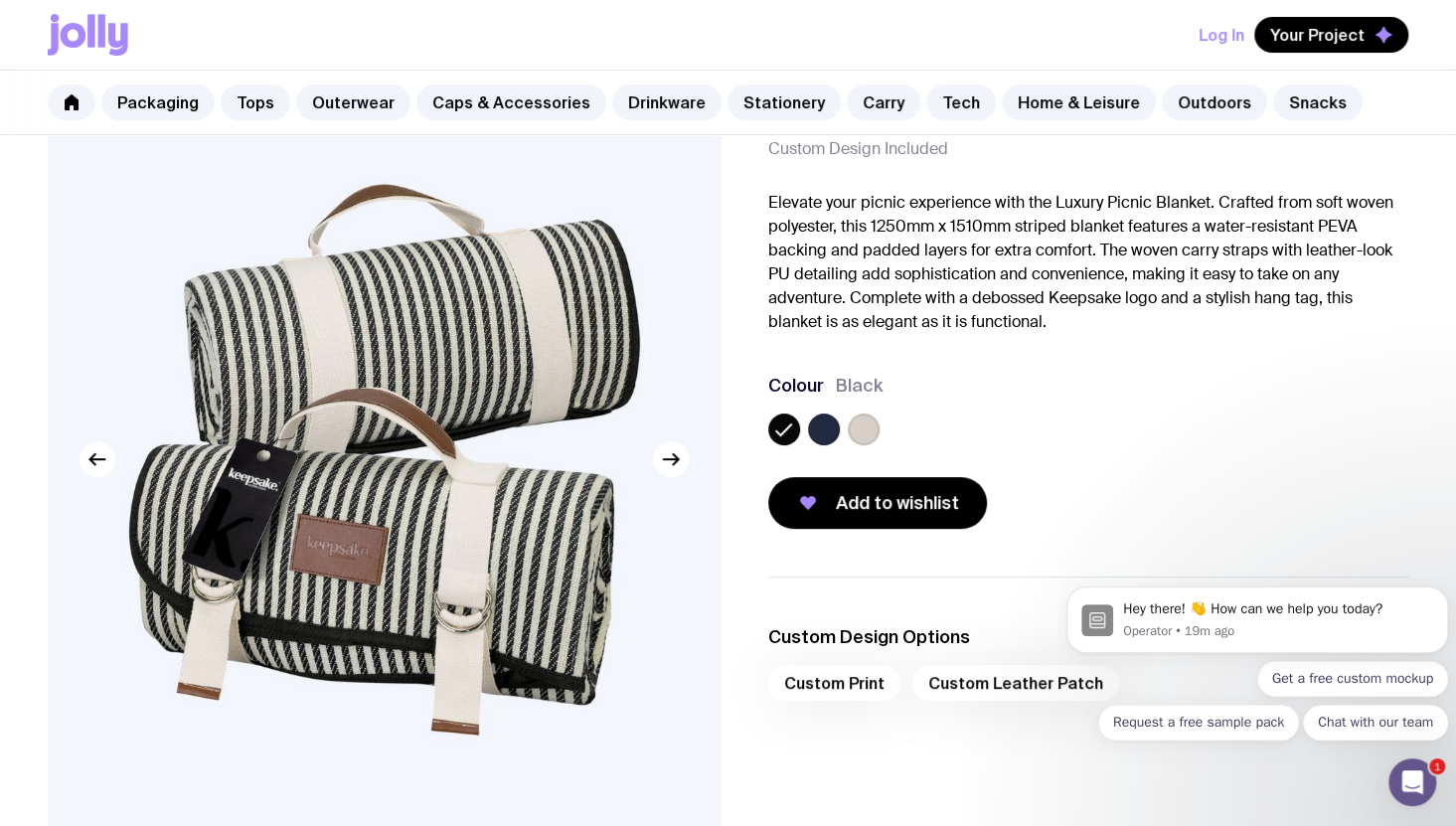 click at bounding box center (1088, 433) 